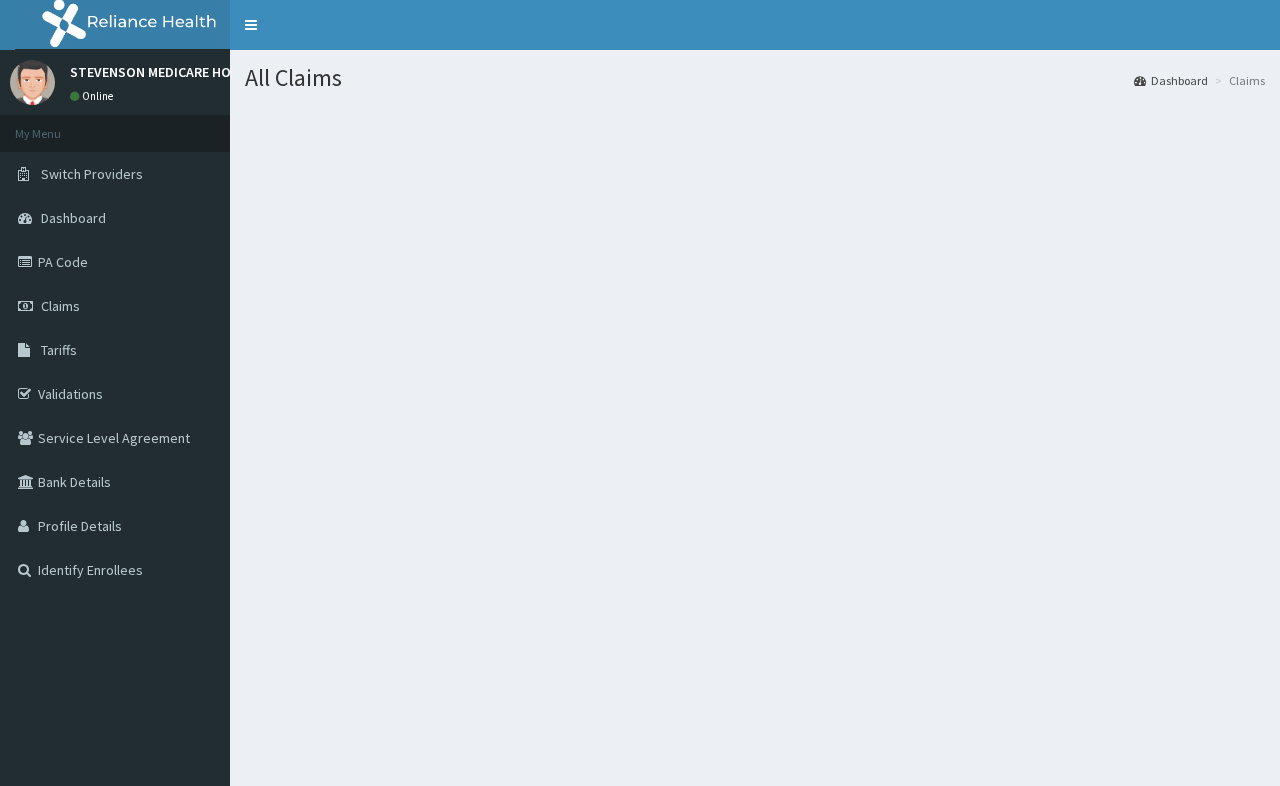 scroll, scrollTop: 0, scrollLeft: 0, axis: both 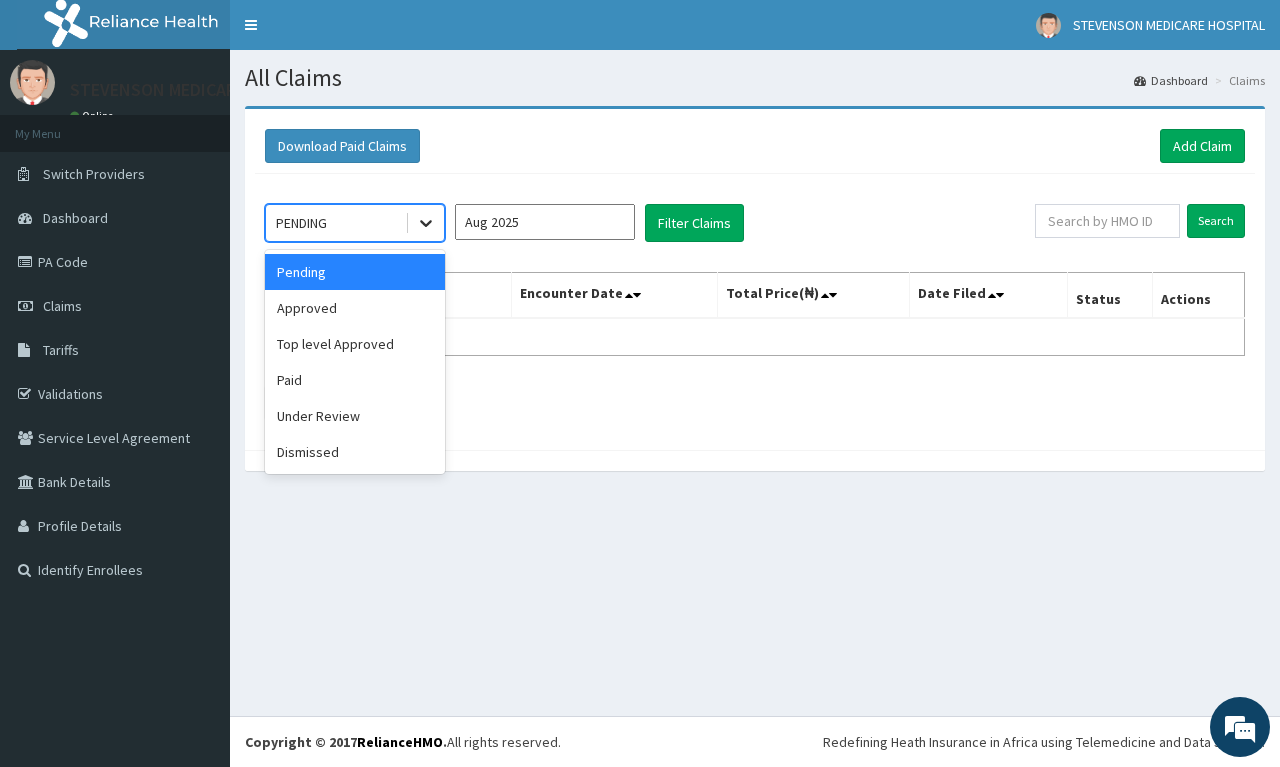 click 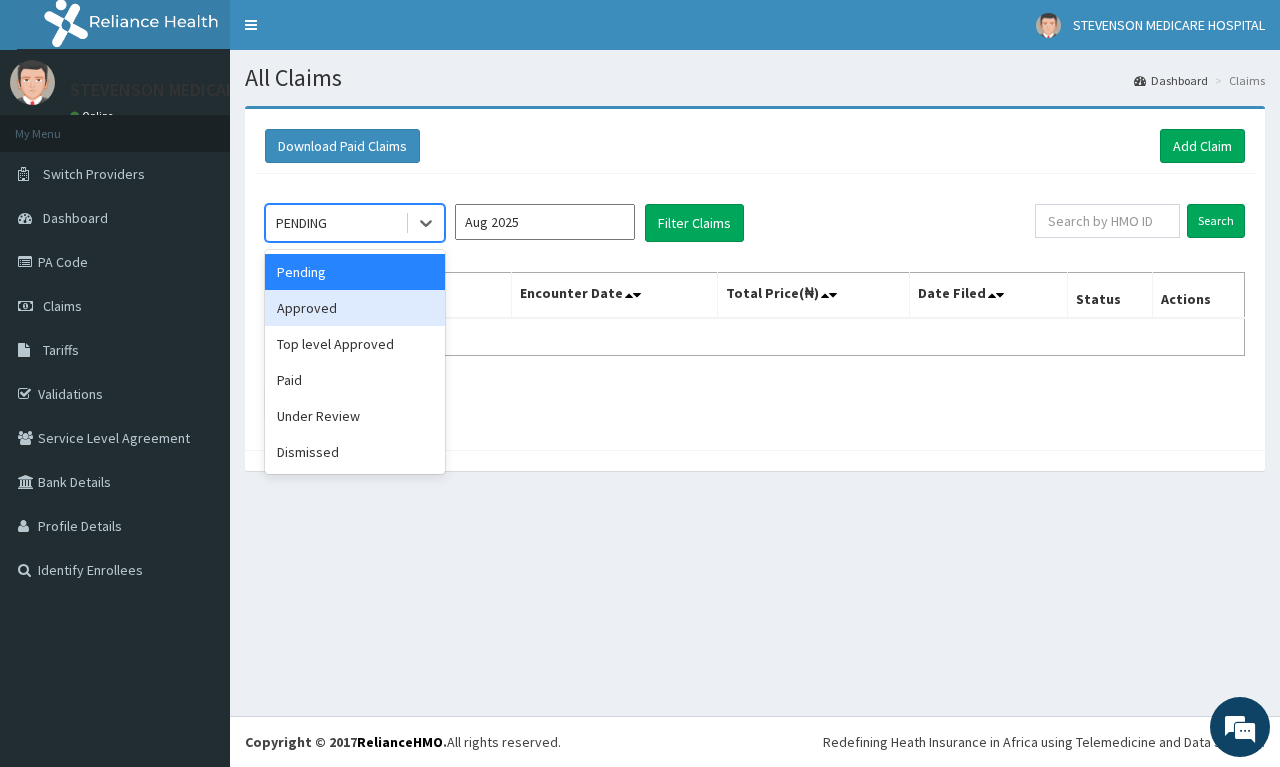click on "Approved" at bounding box center [355, 308] 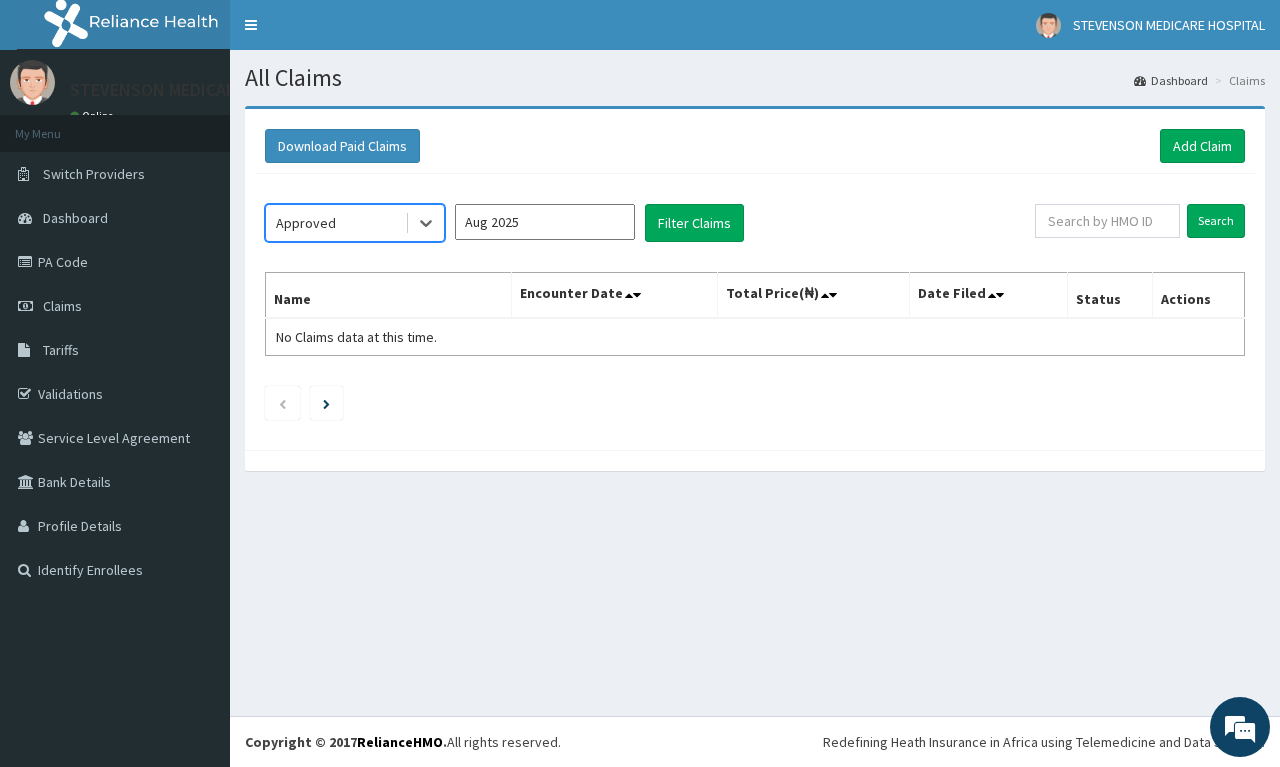 click on "Aug 2025" at bounding box center [545, 222] 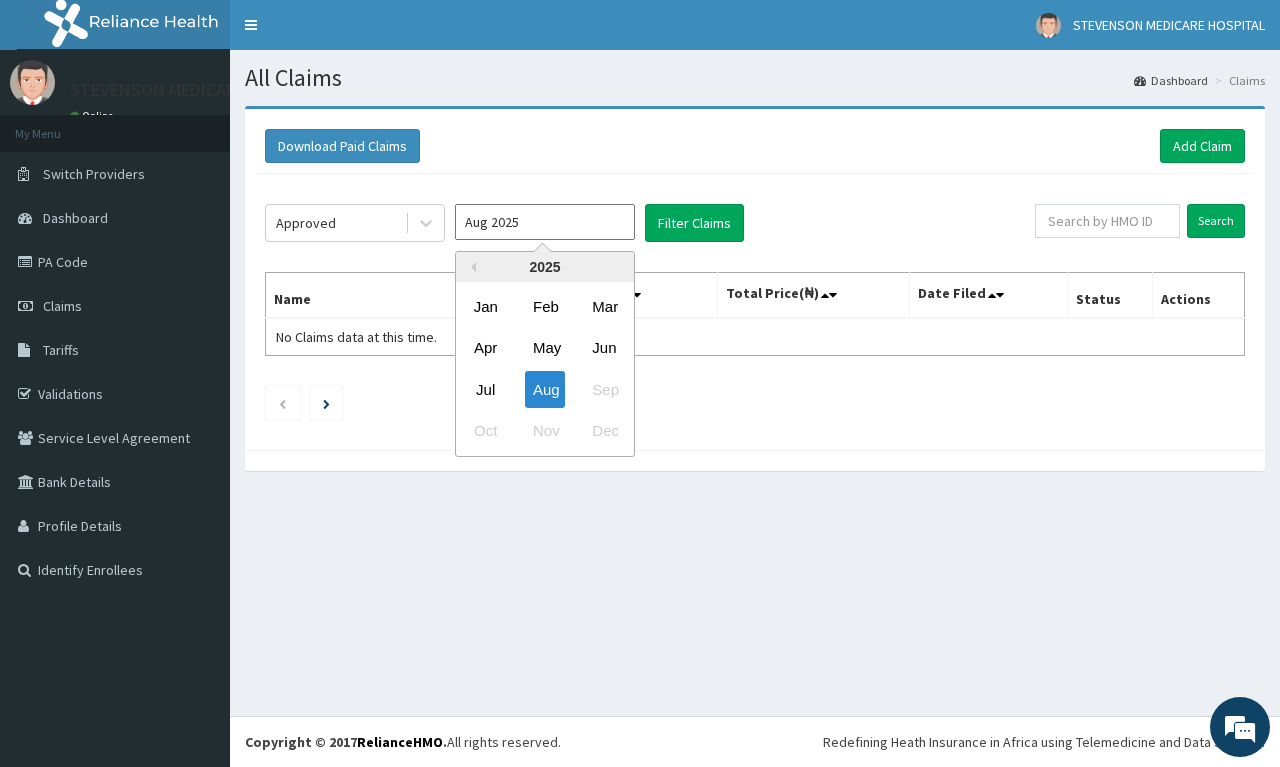 click on "2025" at bounding box center [545, 267] 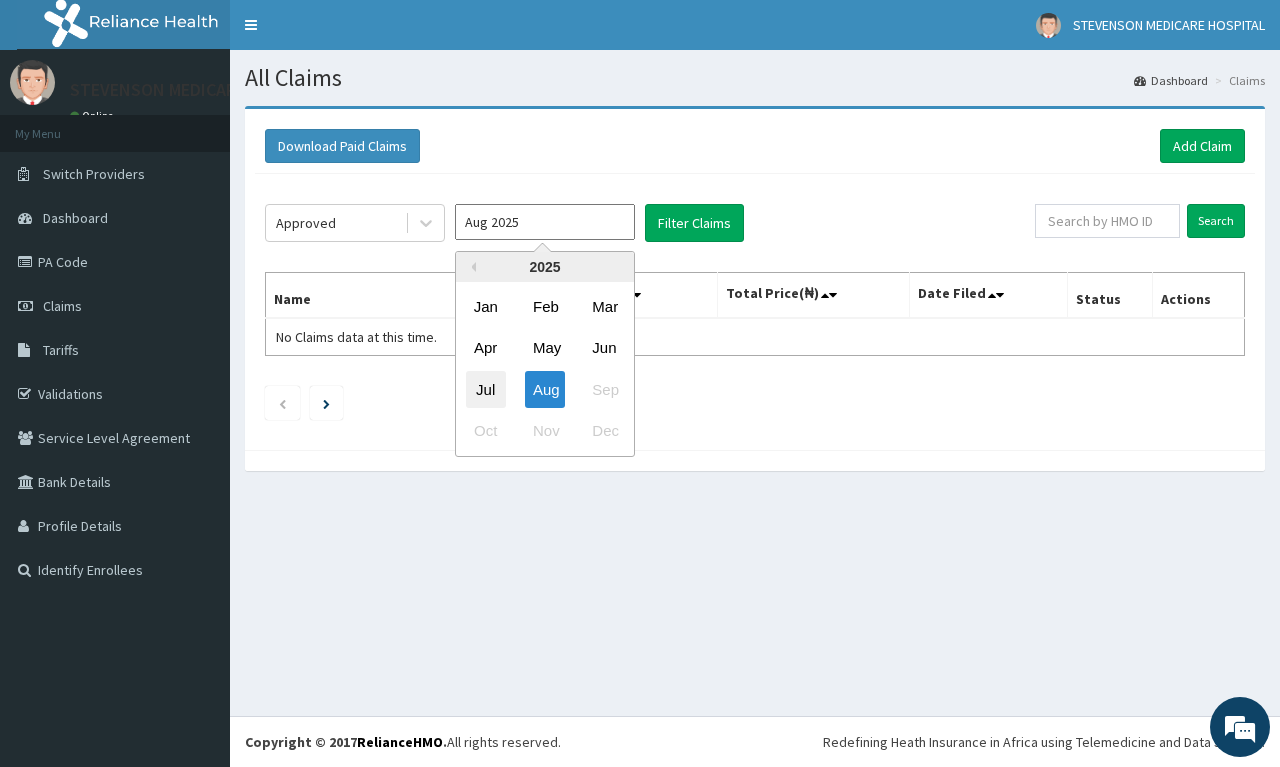 click on "Jul" at bounding box center (486, 389) 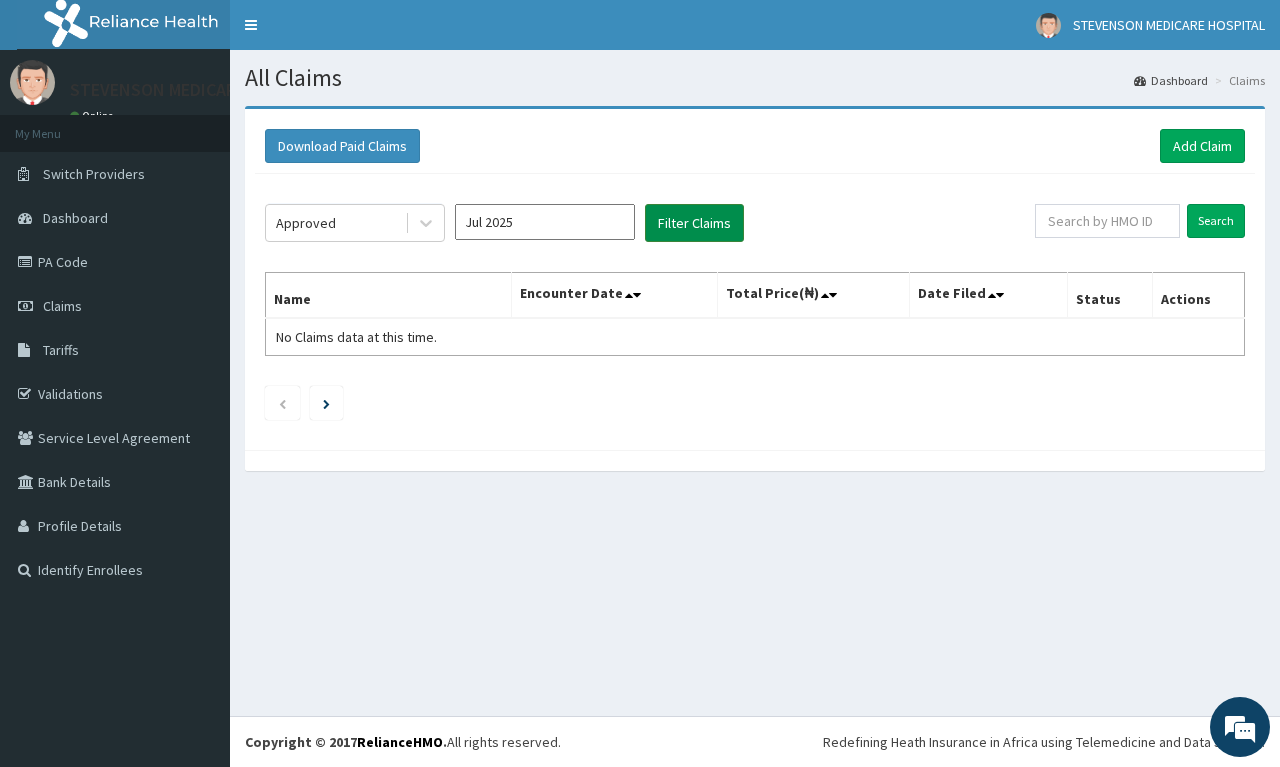 click on "Filter Claims" at bounding box center [694, 223] 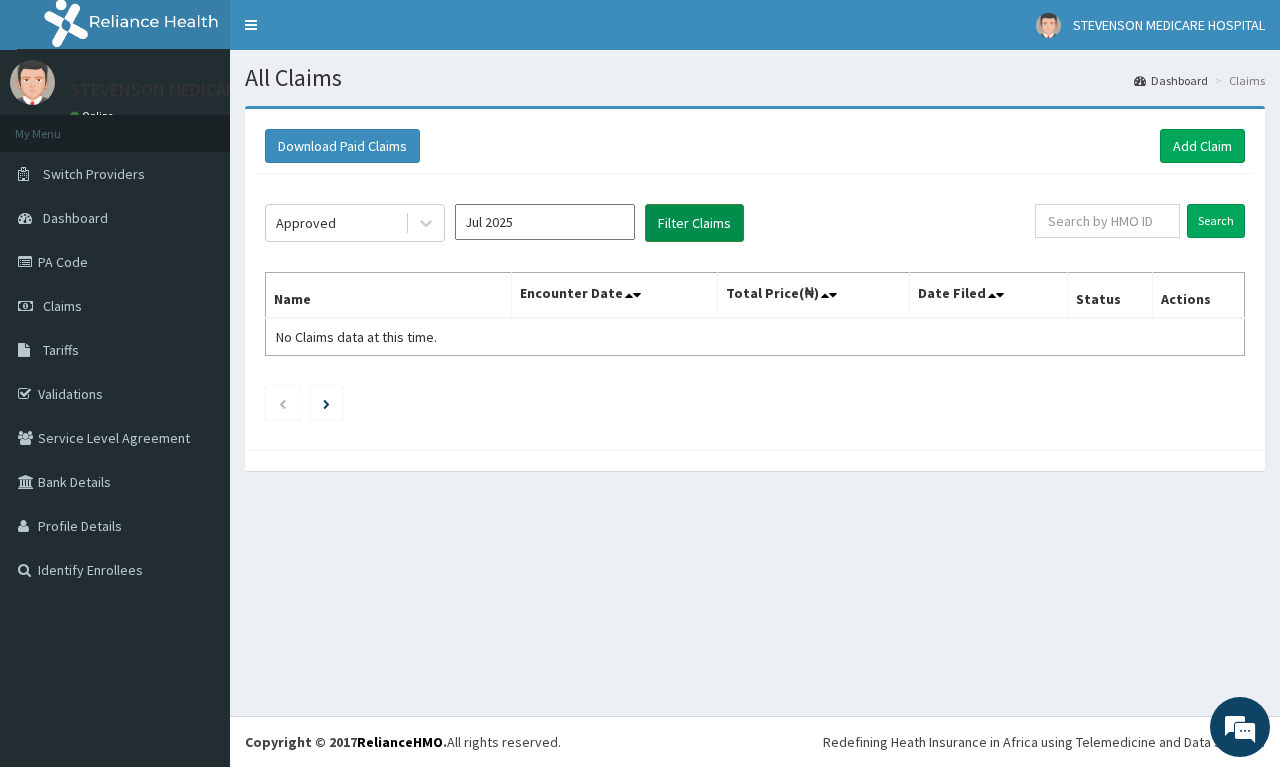 click on "Filter Claims" at bounding box center [694, 223] 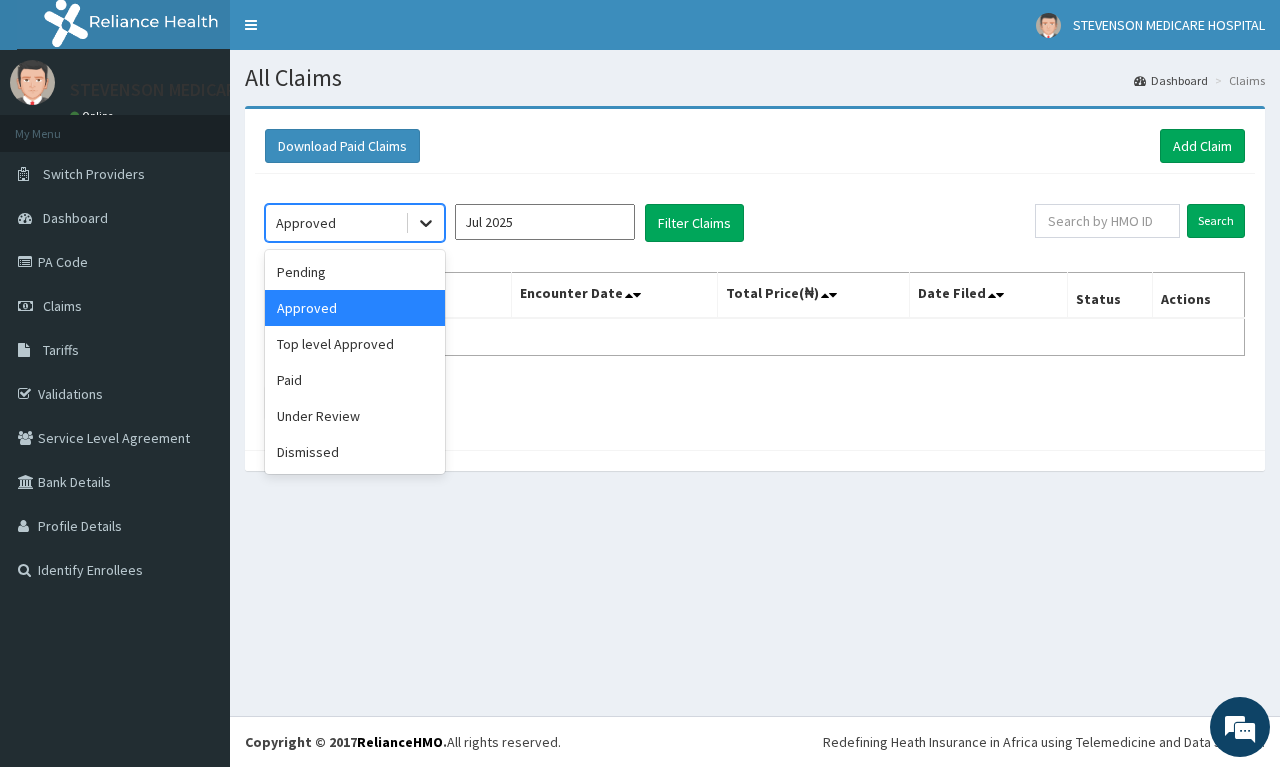 click 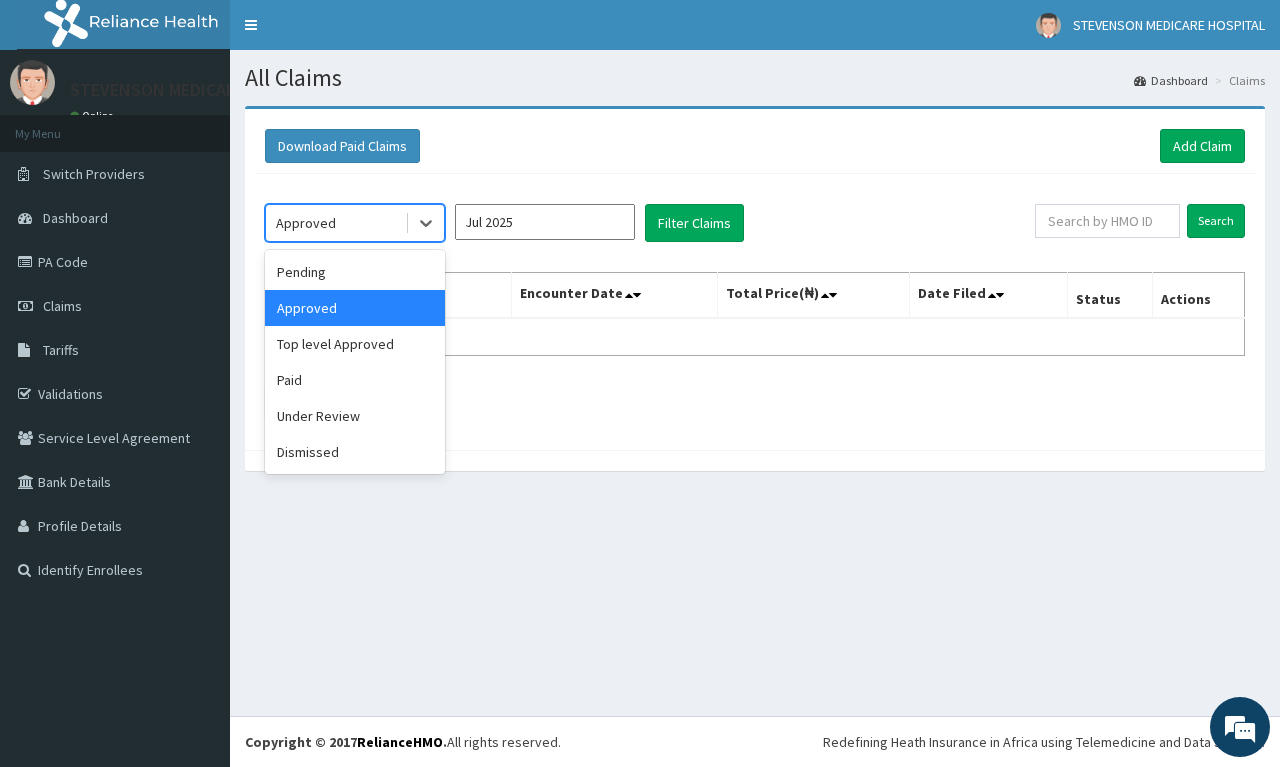 click on "Approved" at bounding box center [355, 308] 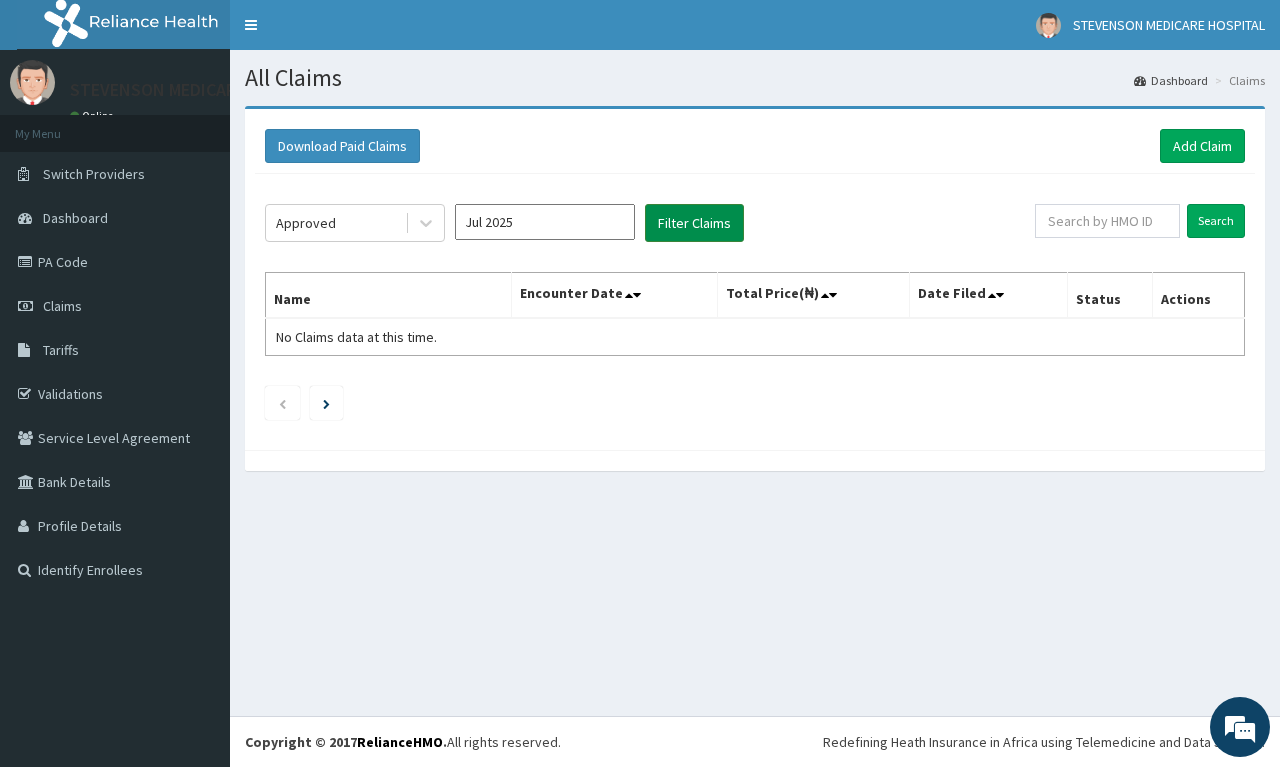 click on "Filter Claims" at bounding box center (694, 223) 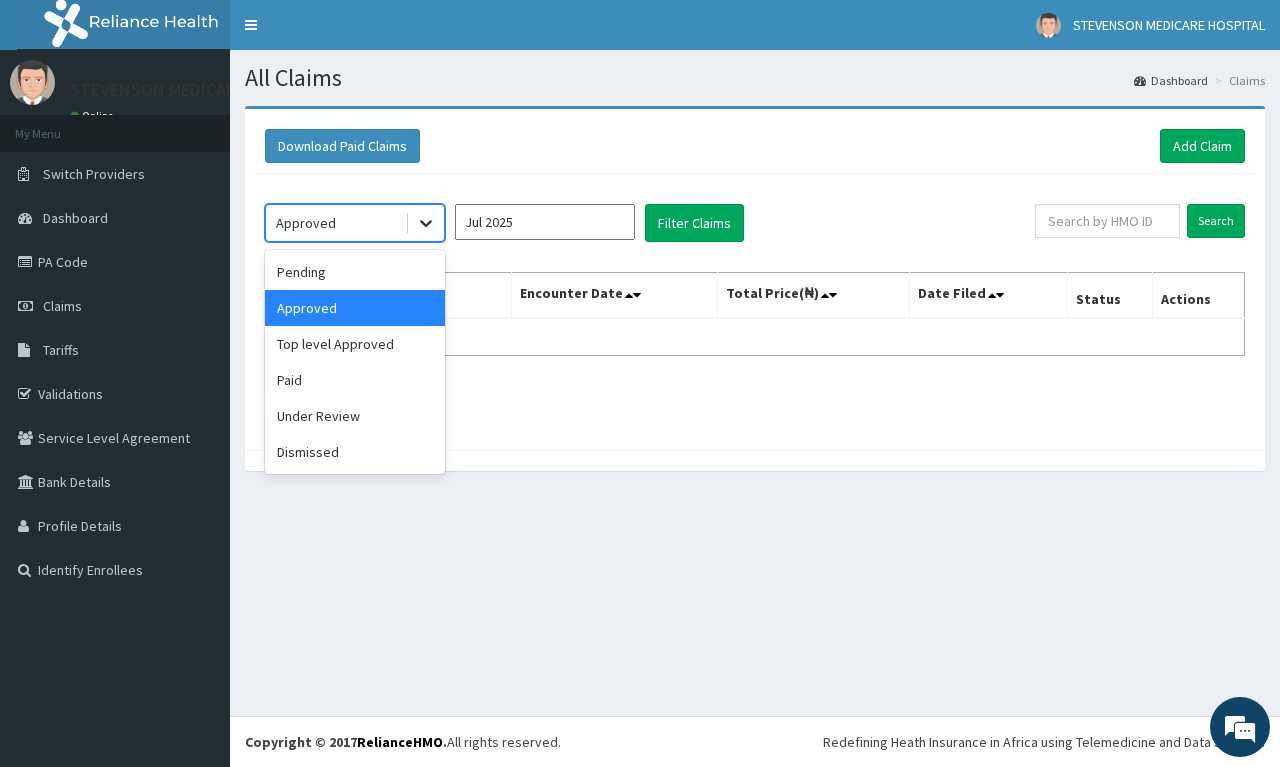 click at bounding box center [426, 223] 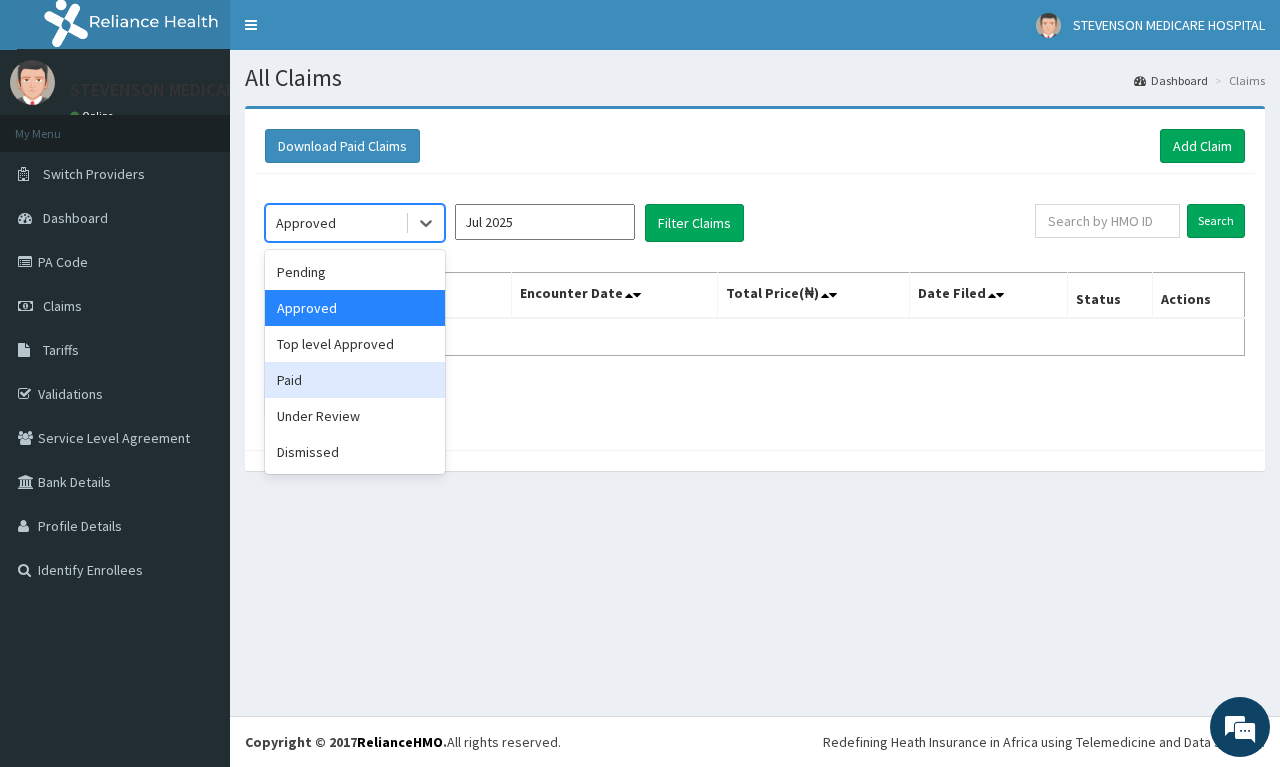 click on "Paid" at bounding box center [355, 380] 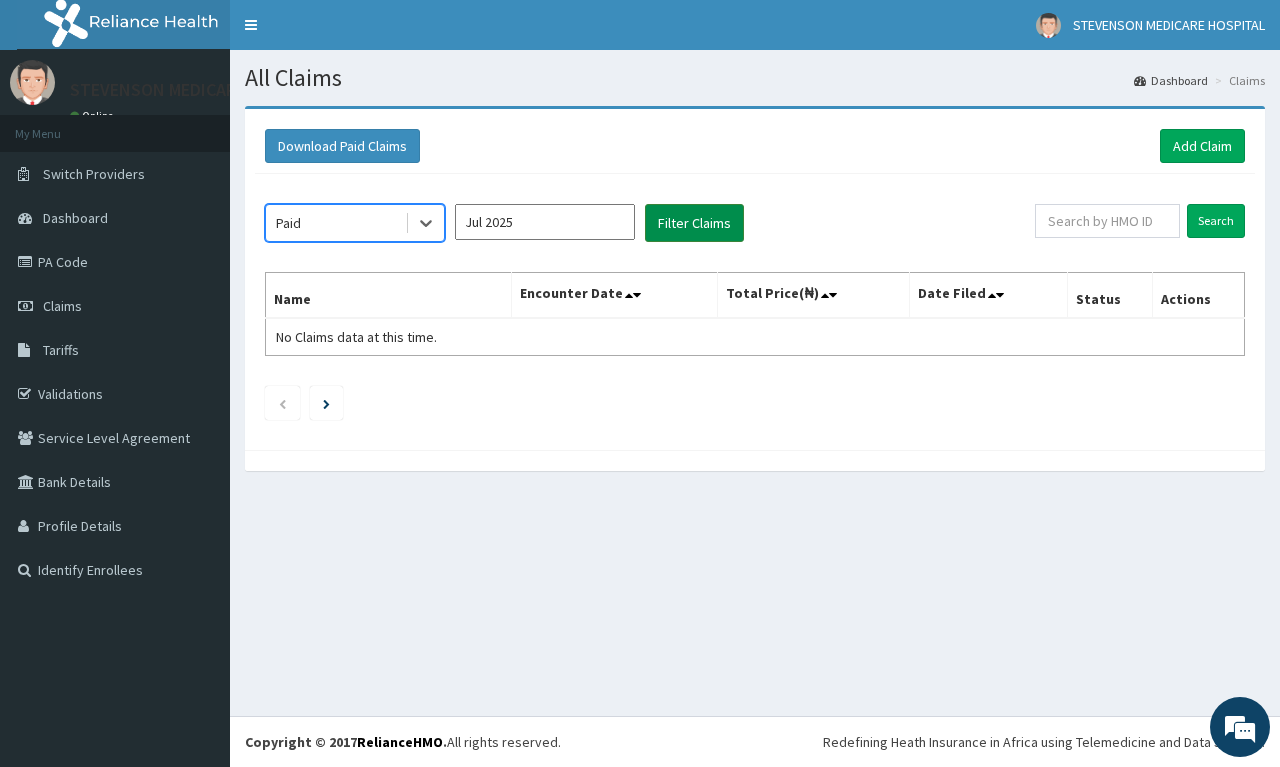click on "Filter Claims" at bounding box center [694, 223] 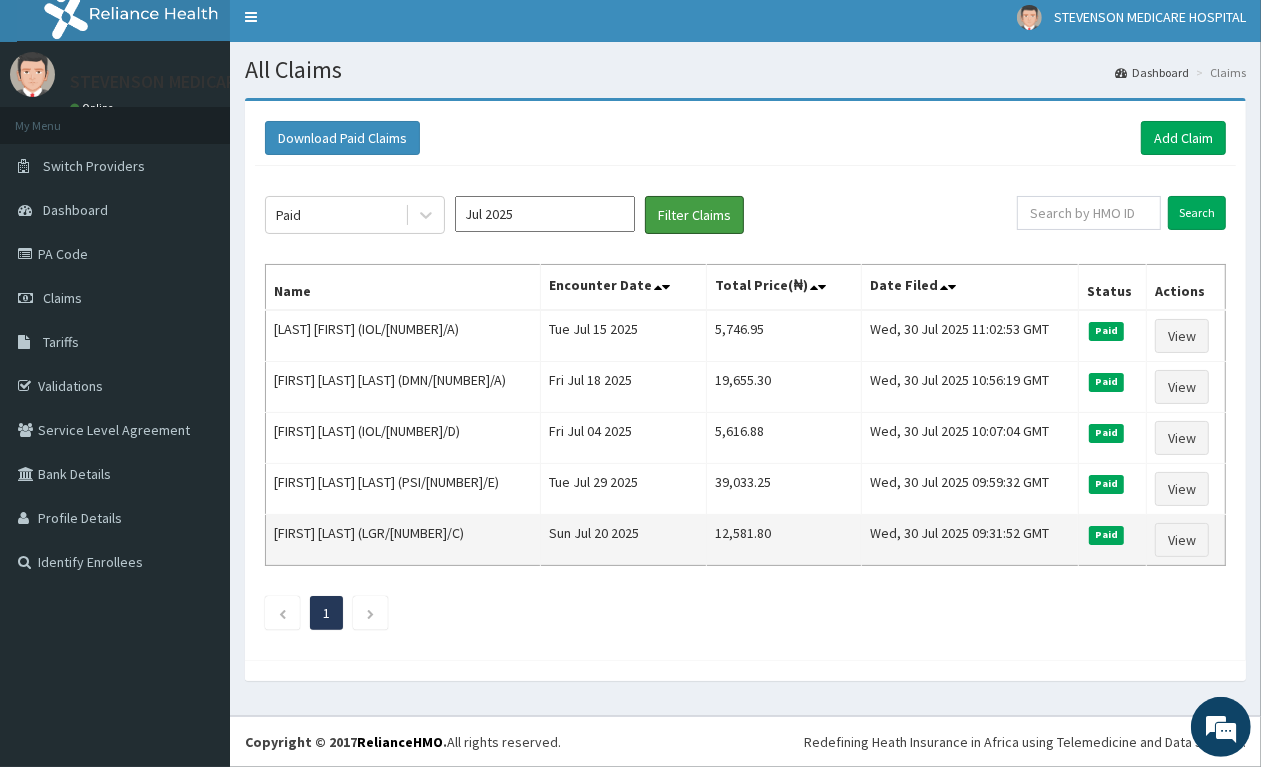 scroll, scrollTop: 12, scrollLeft: 0, axis: vertical 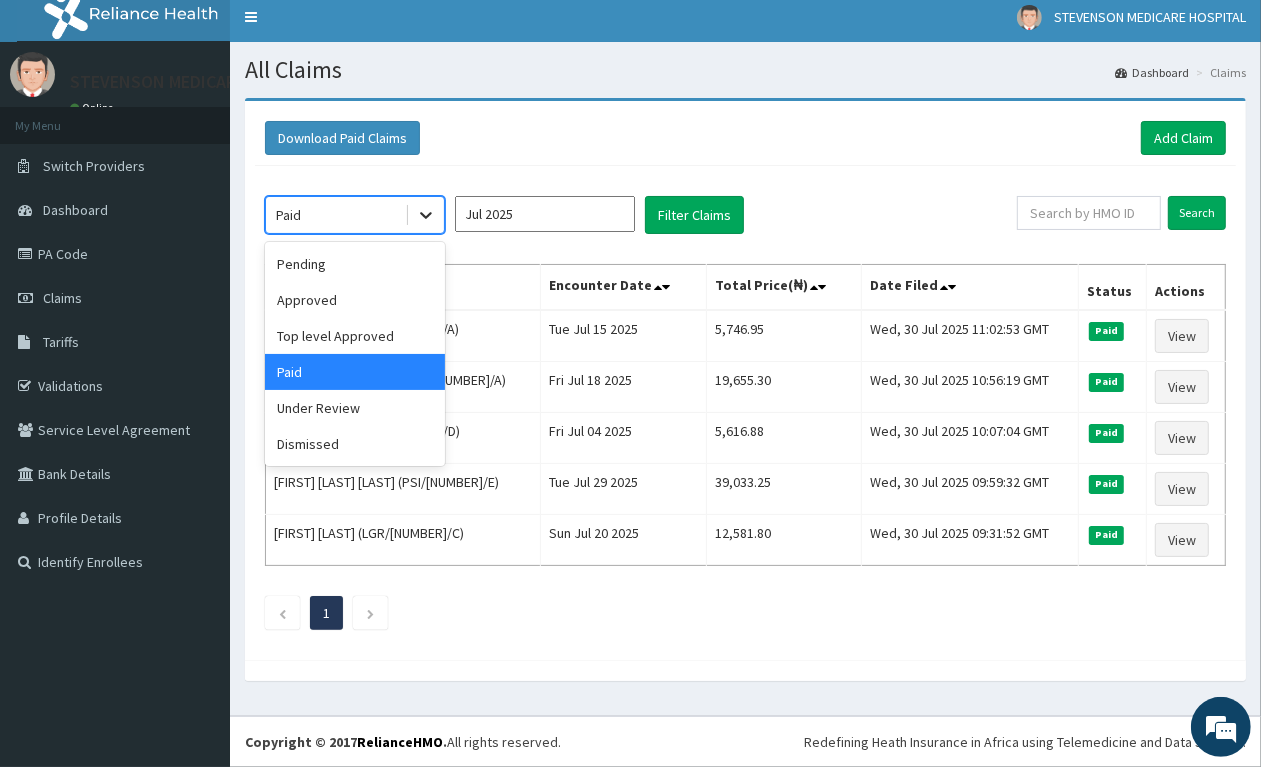 click 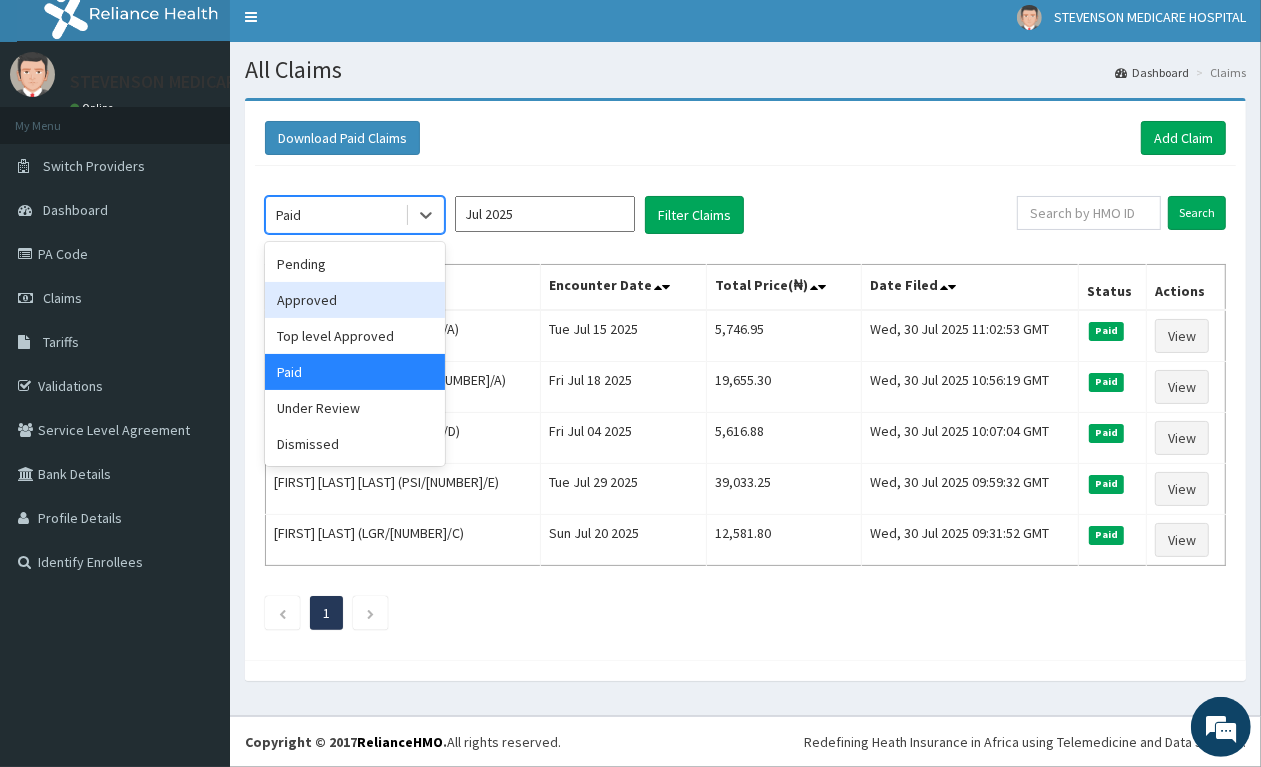 click on "Approved" at bounding box center (355, 300) 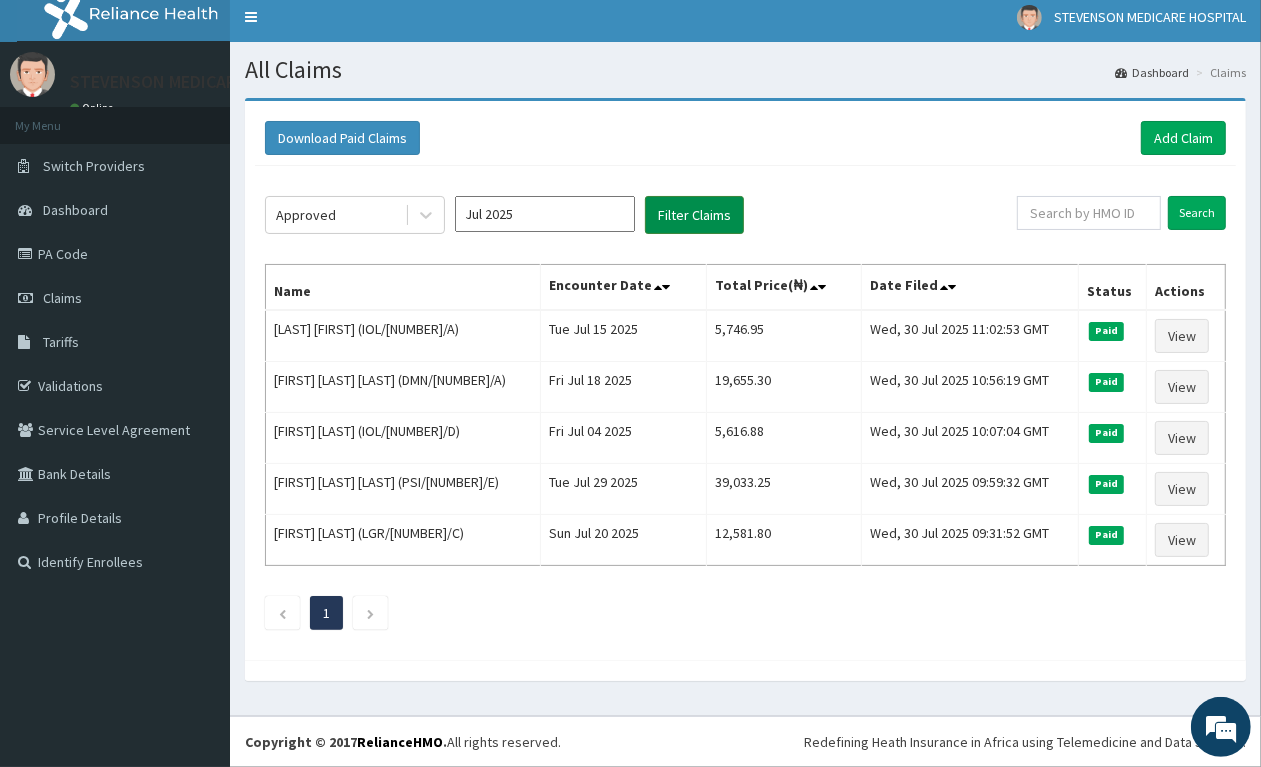 click on "Filter Claims" at bounding box center (694, 215) 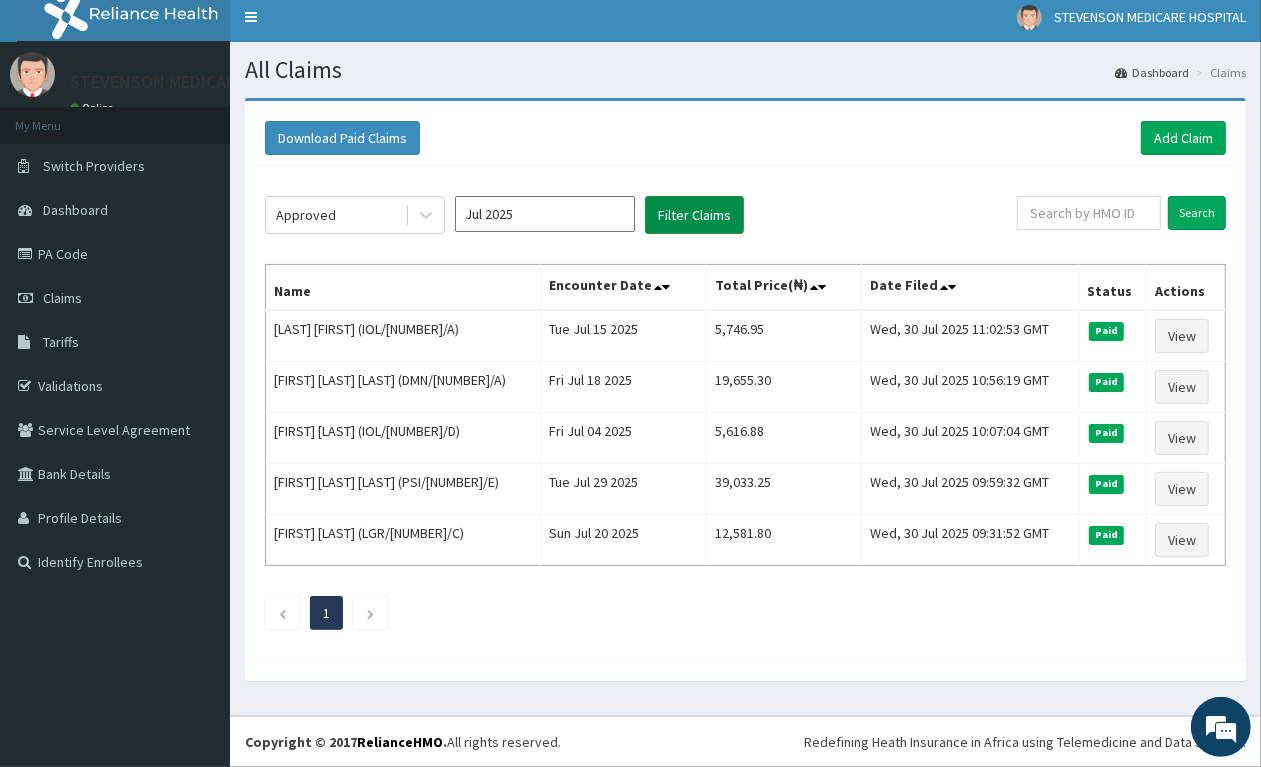 click on "Filter Claims" at bounding box center [694, 215] 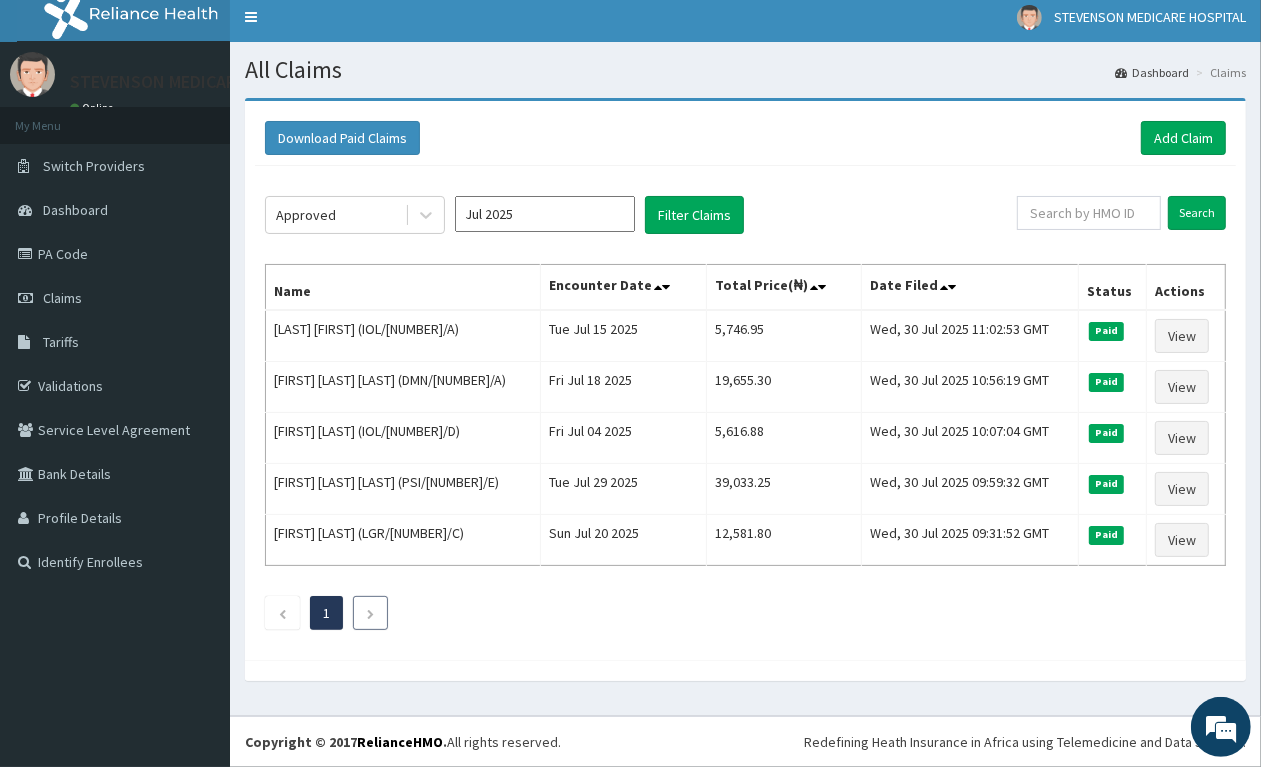 click at bounding box center [370, 613] 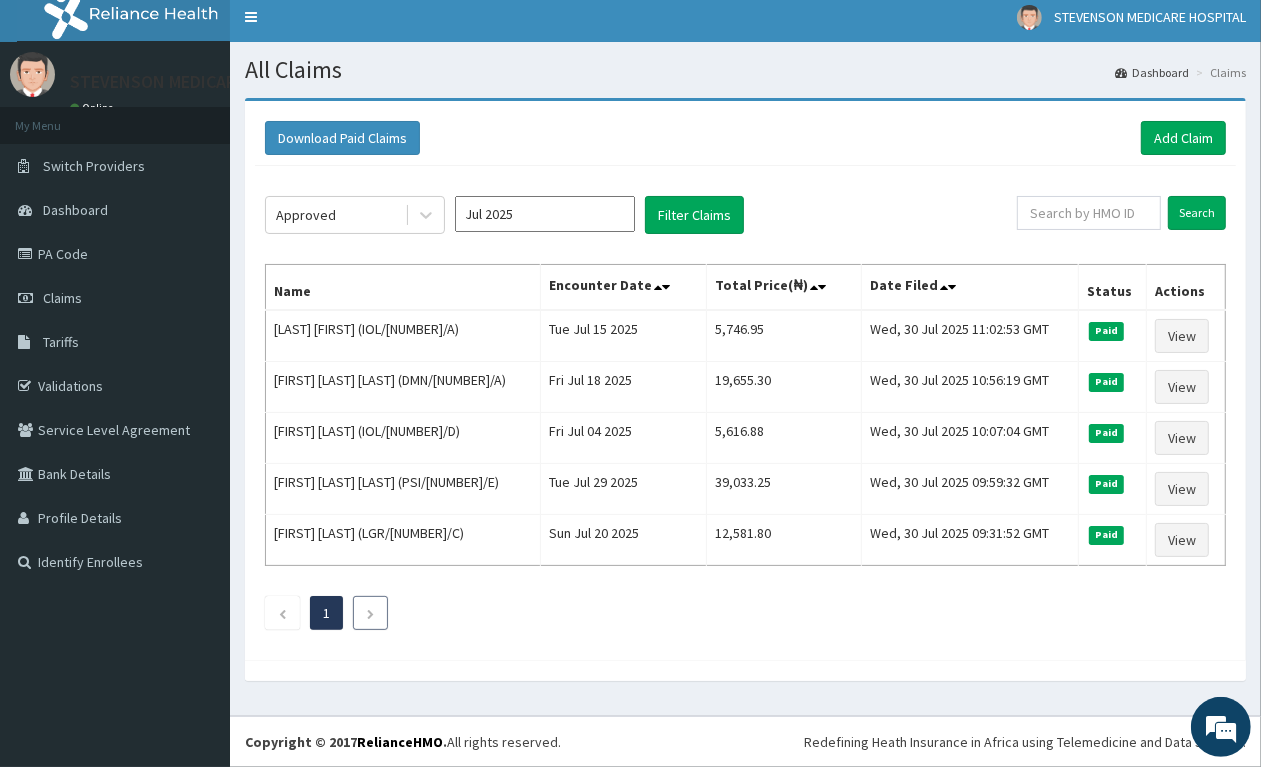 click on "All Claims
Dashboard
Claims
Download Paid Claims Add Claim × Note you can only download claims within a maximum of 1 year and the dates will auto-adjust when you select range that is greater than 1 year From 05-05-2025 To 05-08-2025 Close Download Approved Jul 2025 Filter Claims Search Name Encounter Date Total Price(₦) Date Filed Status Actions Omojola Josephine (IOL/10014/A) Tue Jul 15 2025 5,746.95 Wed, 30 Jul 2025 11:02:53 GMT Paid View Paul Kwame Emmanuel (DMN/10063/A) Fri Jul 18 2025 19,655.30 Wed, 30 Jul 2025 10:56:19 GMT Paid View HEAVENLY OMOJOLA (IOL/10014/D) Fri Jul 04 2025 5,616.88 Wed, 30 Jul 2025 10:07:04 GMT Paid View Idowu David OBAYEMI (PSI/10006/E) Tue Jul 29 2025 39,033.25 Wed, 30 Jul 2025 09:59:32 GMT Paid View Immaculate Enefu (LGR/10022/C) Sun Jul 20 2025 12,581.80 Wed, 30 Jul 2025 09:31:52 GMT Paid View 1" at bounding box center (745, 379) 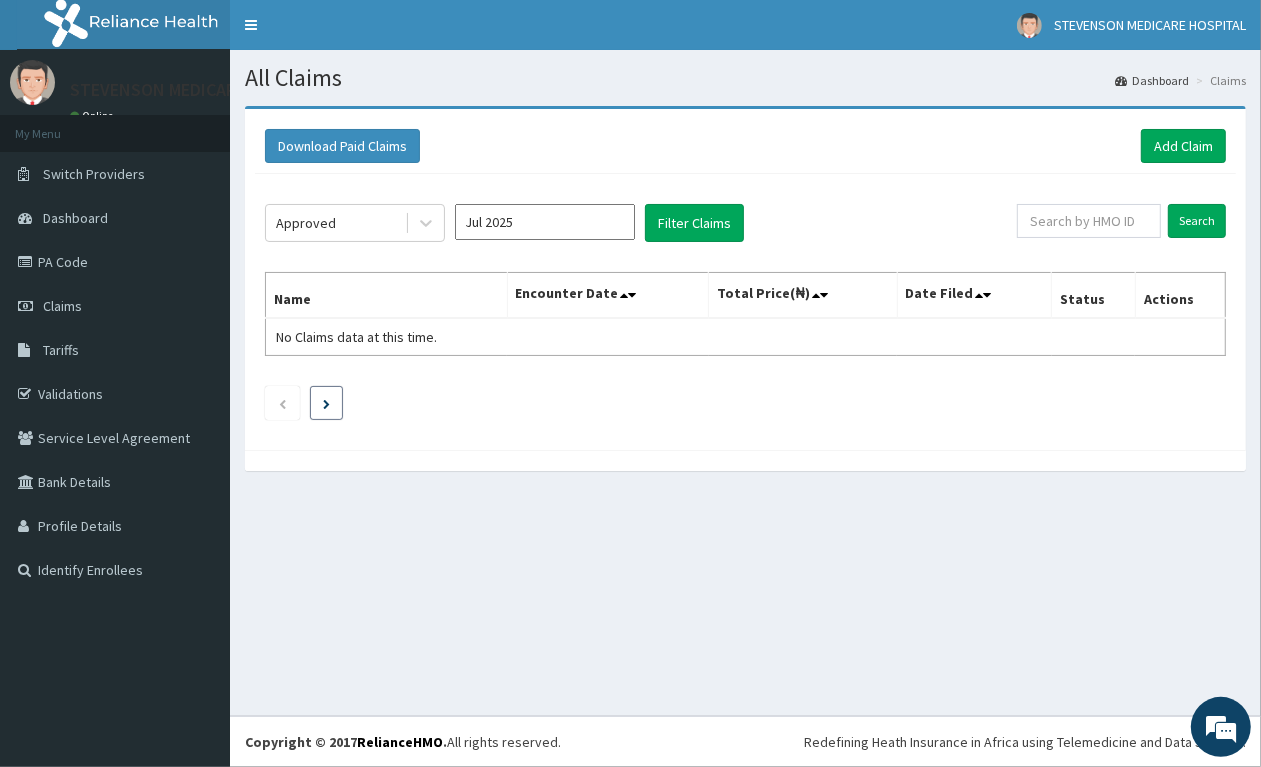scroll, scrollTop: 0, scrollLeft: 0, axis: both 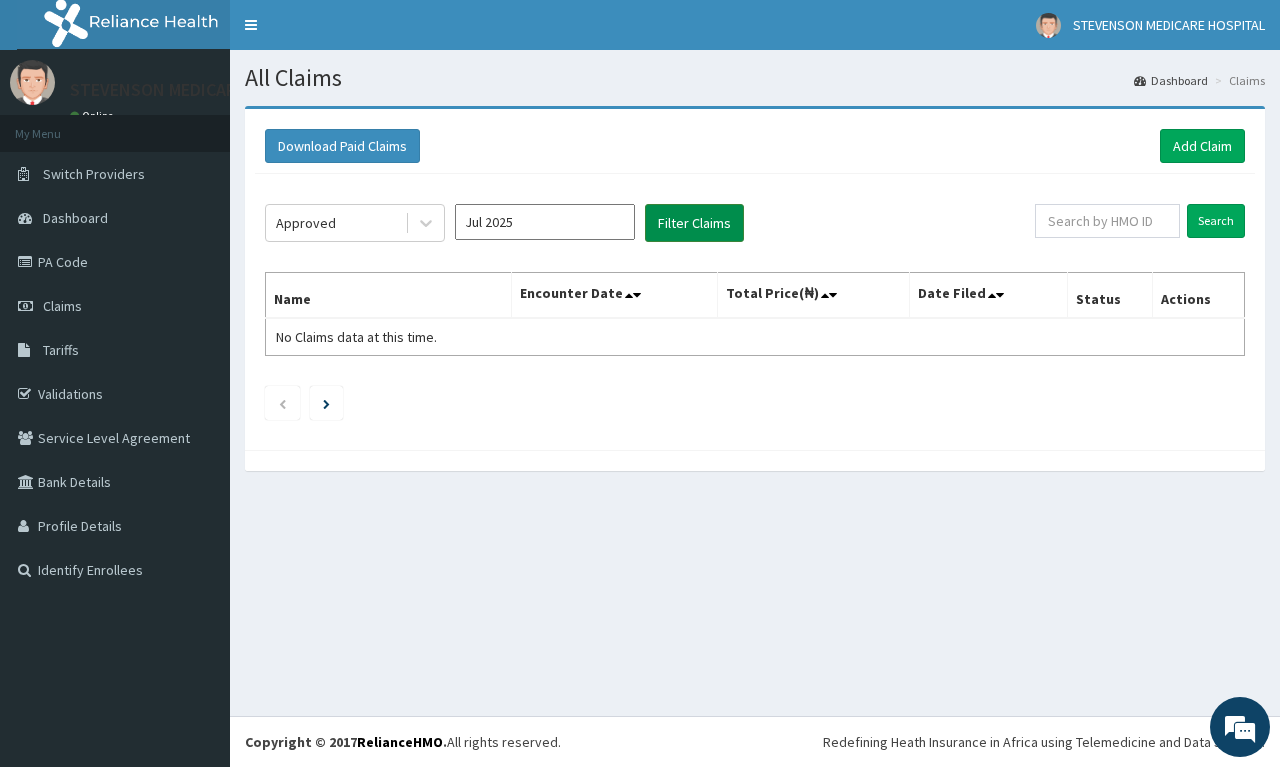 click on "Filter Claims" at bounding box center (694, 223) 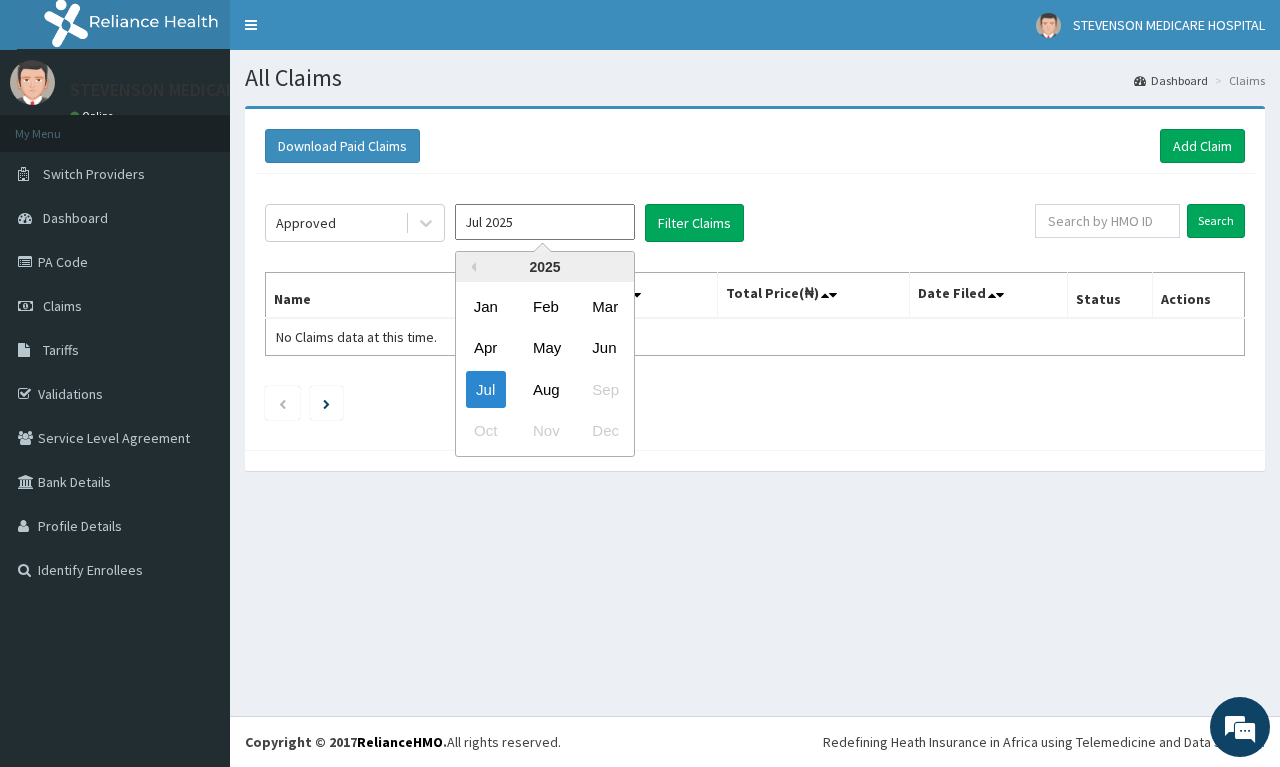 click on "Jul 2025" at bounding box center [545, 222] 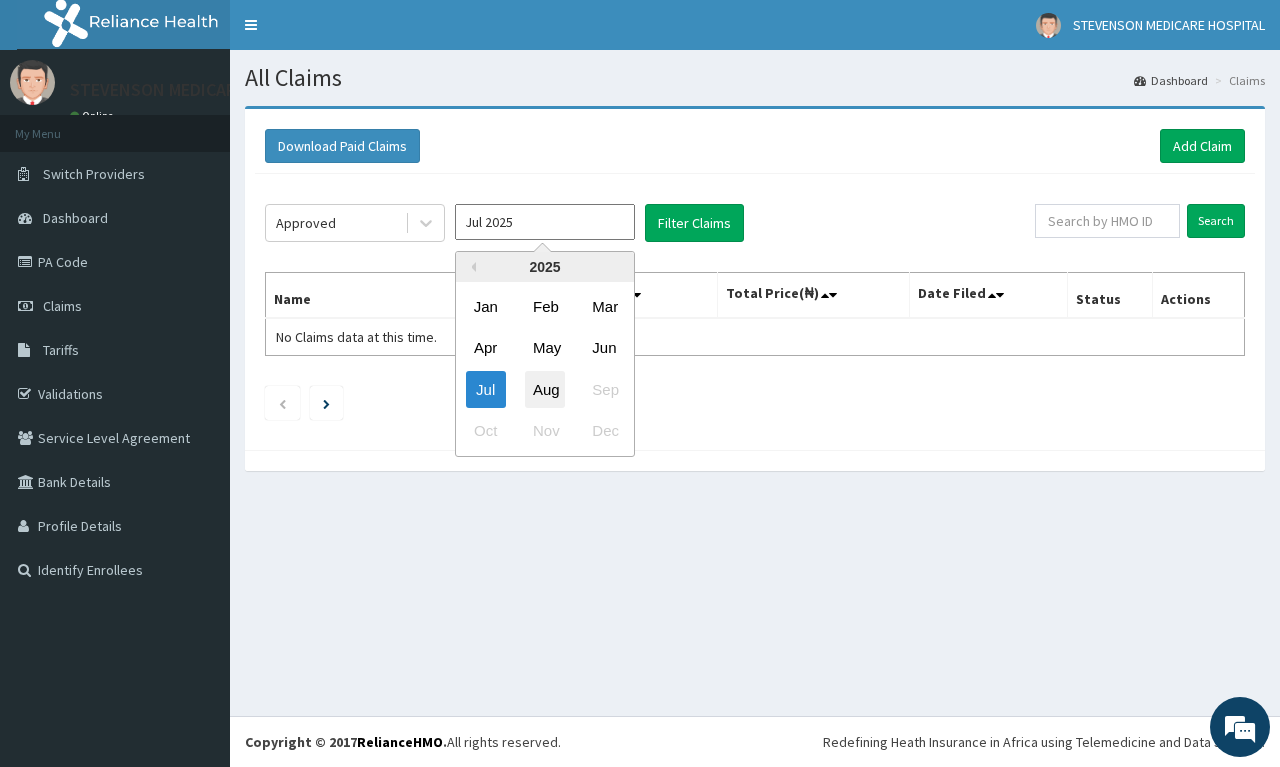 click on "Aug" at bounding box center (545, 389) 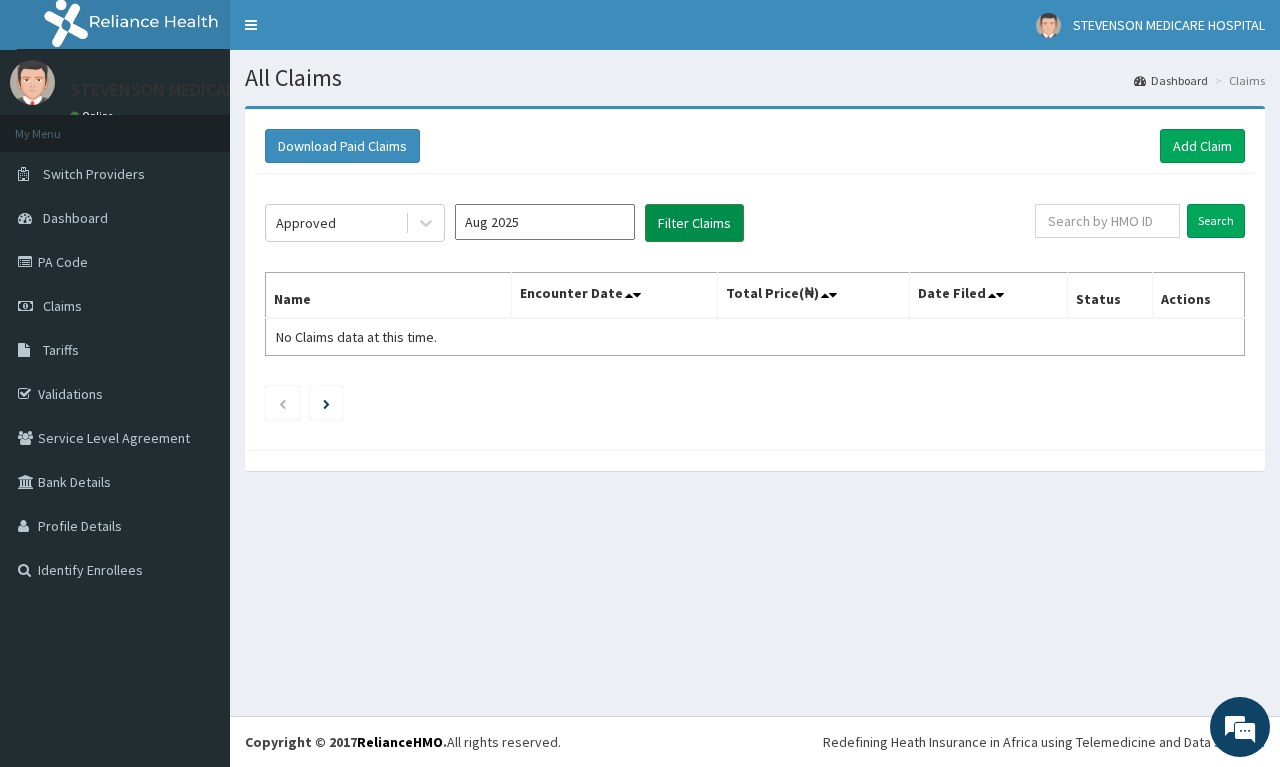 click on "Filter Claims" at bounding box center [694, 223] 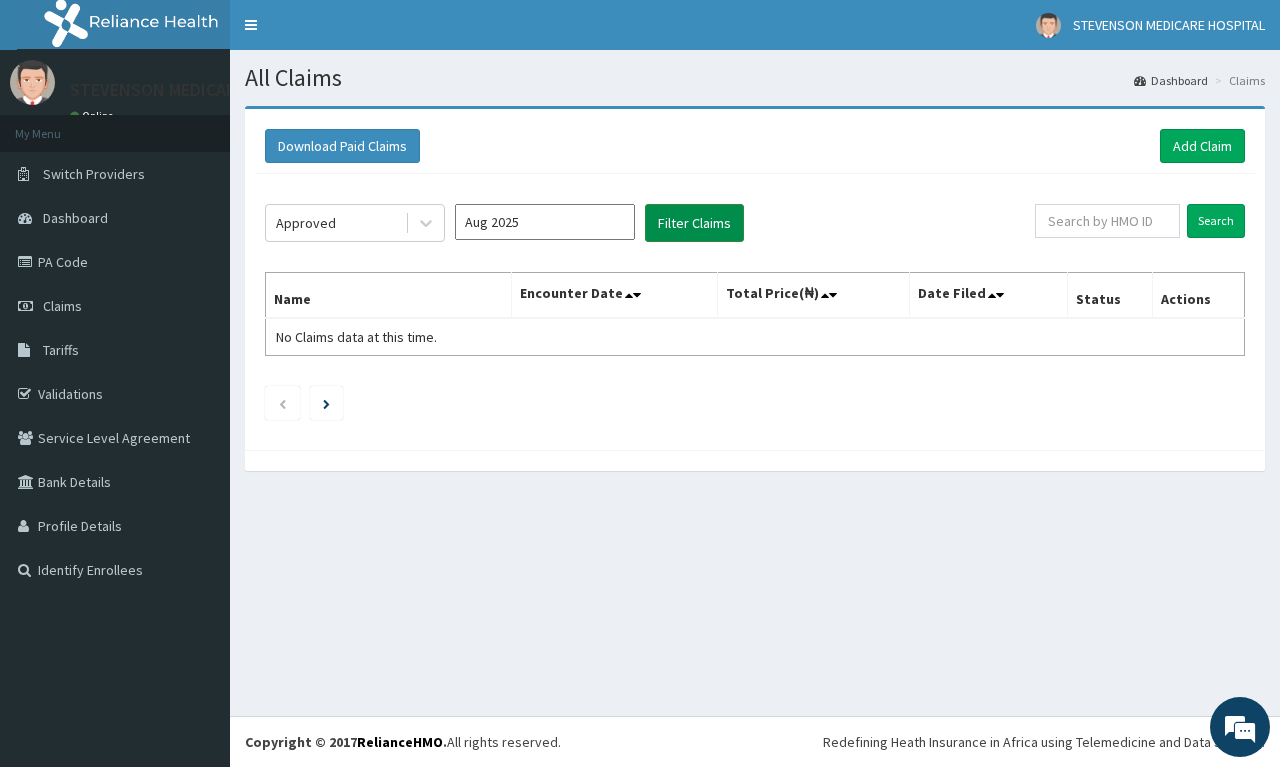 click on "Filter Claims" at bounding box center (694, 223) 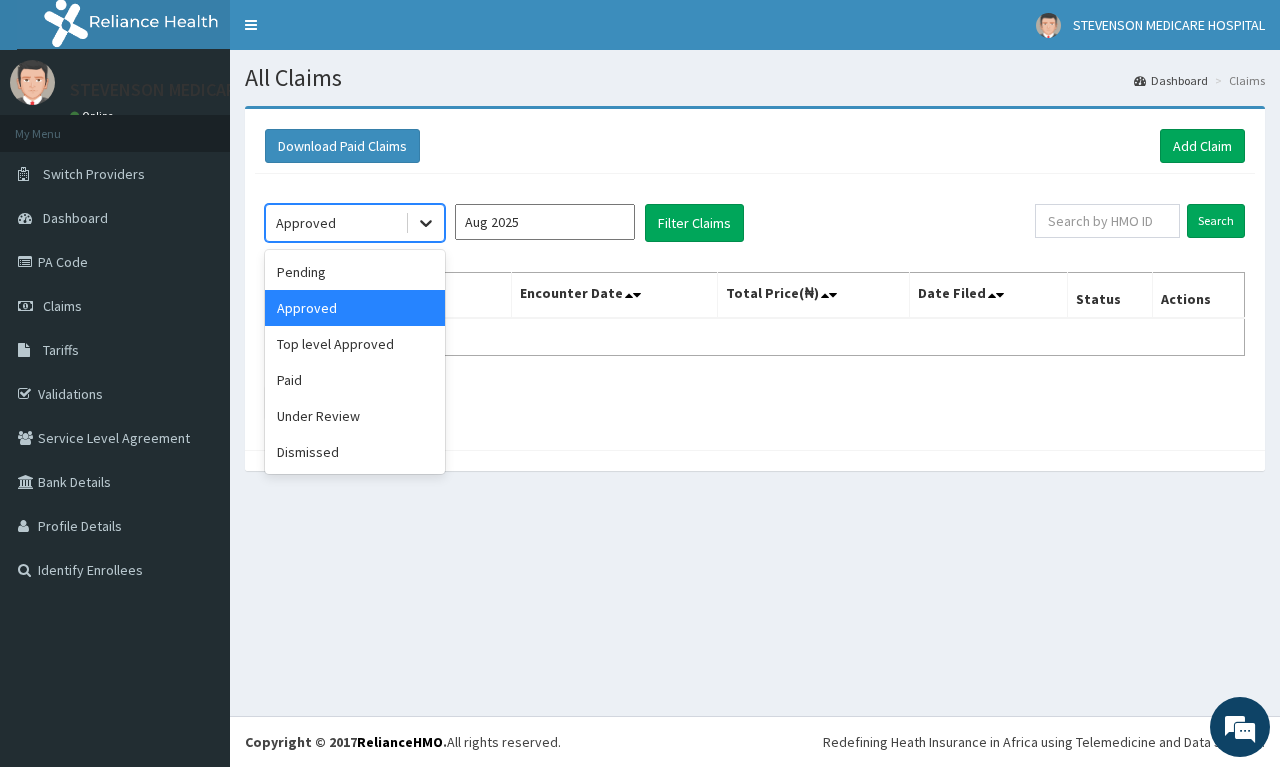 click at bounding box center (426, 223) 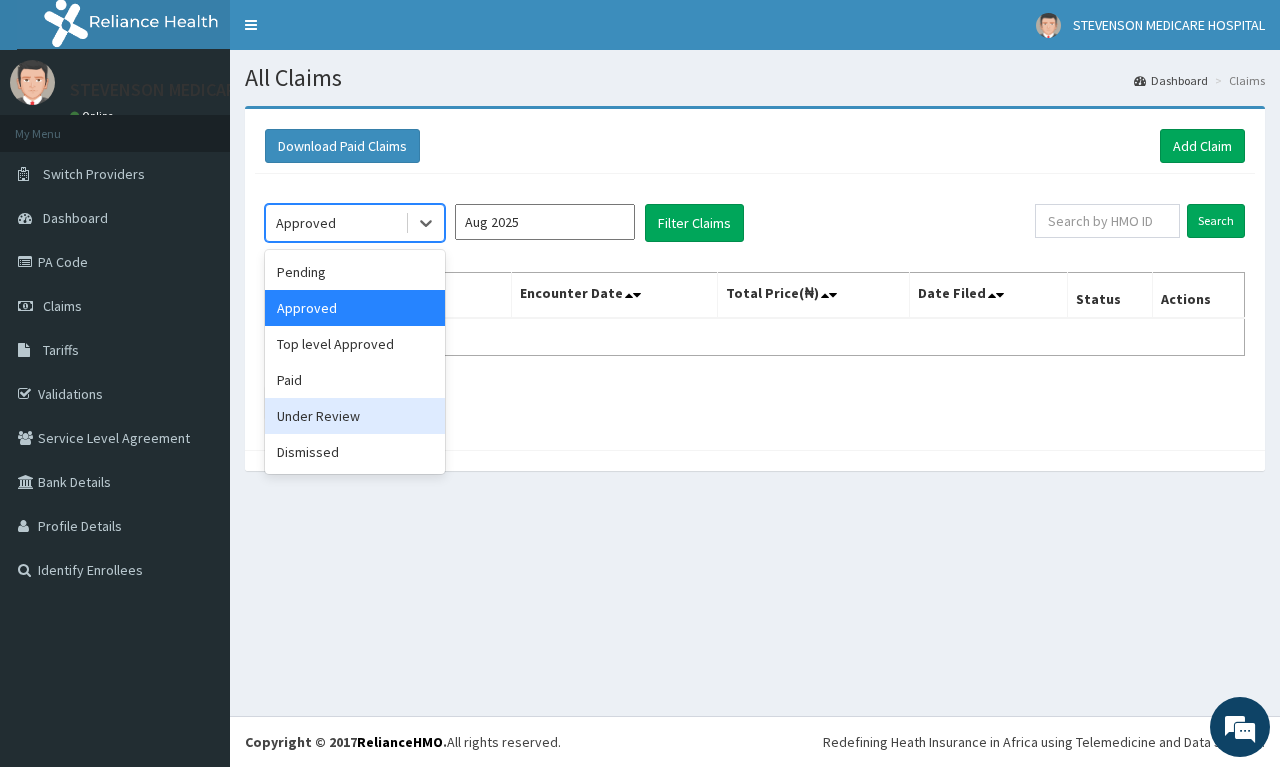 click on "Under Review" at bounding box center (355, 416) 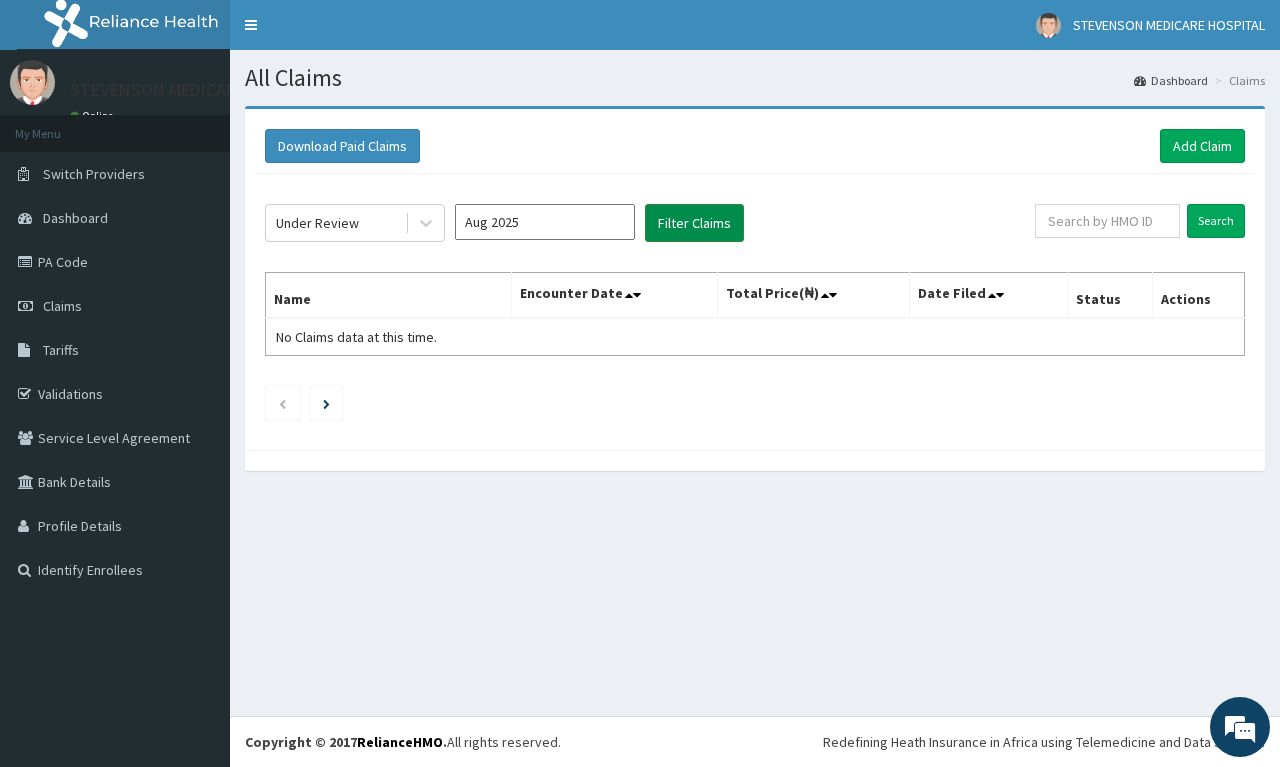 click on "Filter Claims" at bounding box center (694, 223) 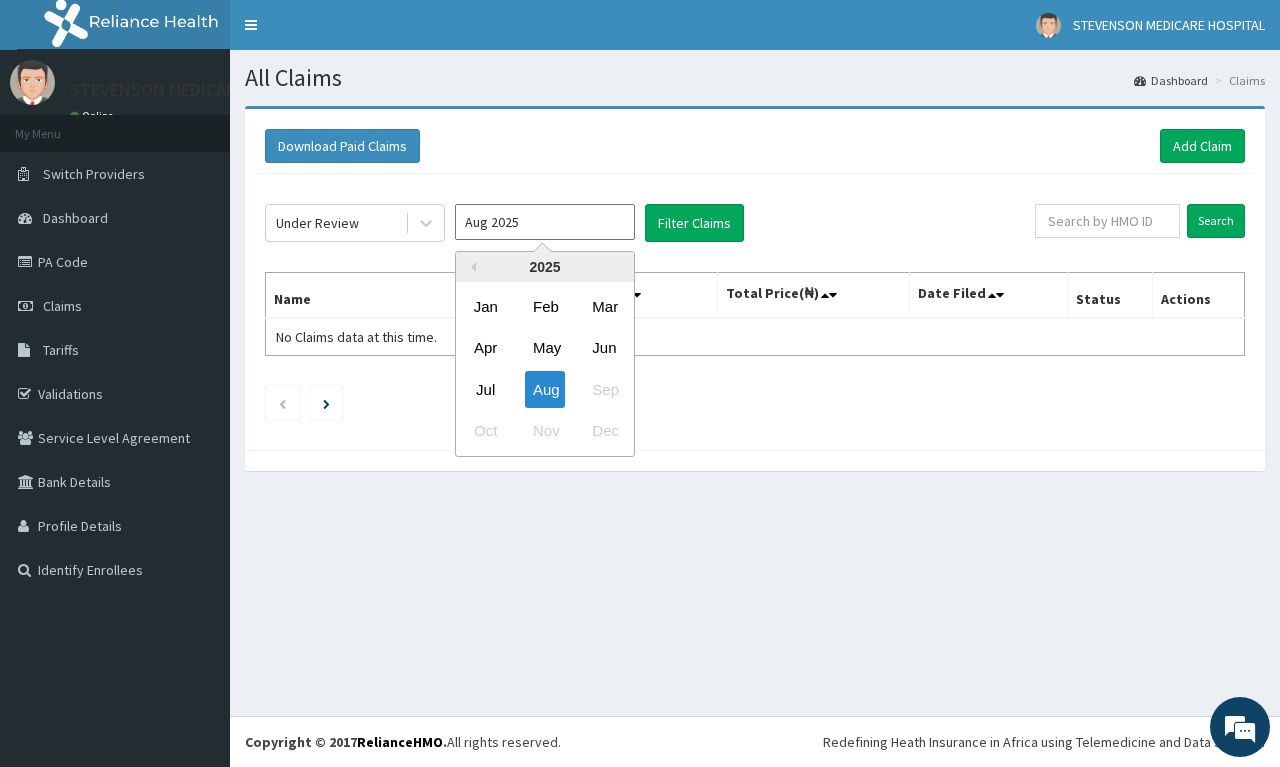 click on "Aug 2025" at bounding box center [545, 222] 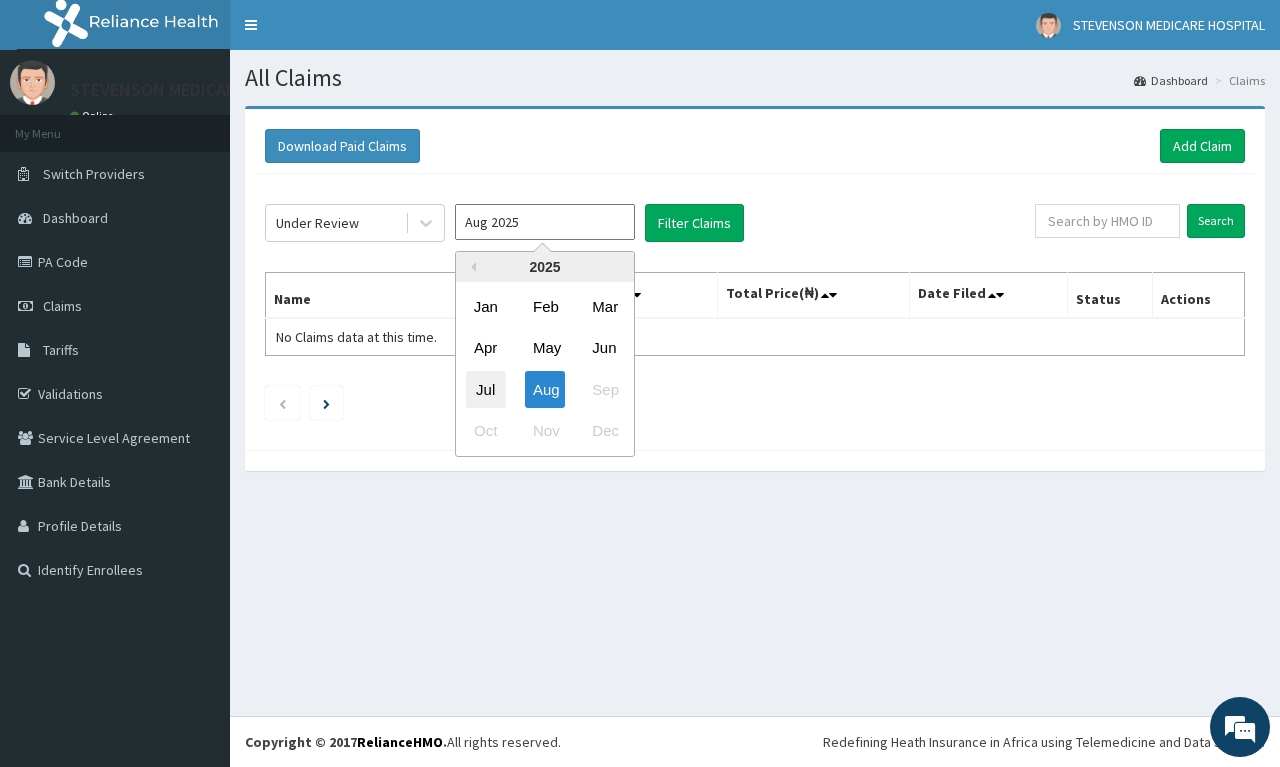 click on "Jul" at bounding box center [486, 389] 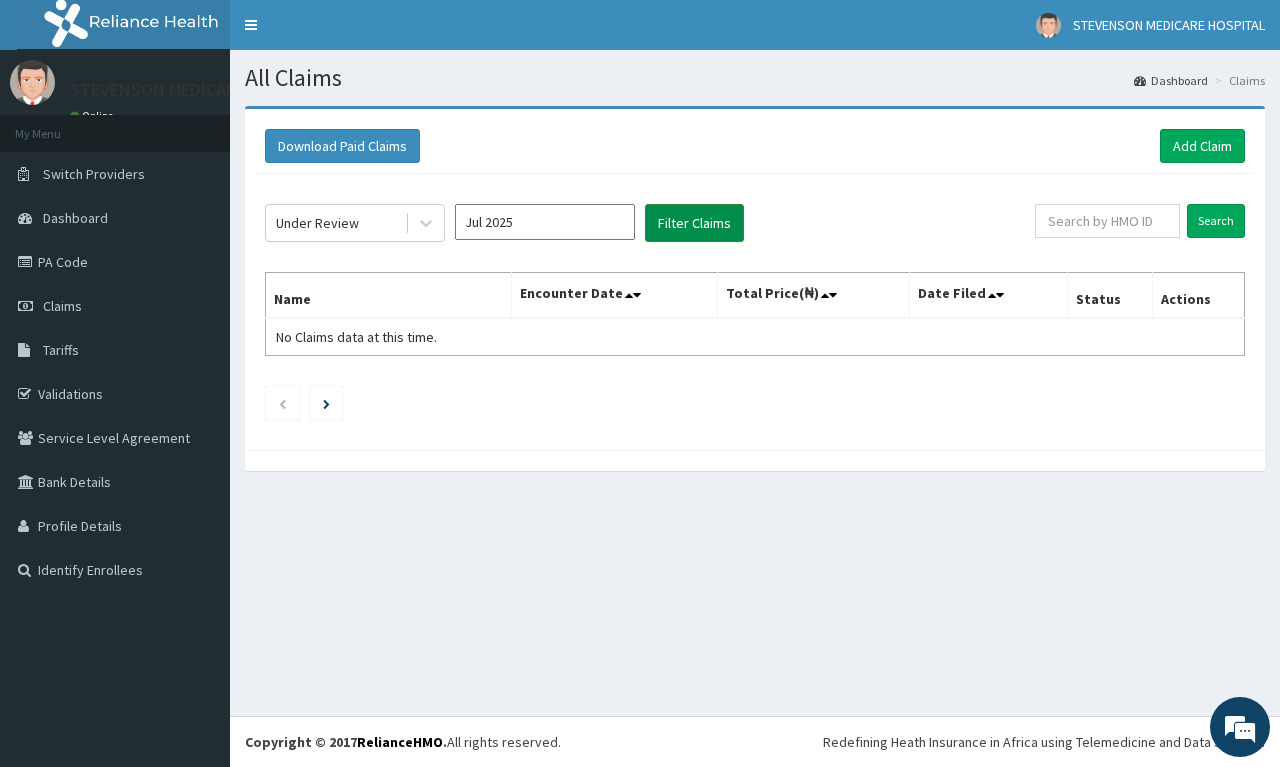 click on "Filter Claims" at bounding box center (694, 223) 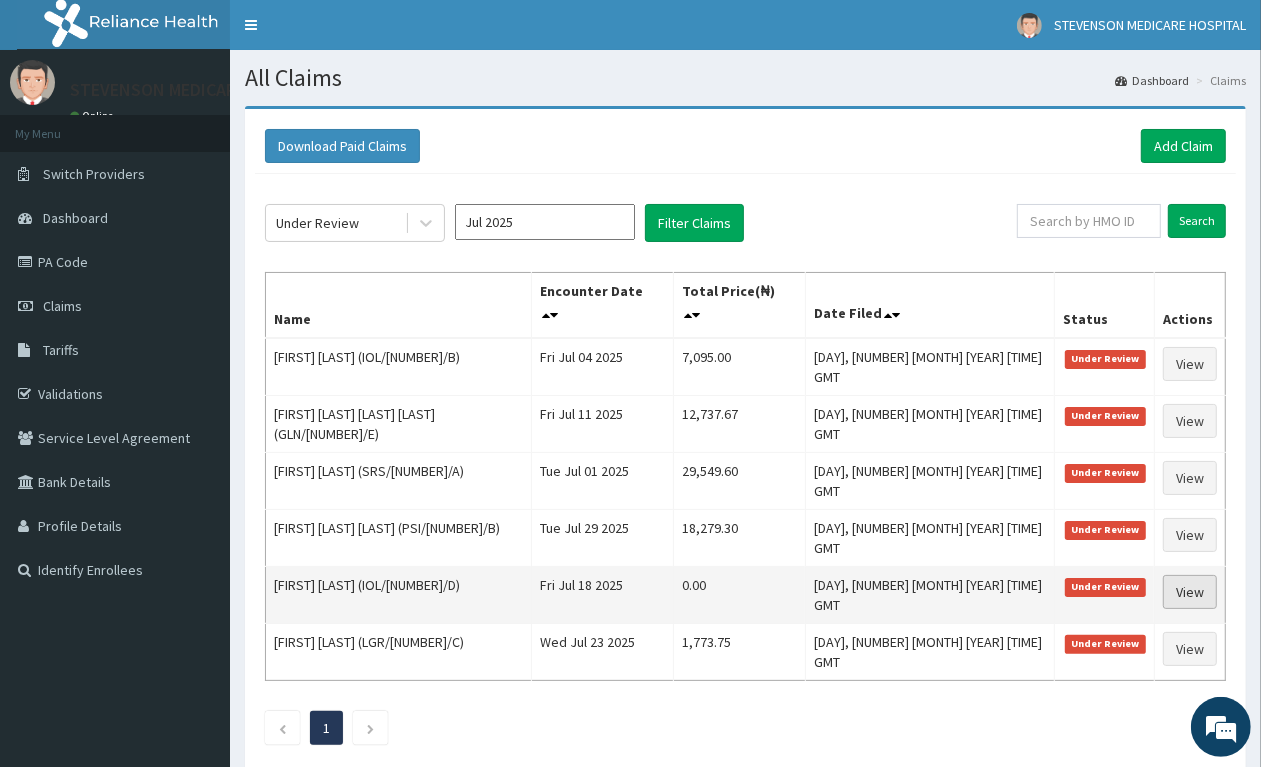 click on "View" at bounding box center [1190, 592] 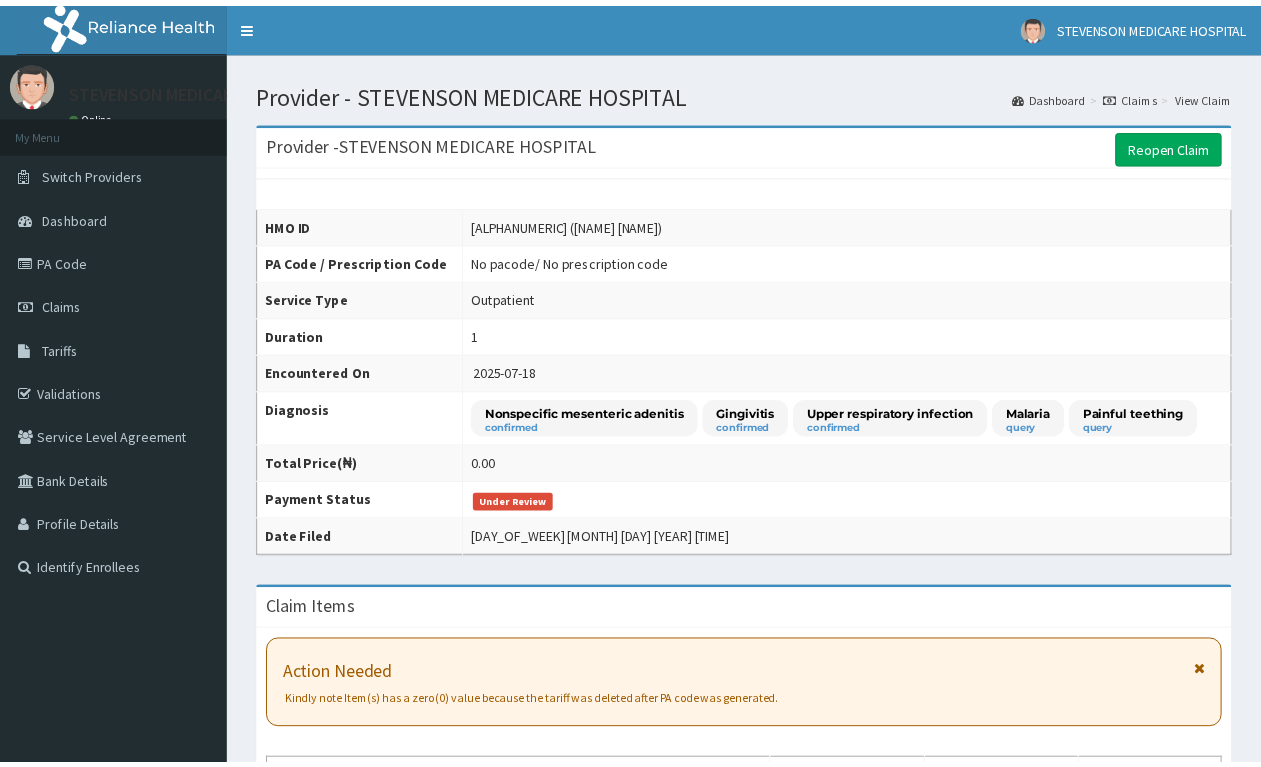scroll, scrollTop: 0, scrollLeft: 0, axis: both 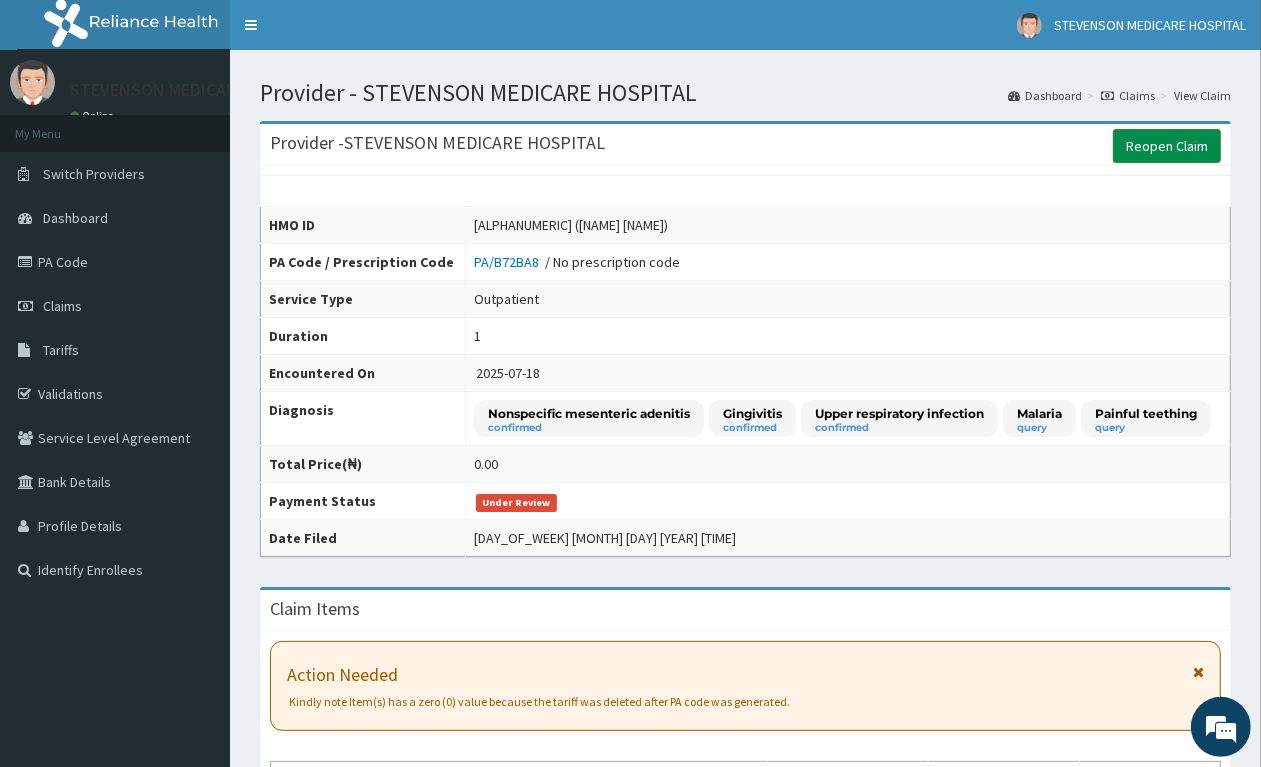 click on "Reopen Claim" at bounding box center [1167, 146] 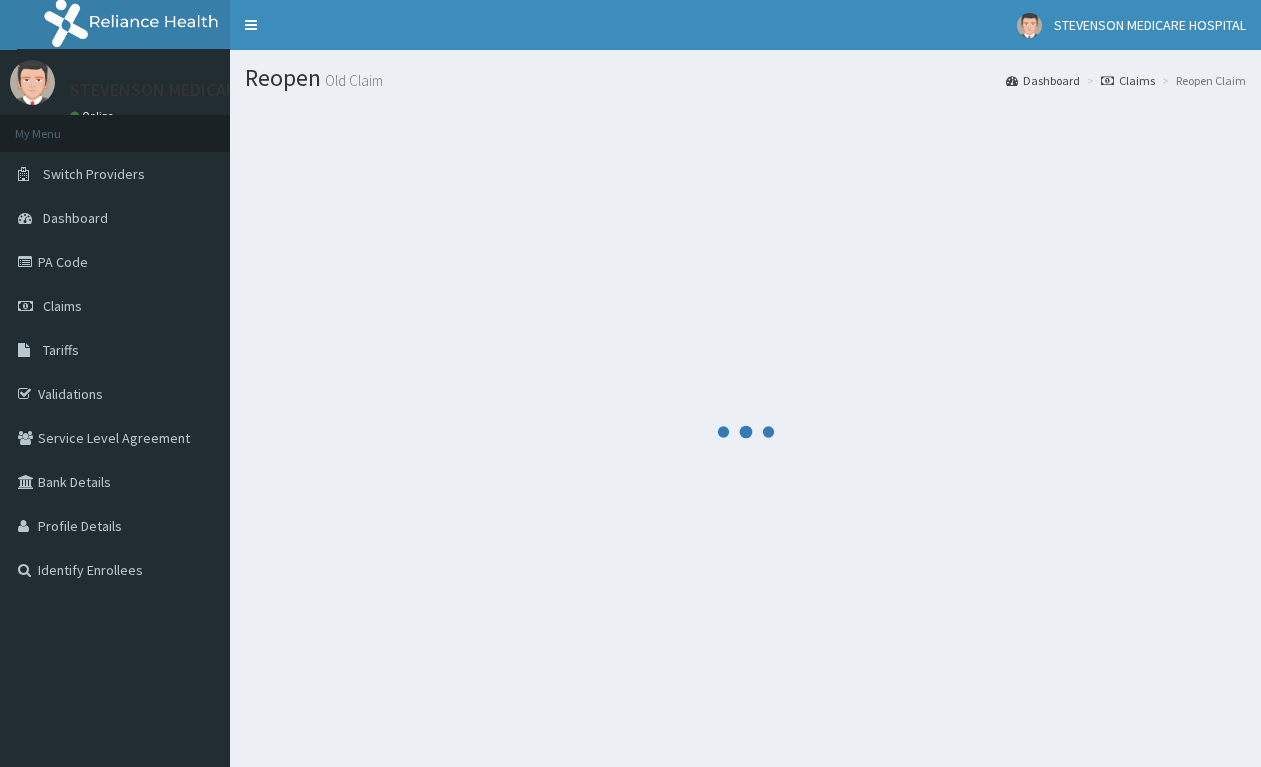 scroll, scrollTop: 0, scrollLeft: 0, axis: both 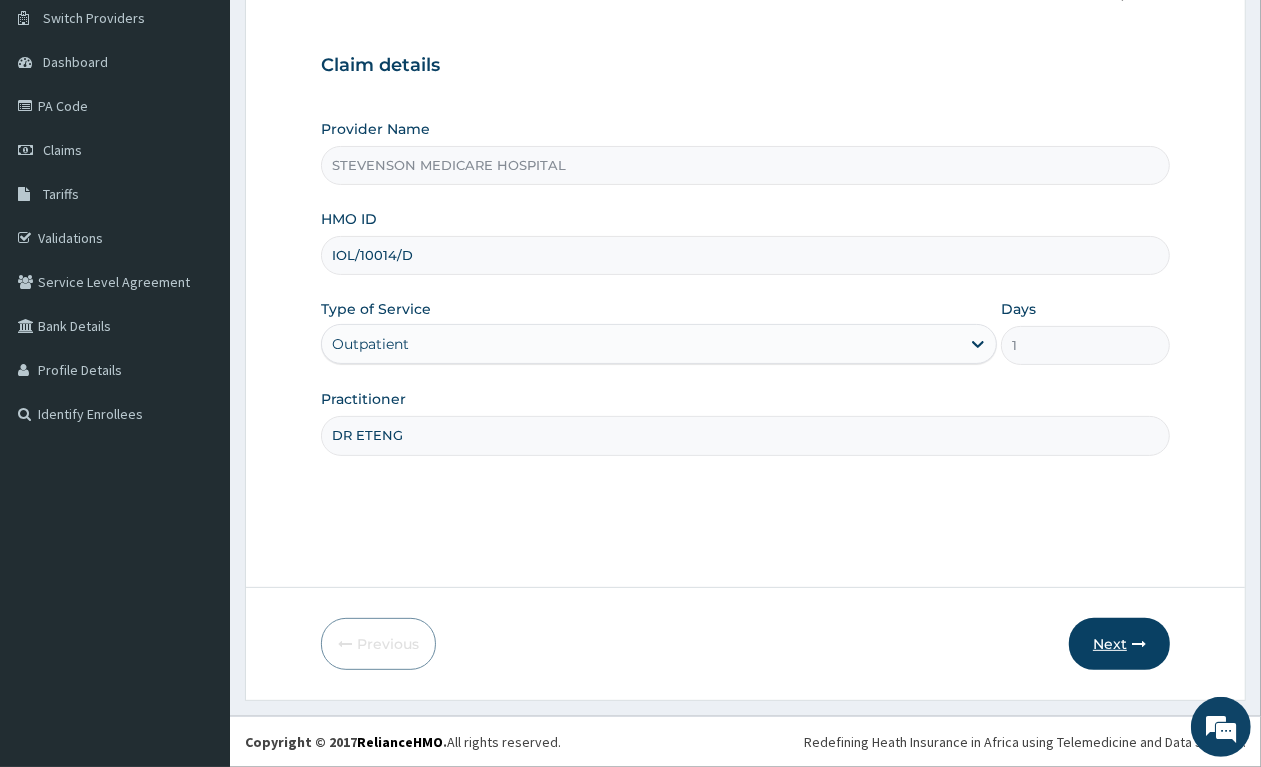 click on "Next" at bounding box center (1119, 644) 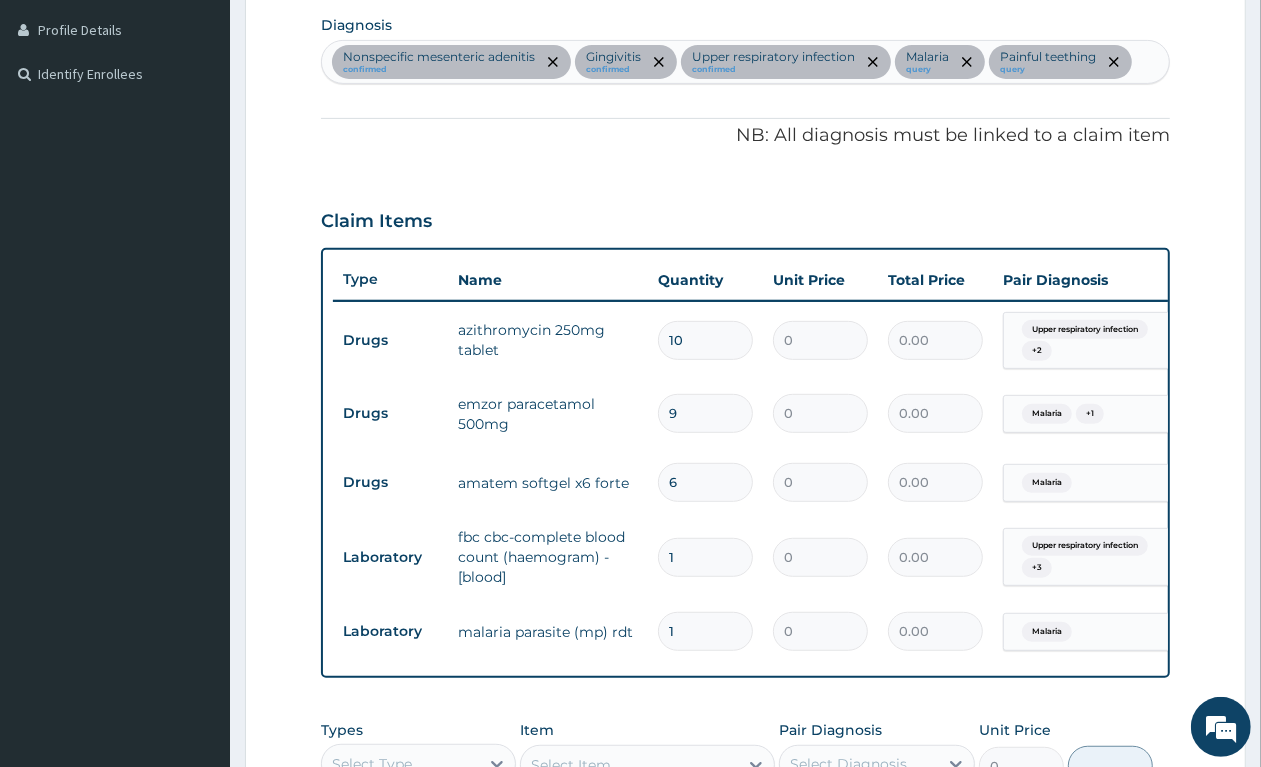 scroll, scrollTop: 531, scrollLeft: 0, axis: vertical 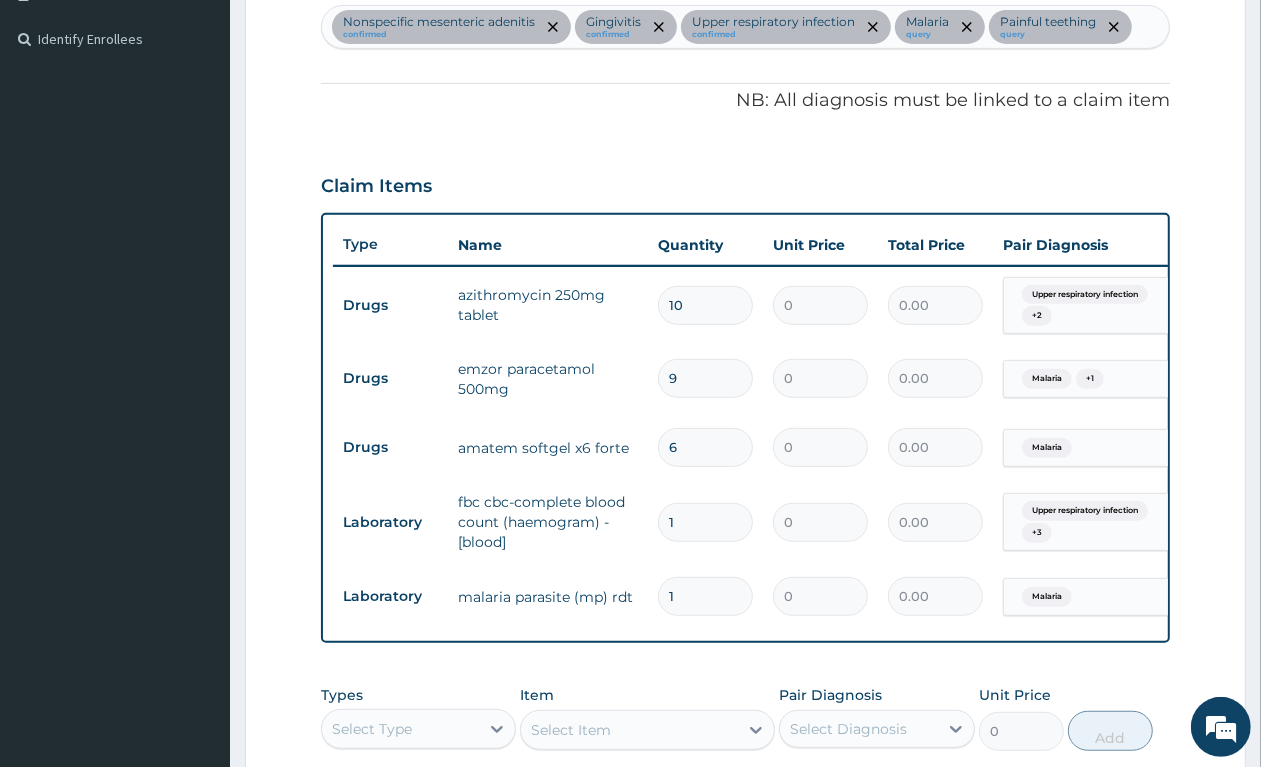 click on "0" at bounding box center (820, 305) 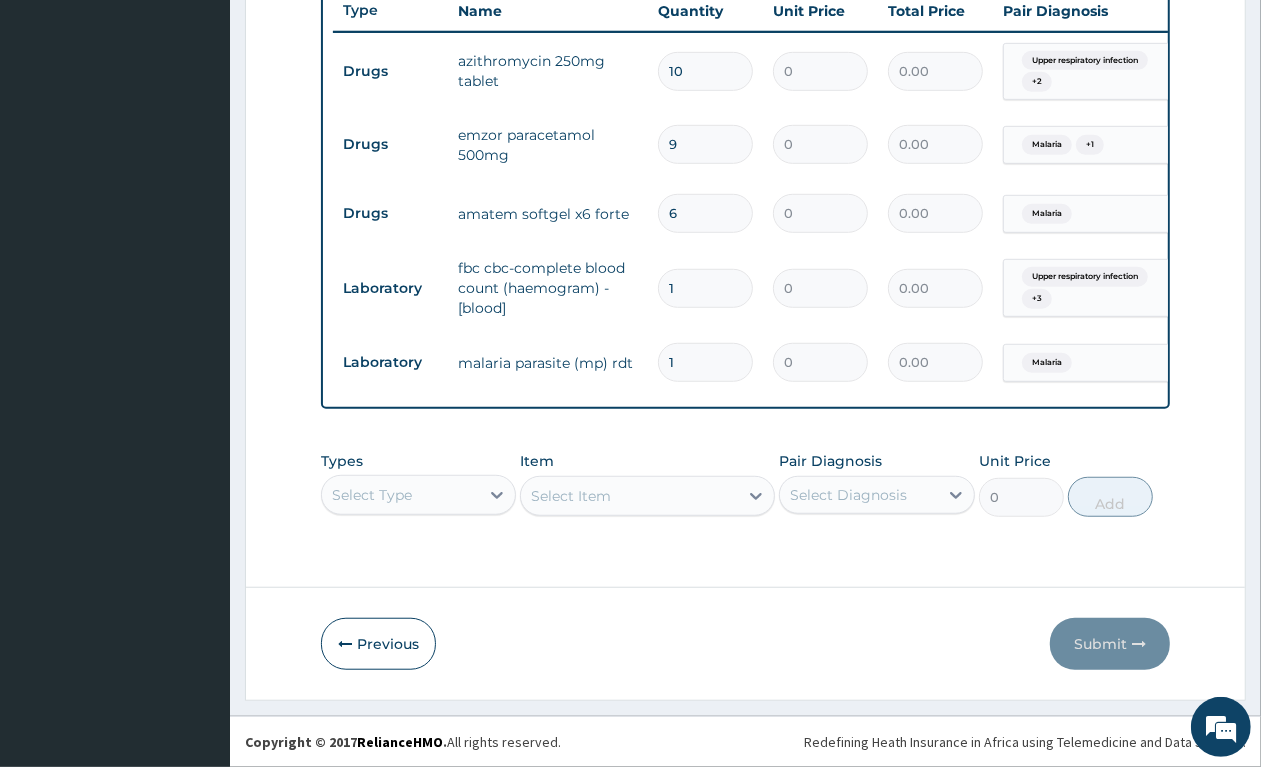 scroll, scrollTop: 783, scrollLeft: 0, axis: vertical 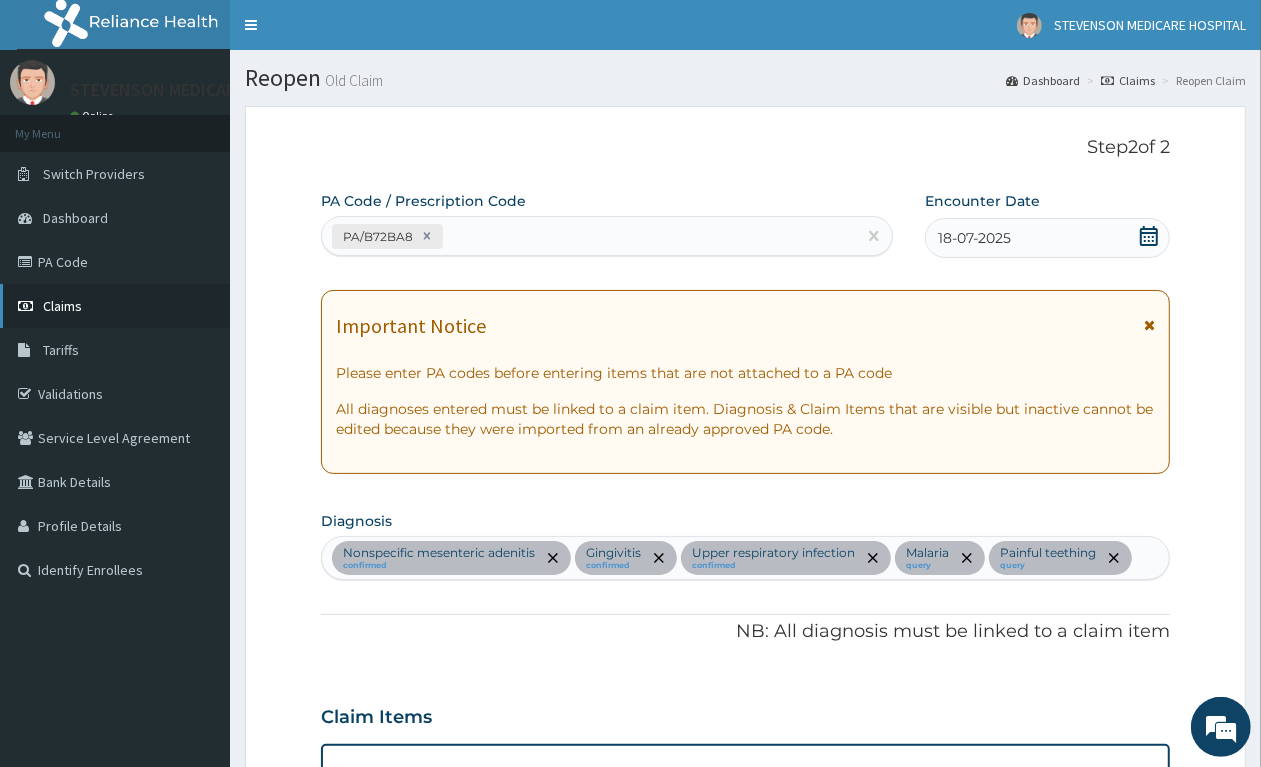 click on "Claims" at bounding box center [115, 306] 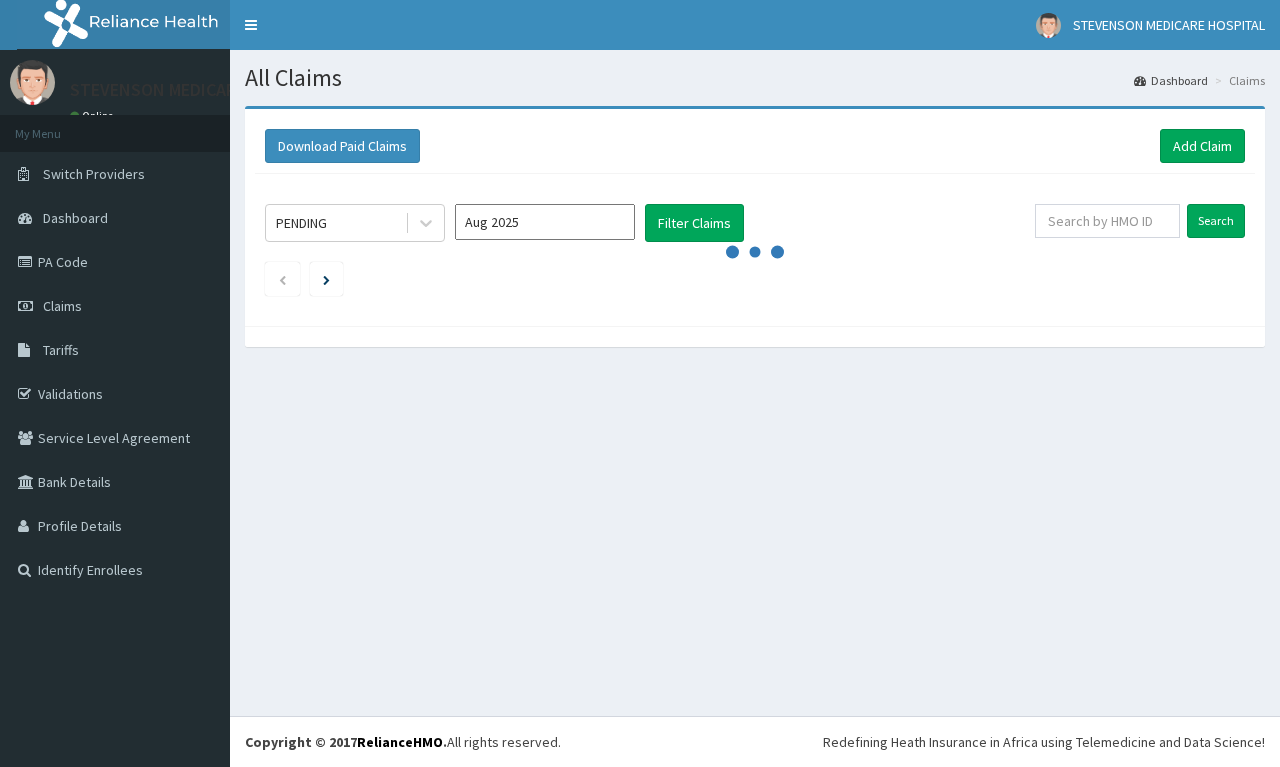 scroll, scrollTop: 0, scrollLeft: 0, axis: both 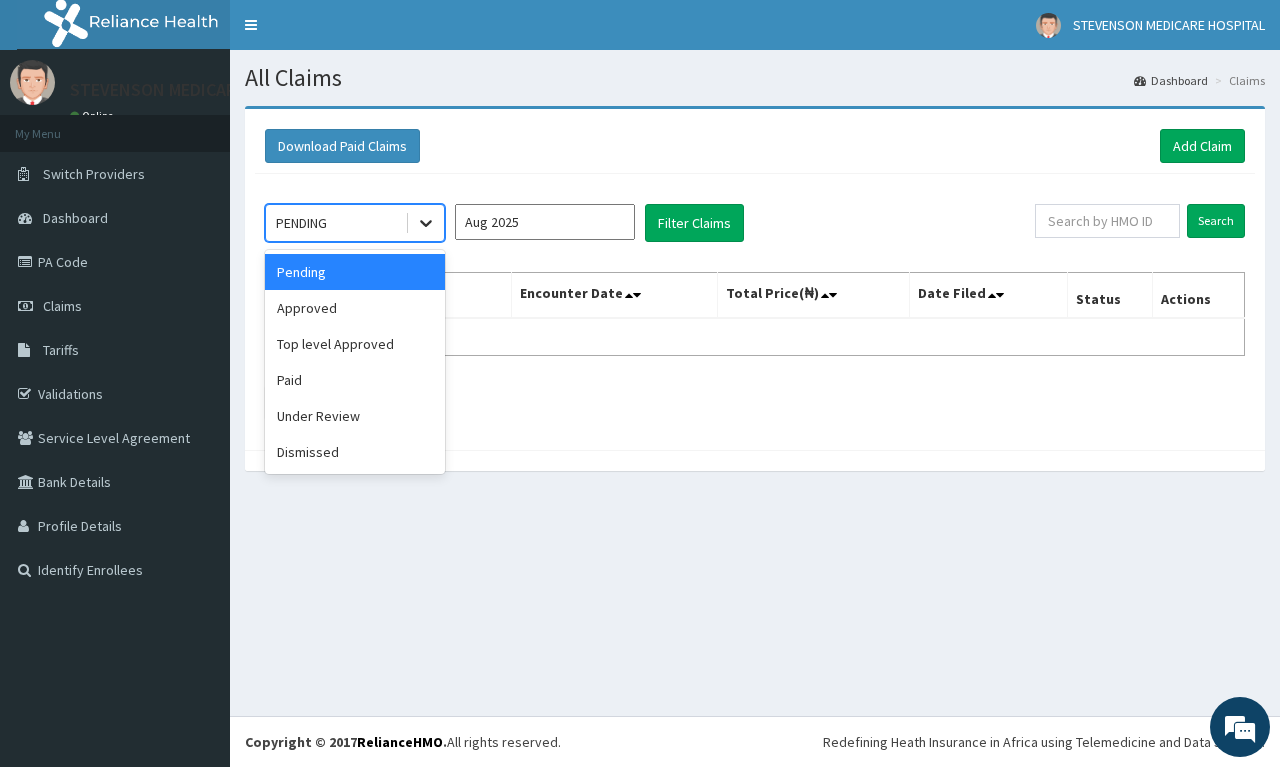 click 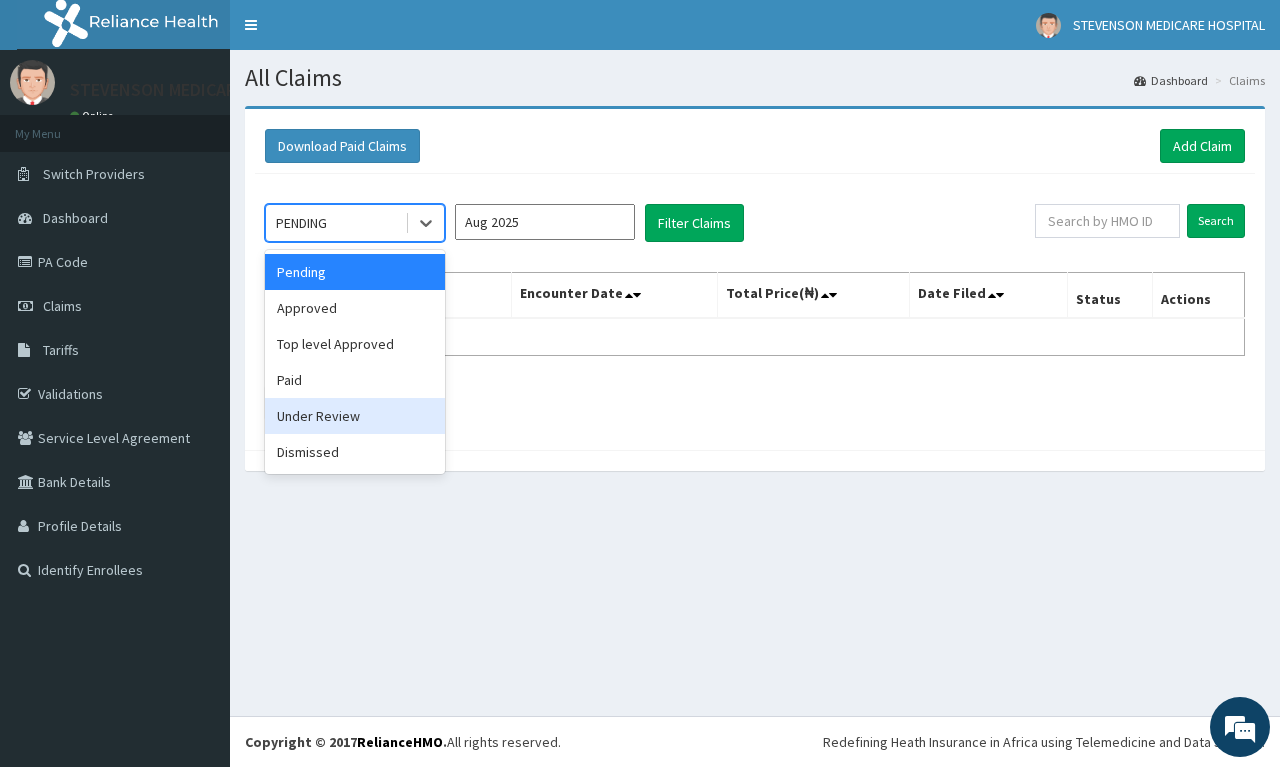 click on "Under Review" at bounding box center (355, 416) 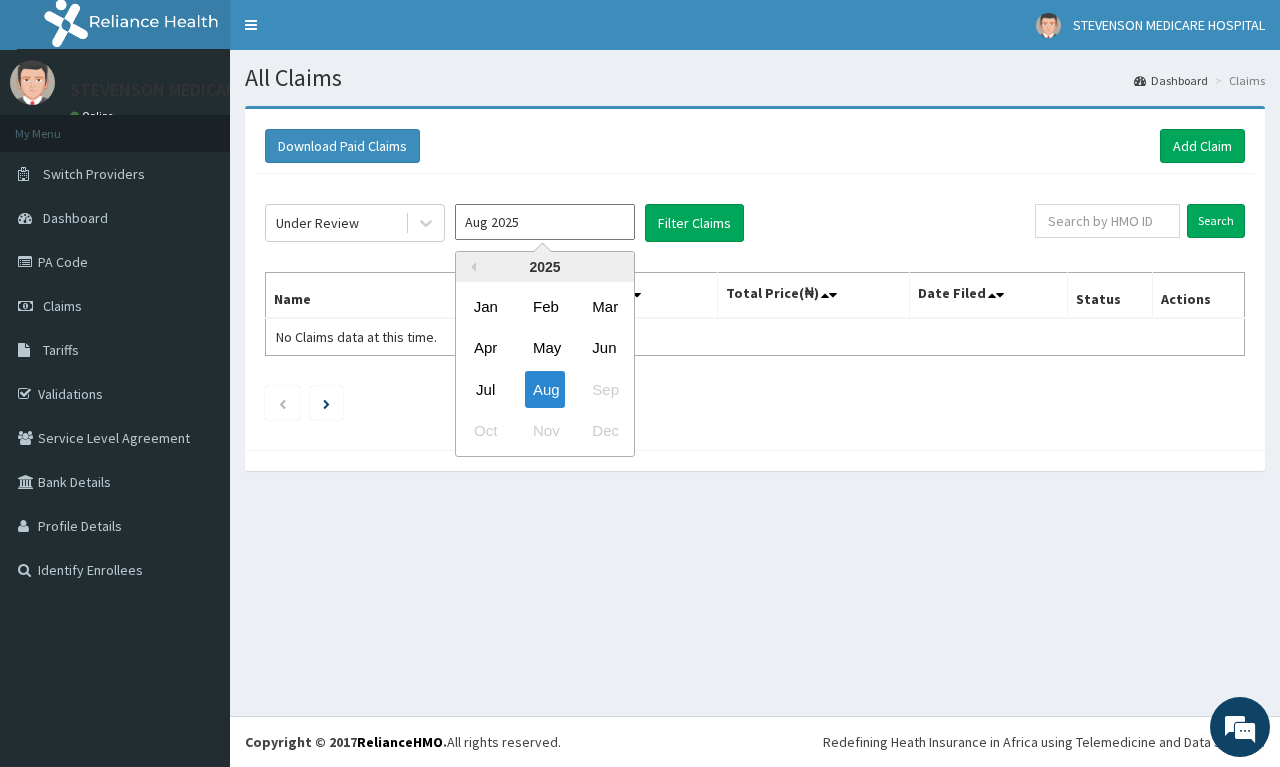 click on "Aug 2025" at bounding box center [545, 222] 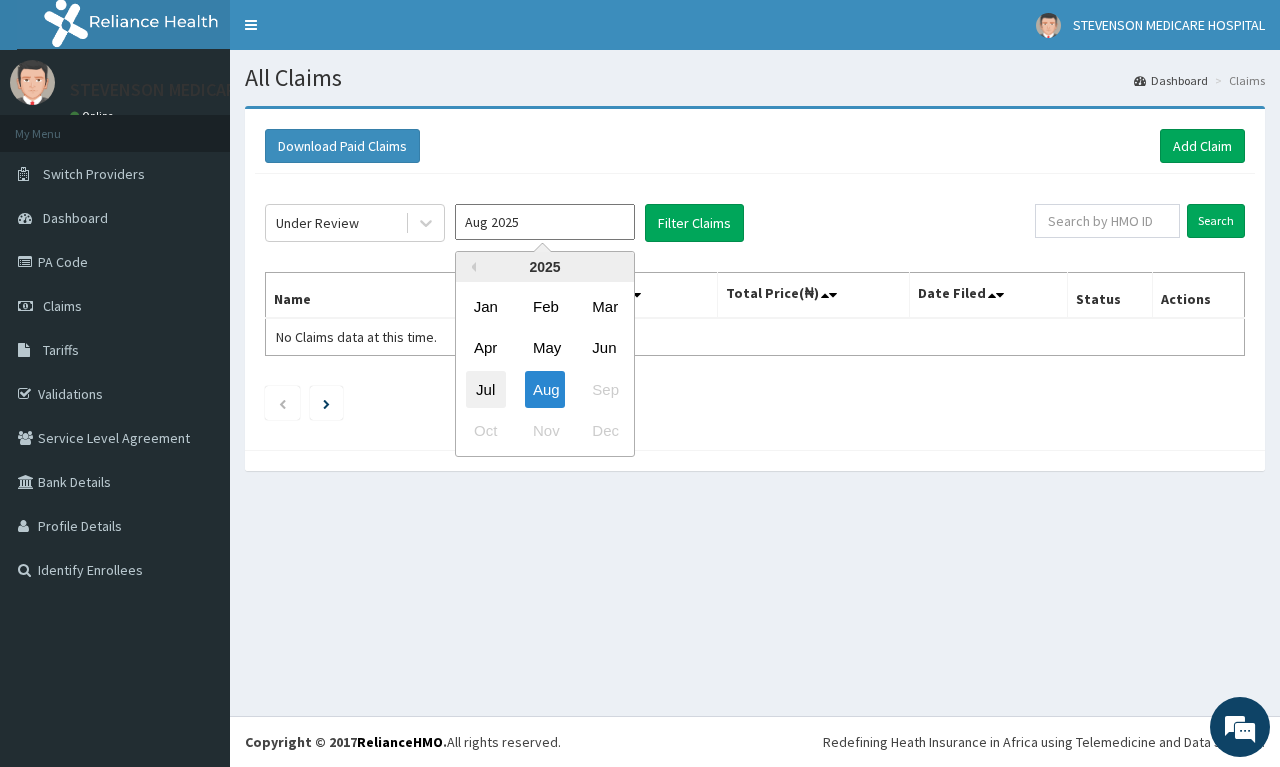 click on "Jul" at bounding box center (486, 389) 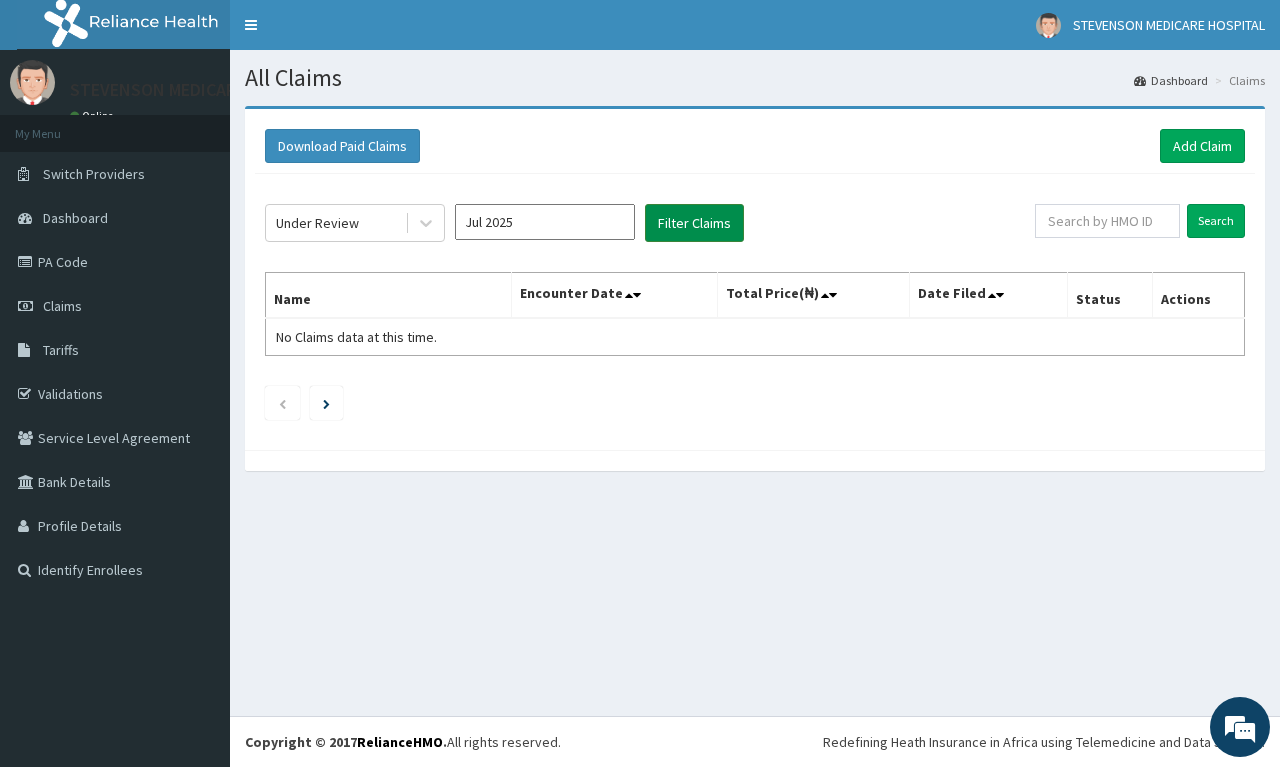 click on "Filter Claims" at bounding box center [694, 223] 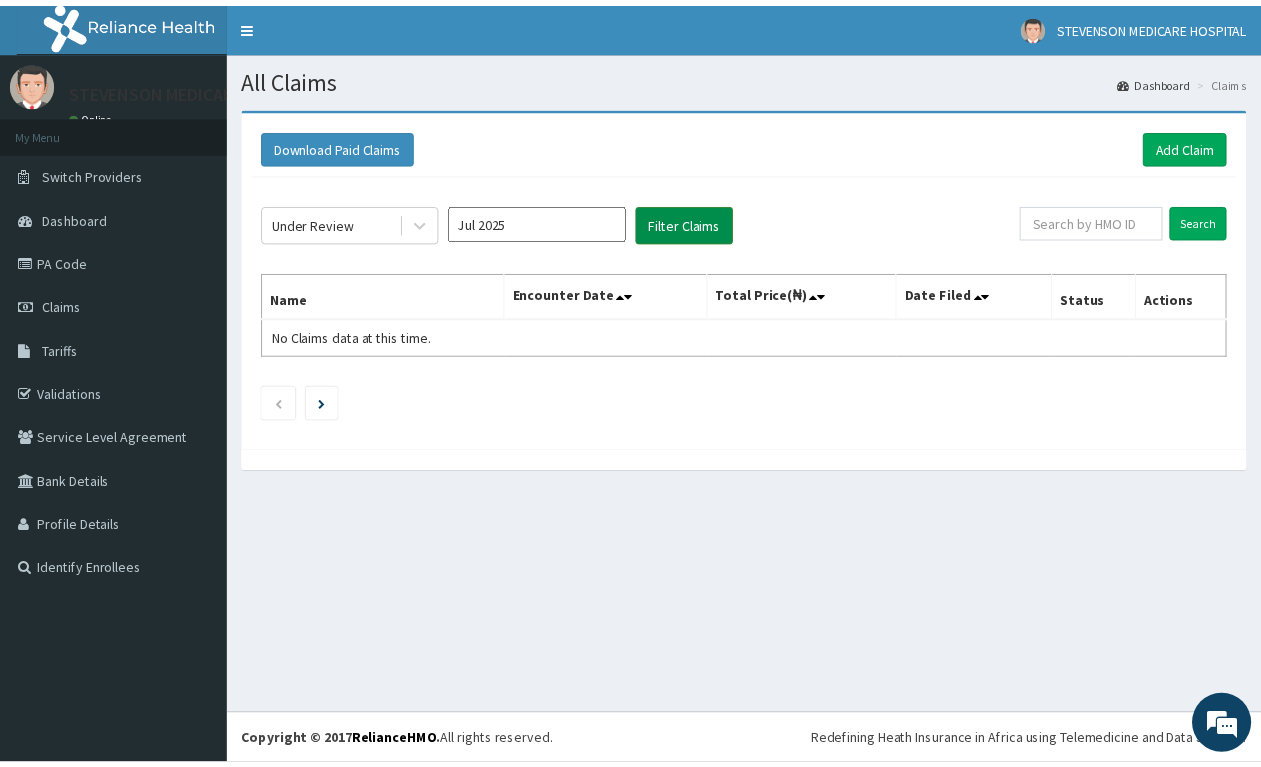scroll, scrollTop: 0, scrollLeft: 0, axis: both 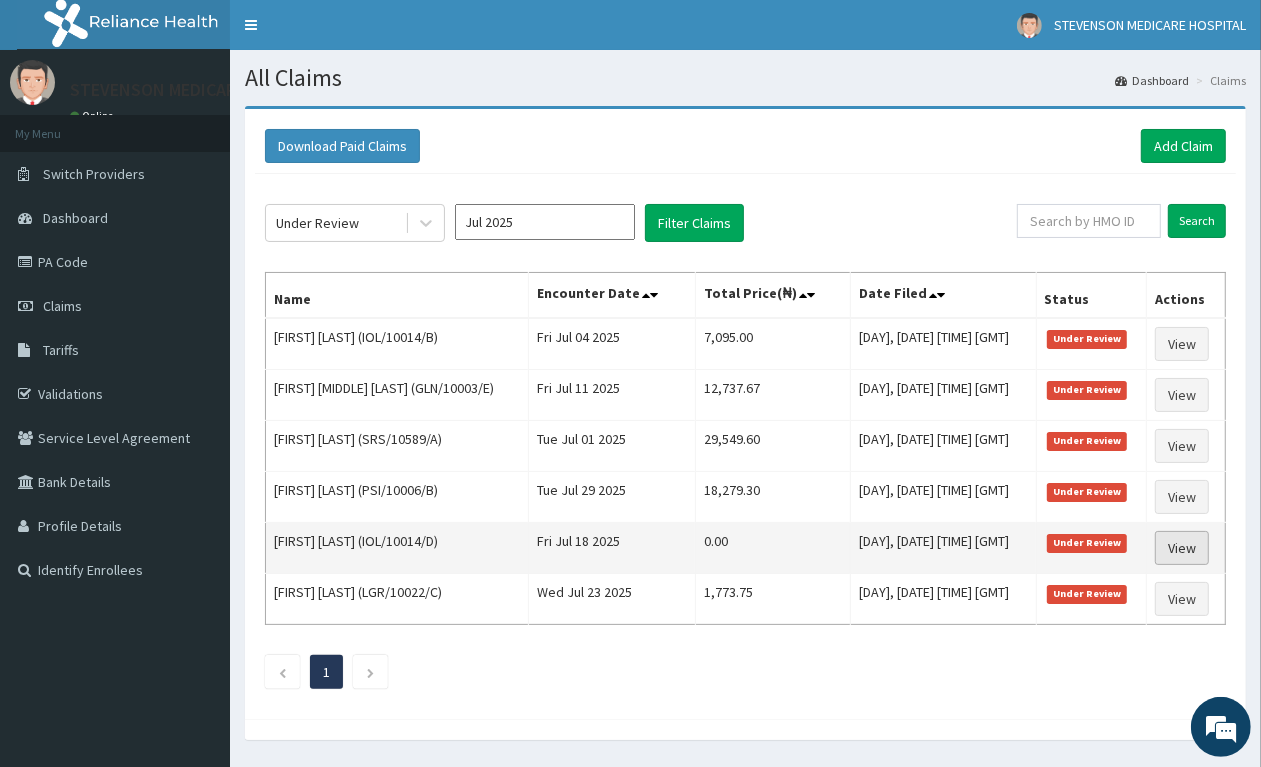 click on "View" at bounding box center (1182, 548) 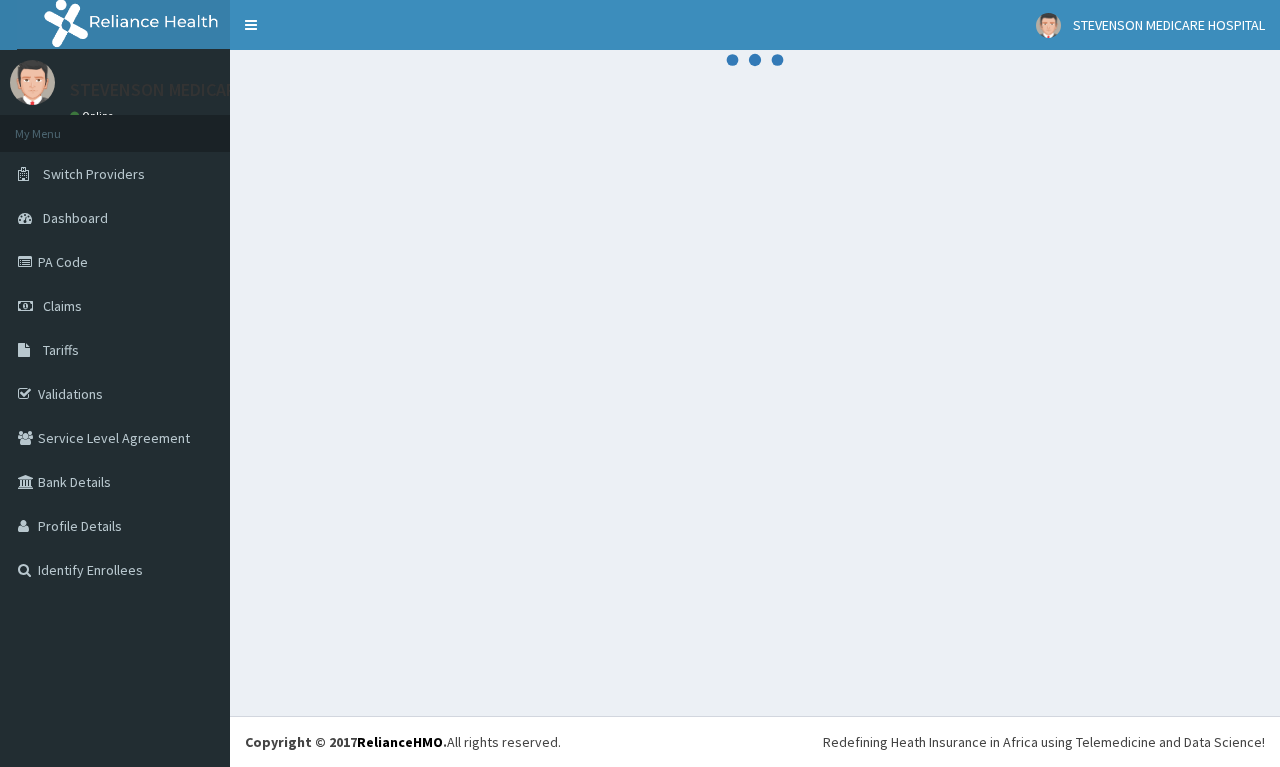scroll, scrollTop: 0, scrollLeft: 0, axis: both 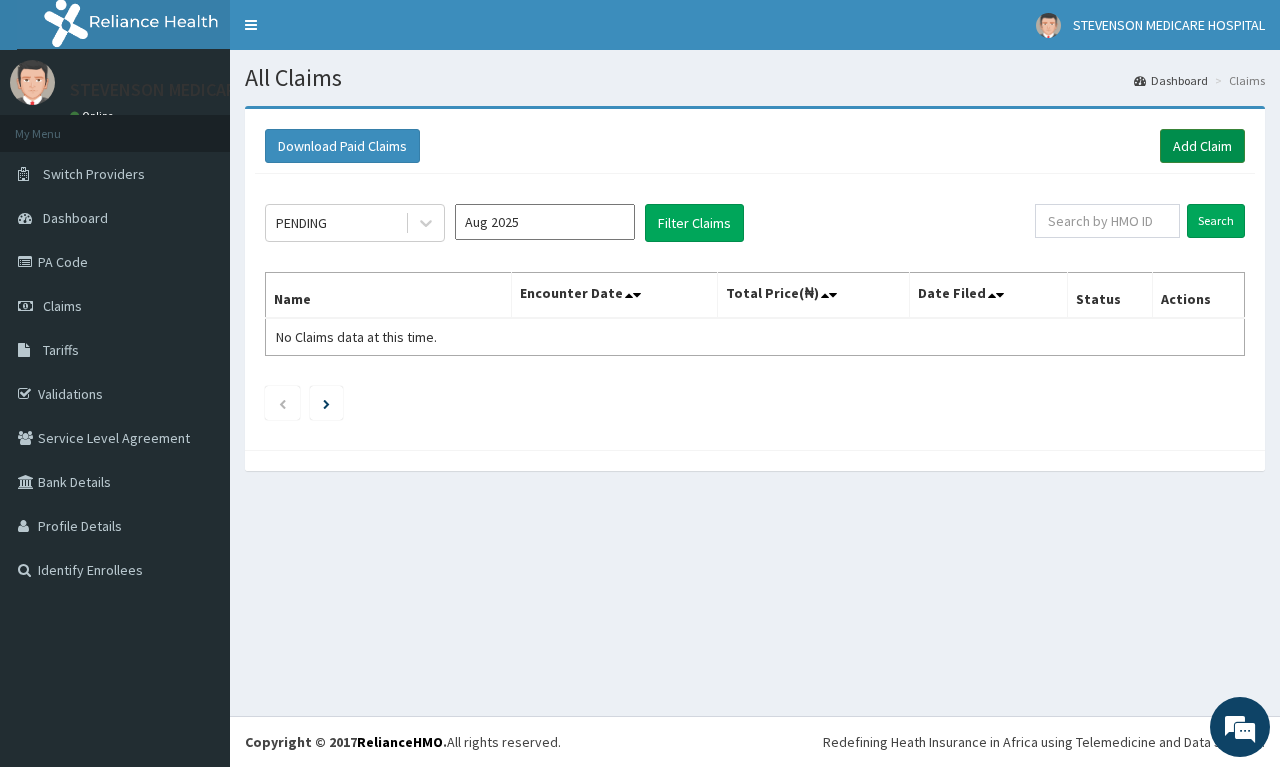 click on "Add Claim" at bounding box center (1202, 146) 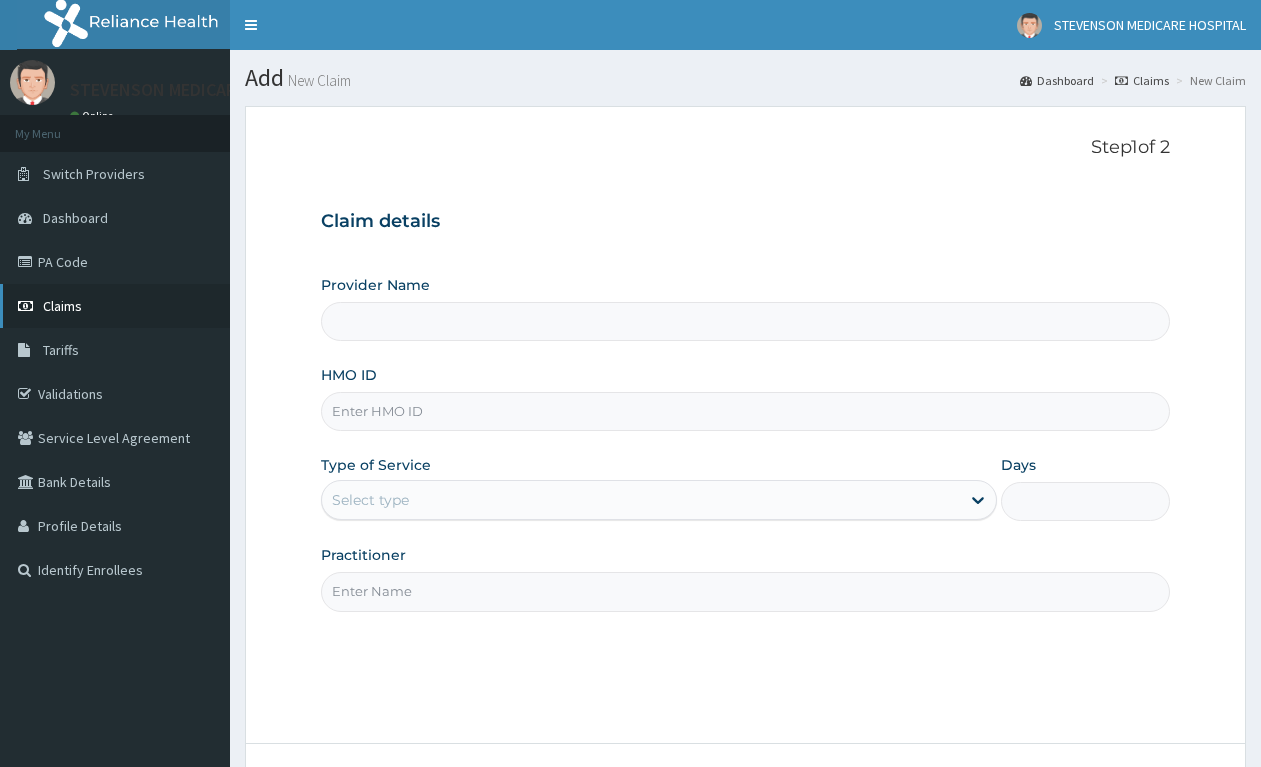 scroll, scrollTop: 0, scrollLeft: 0, axis: both 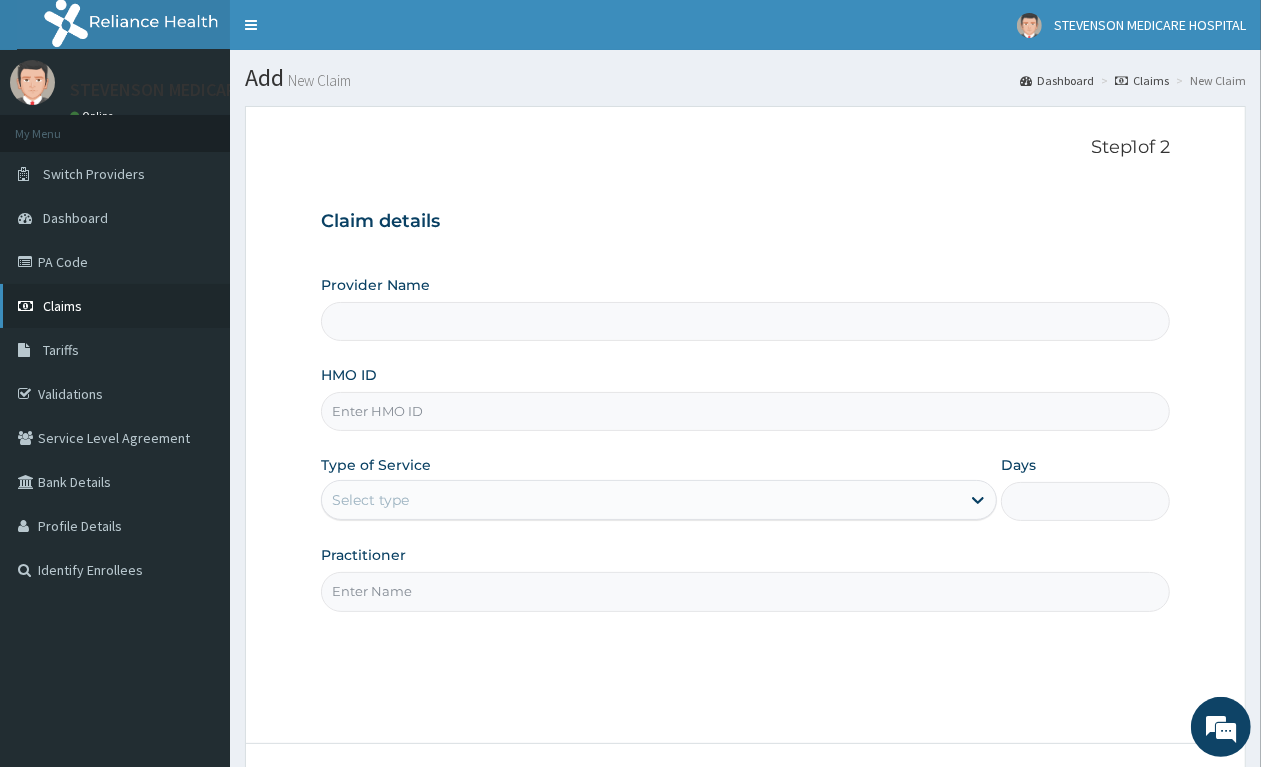 click on "Claims" at bounding box center [62, 306] 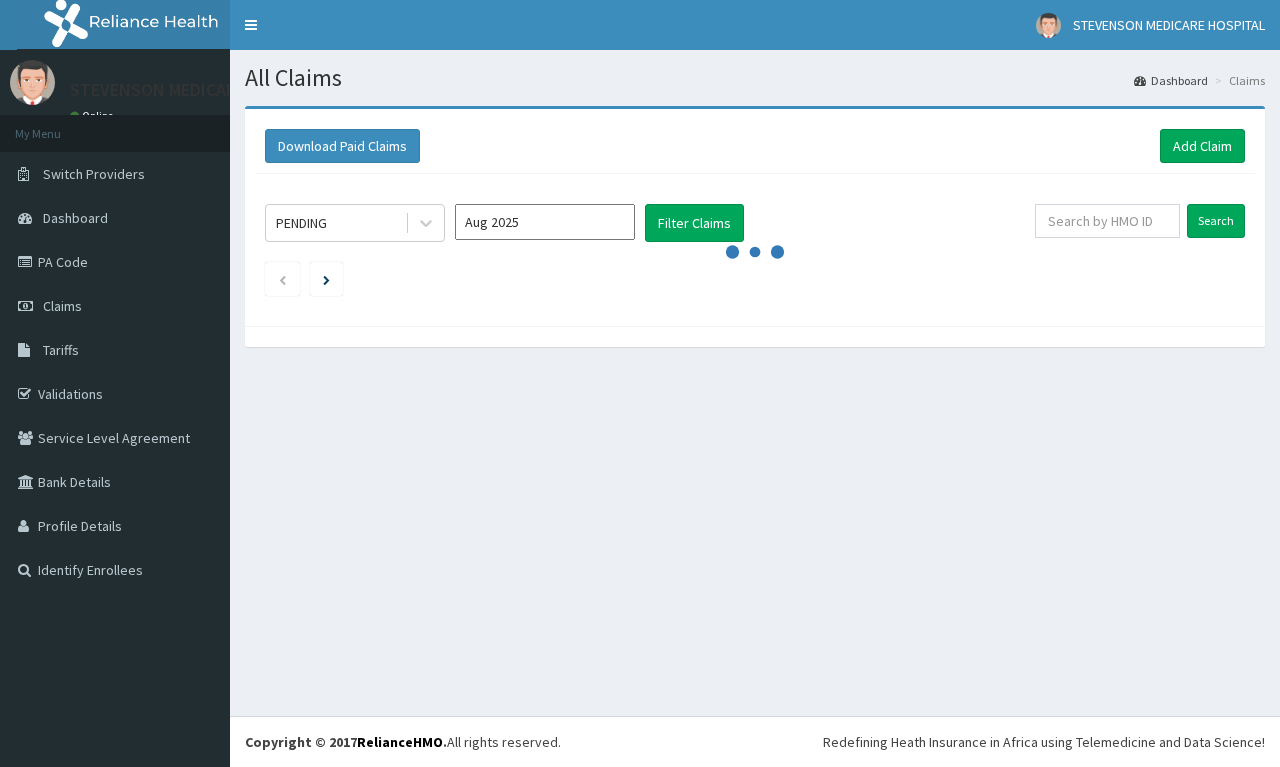 scroll, scrollTop: 0, scrollLeft: 0, axis: both 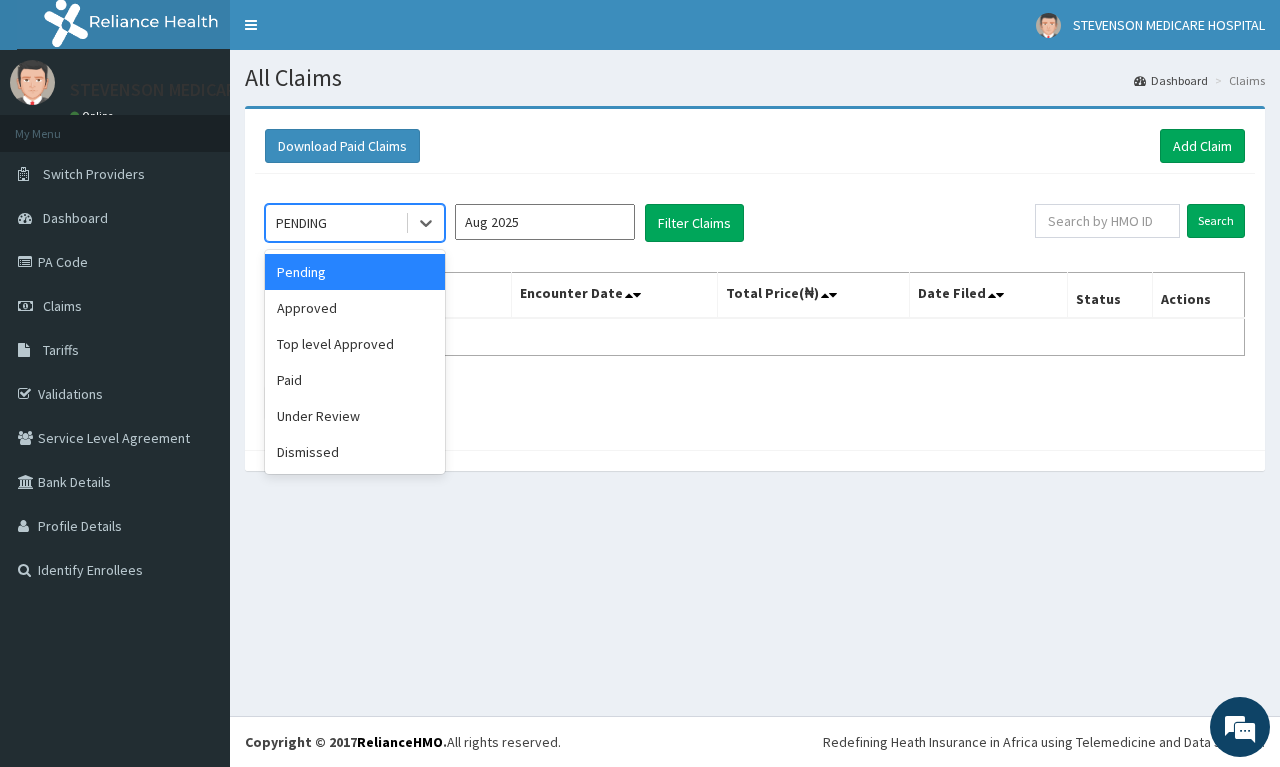 click on "PENDING" at bounding box center (355, 223) 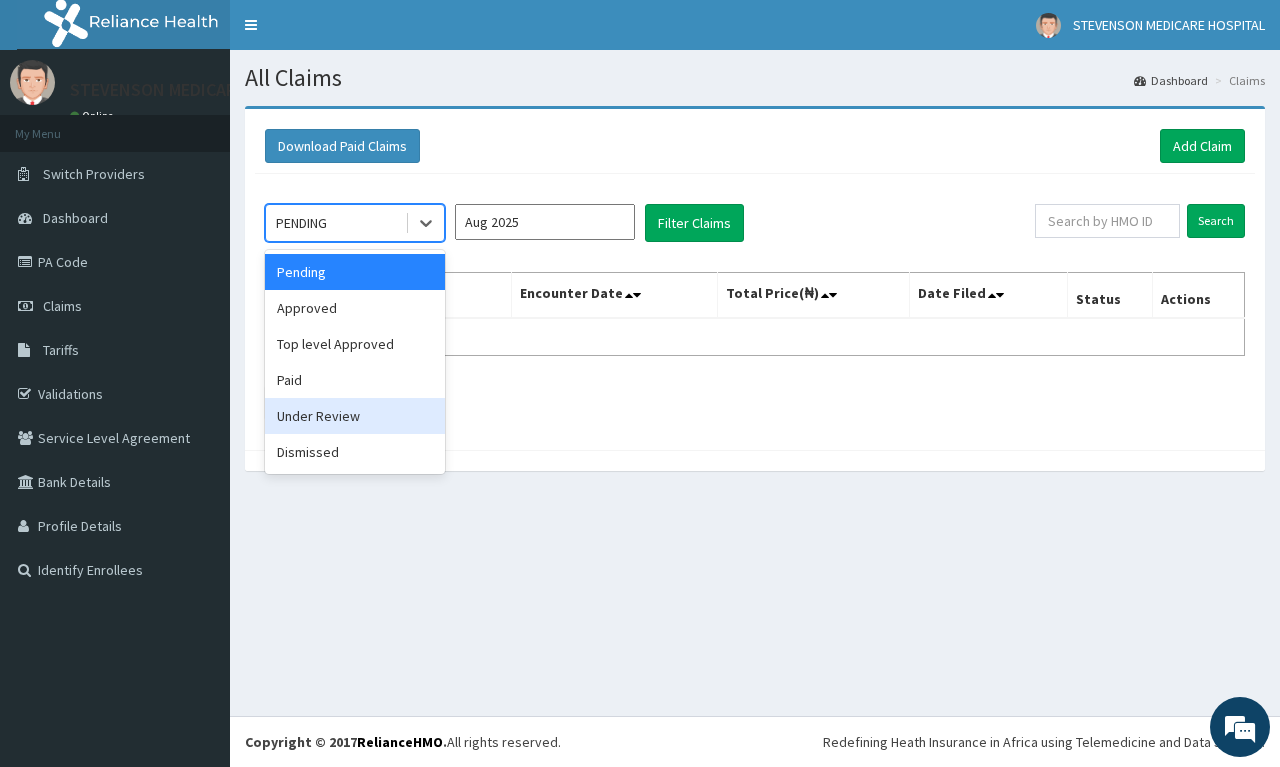 click on "Under Review" at bounding box center (355, 416) 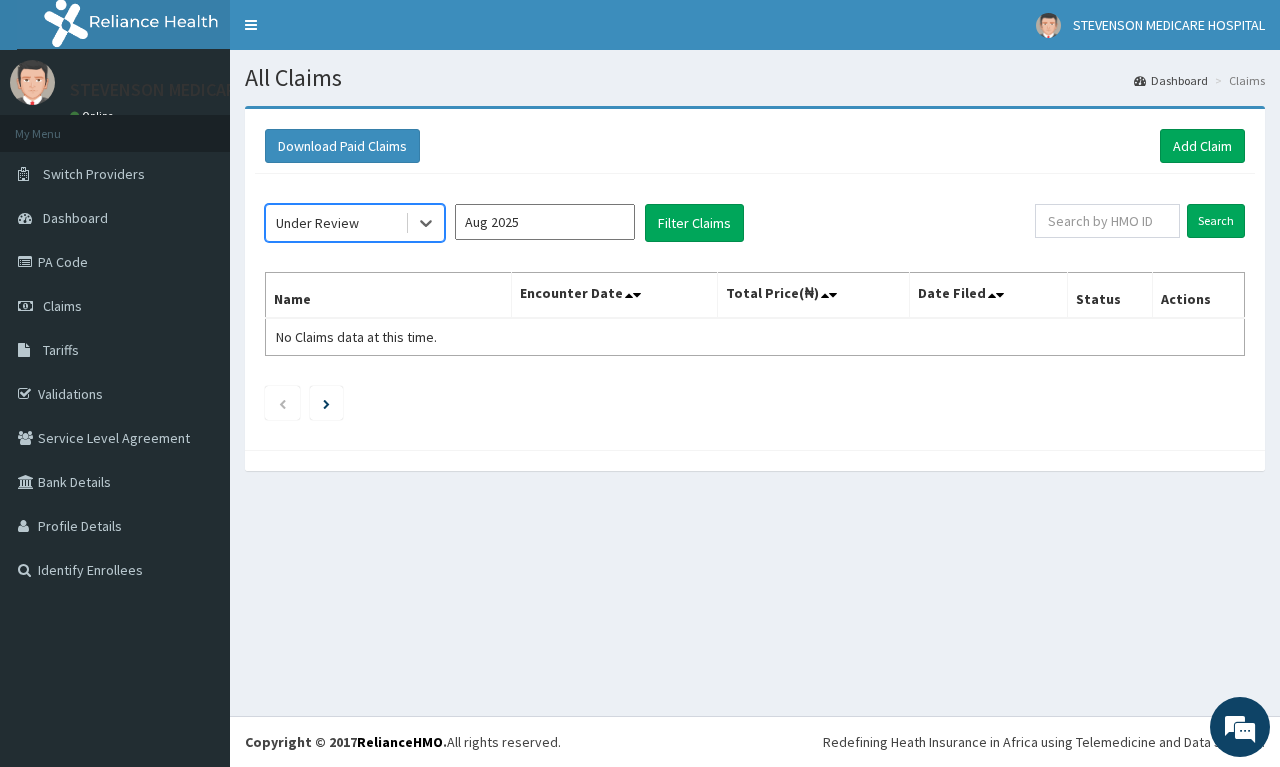 click on "Aug 2025" at bounding box center [545, 222] 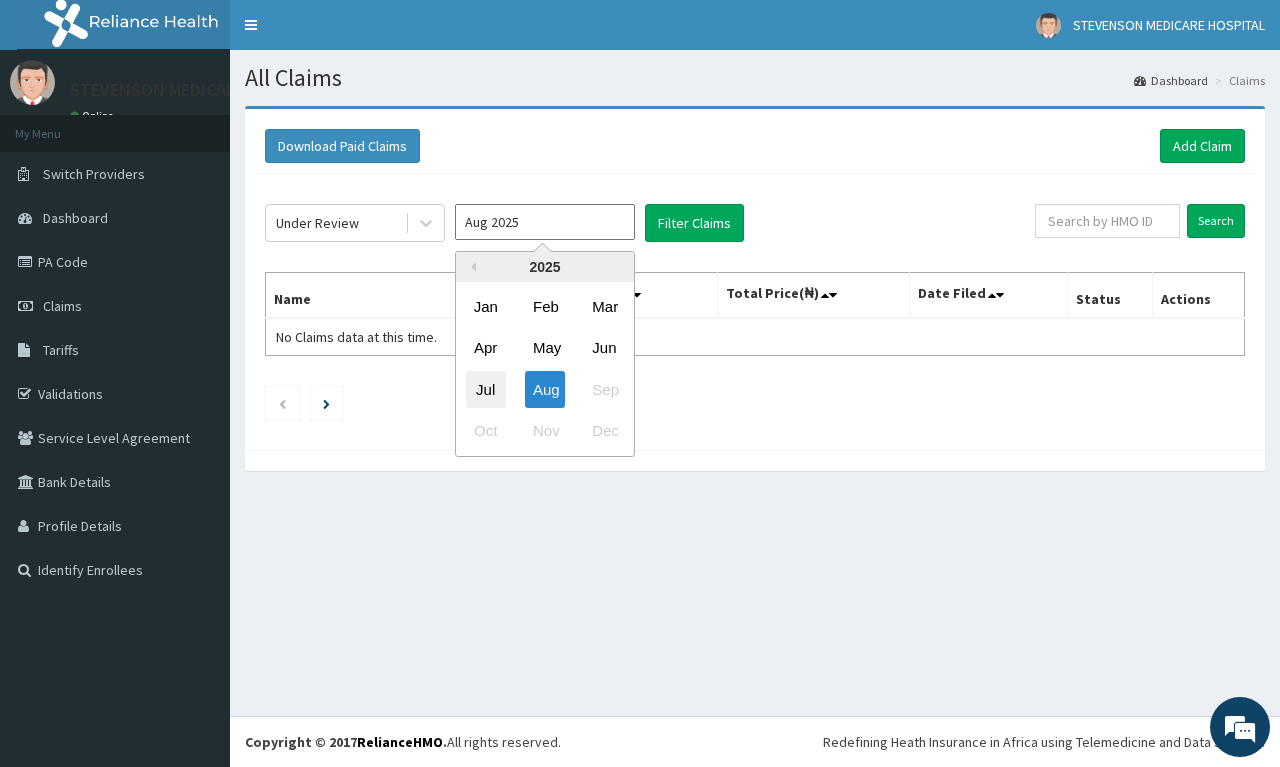 click on "Jul" at bounding box center [486, 389] 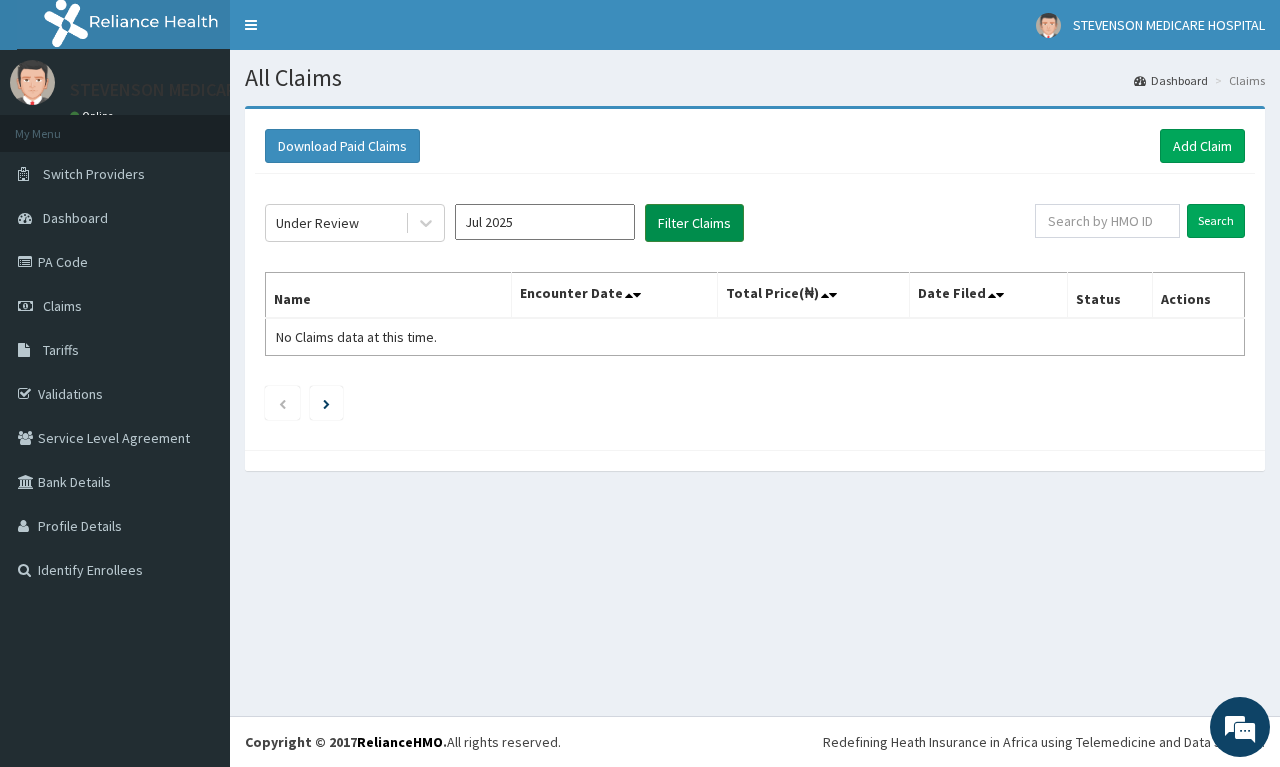 click on "Filter Claims" at bounding box center [694, 223] 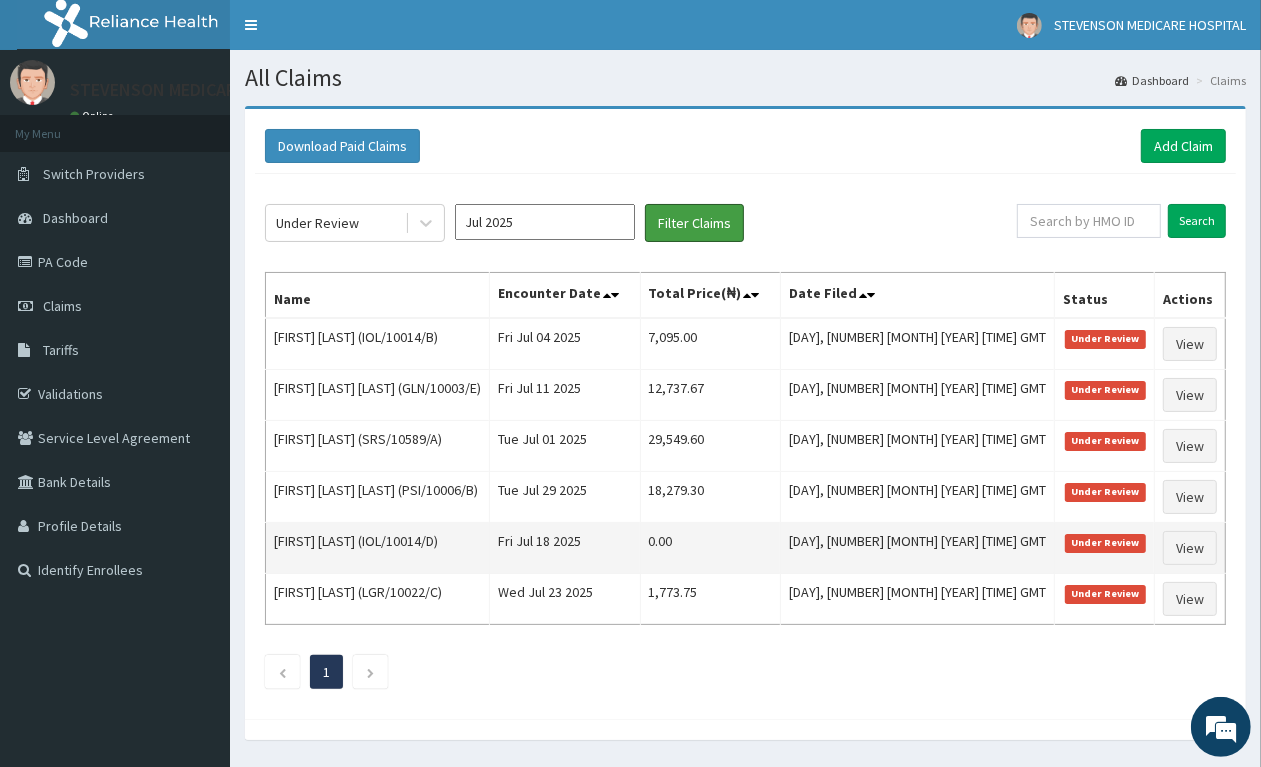 scroll, scrollTop: 0, scrollLeft: 0, axis: both 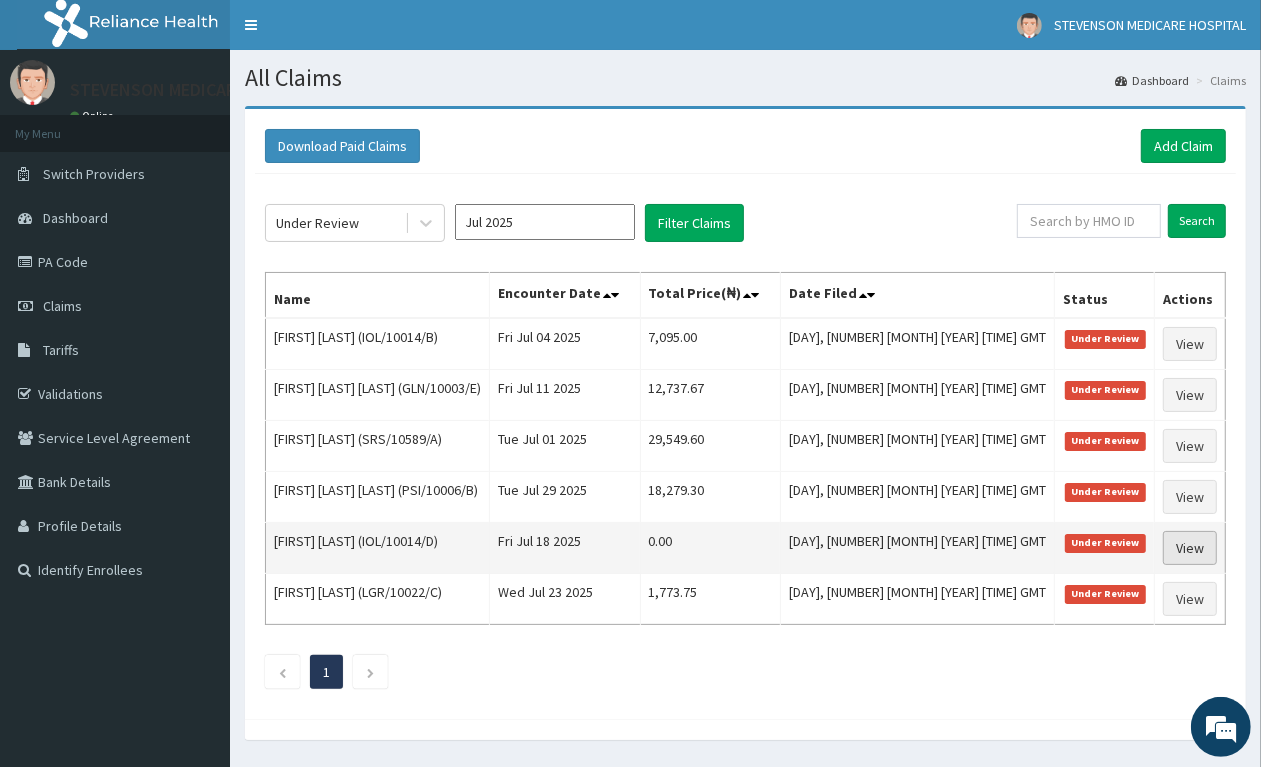 click on "View" at bounding box center (1190, 548) 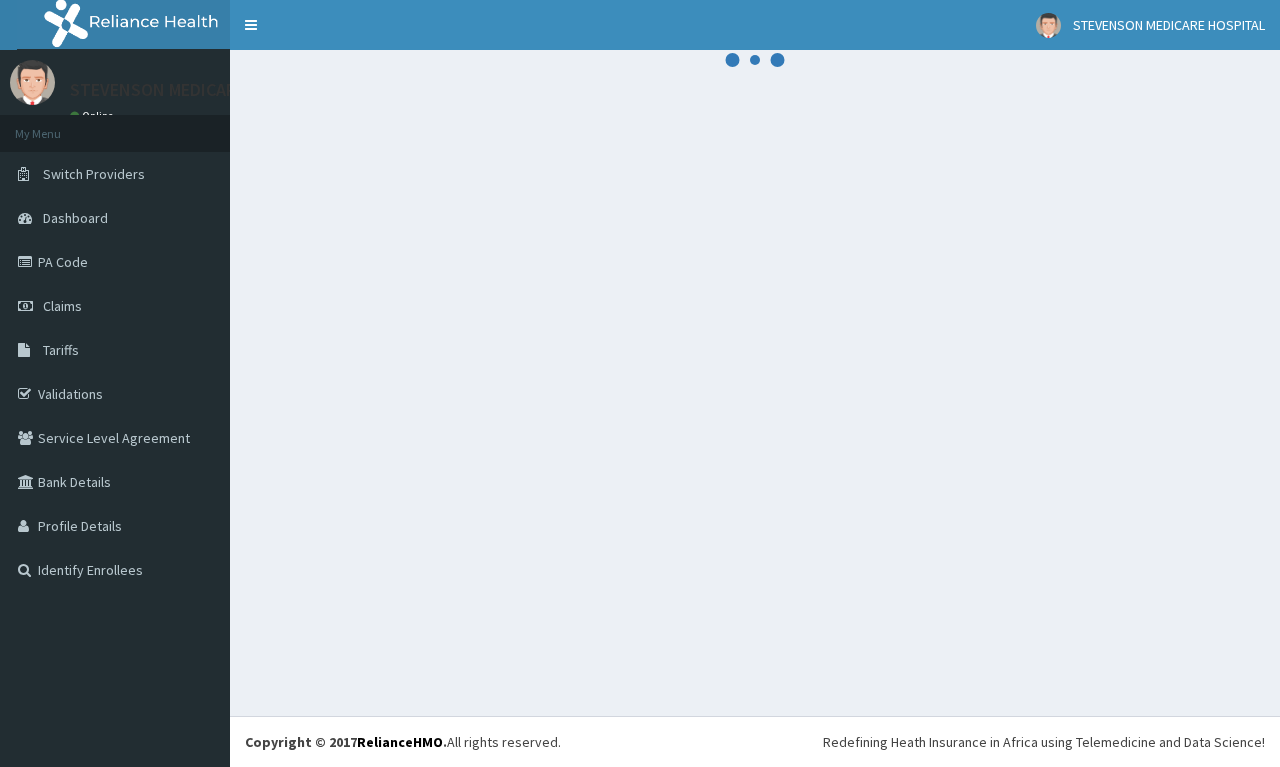 scroll, scrollTop: 0, scrollLeft: 0, axis: both 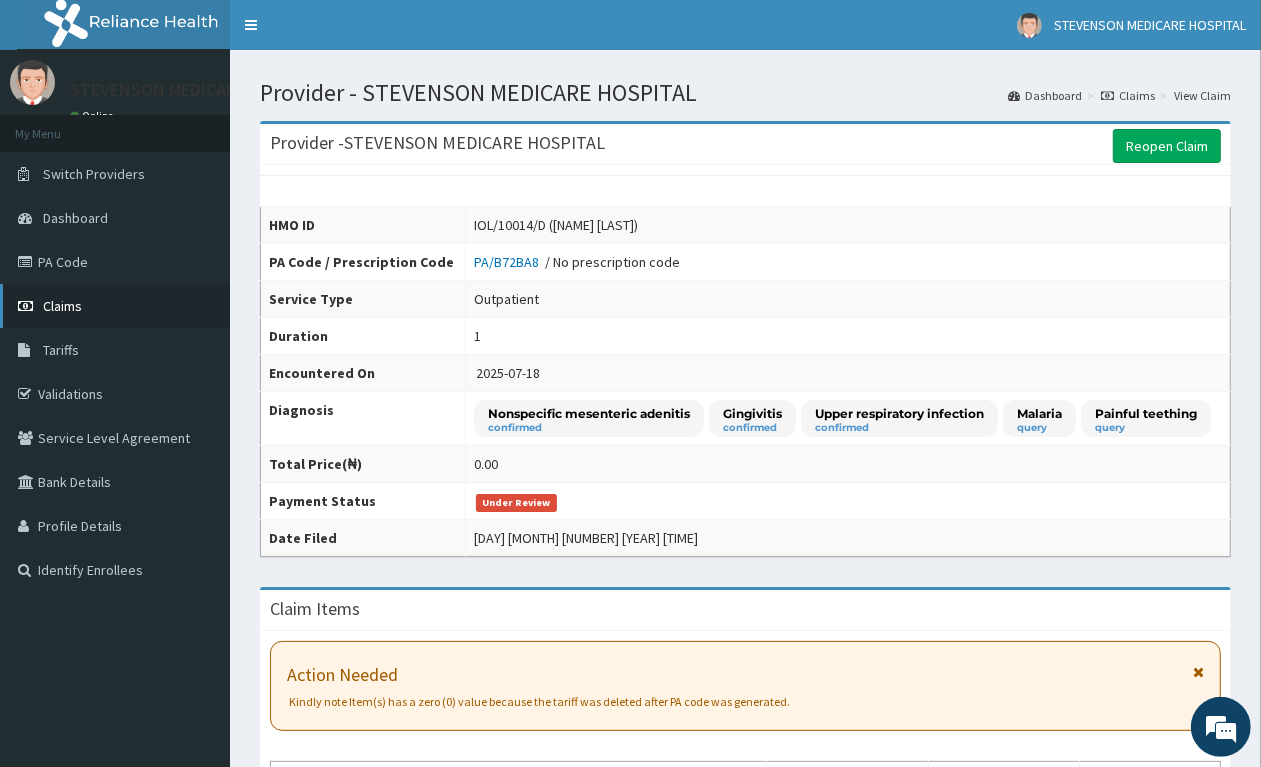 click on "Claims" at bounding box center [62, 306] 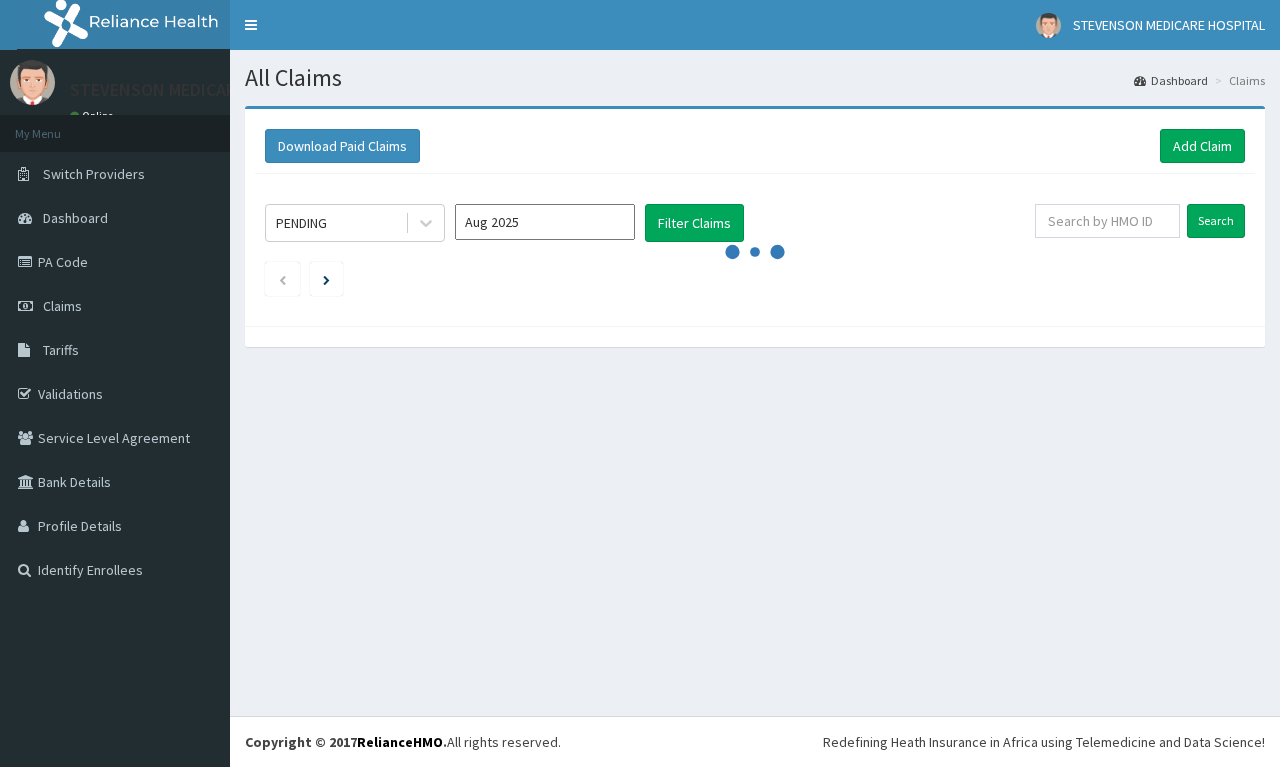 scroll, scrollTop: 0, scrollLeft: 0, axis: both 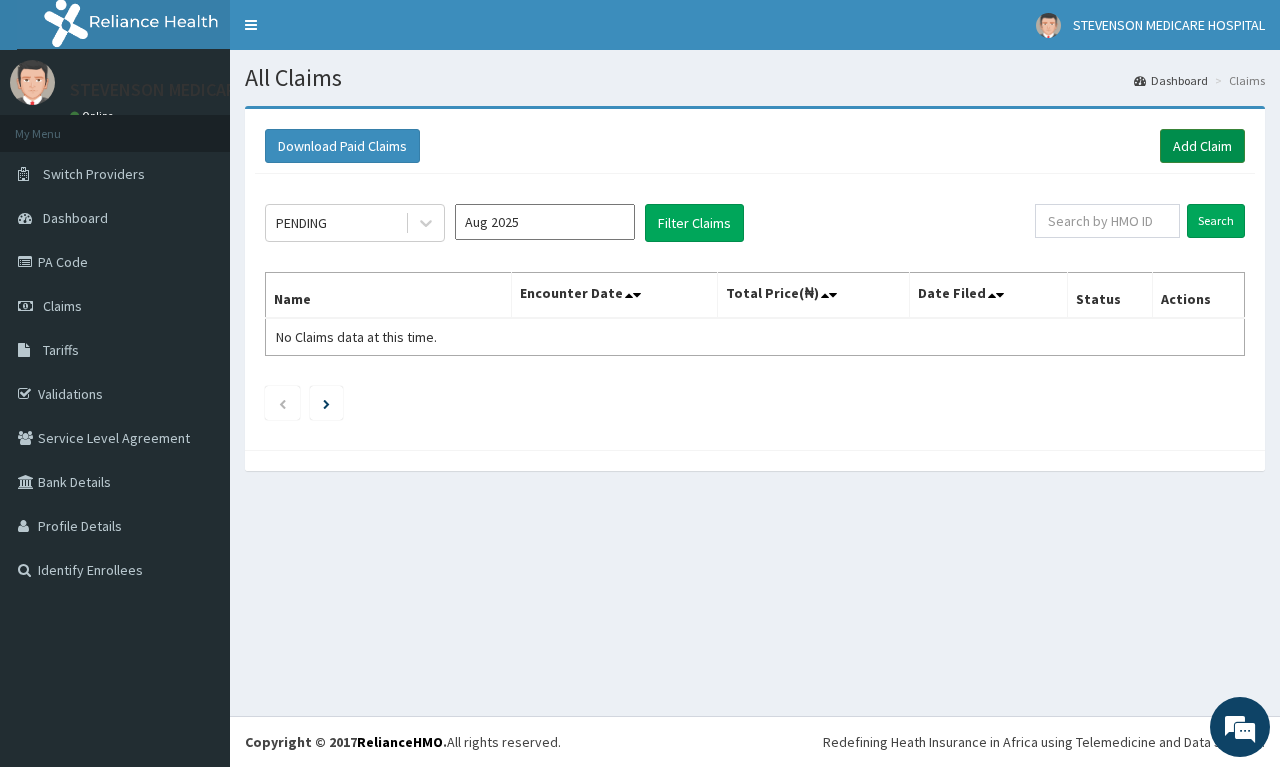 click on "Add Claim" at bounding box center [1202, 146] 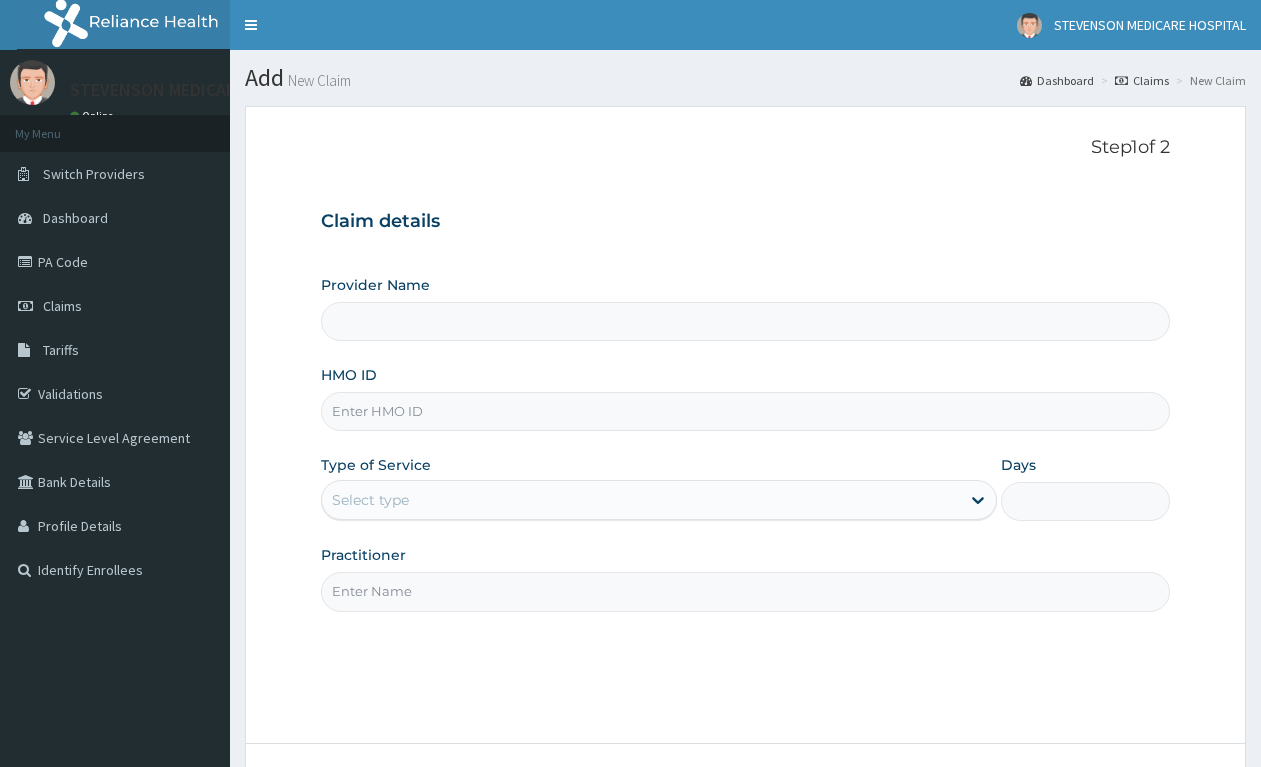 scroll, scrollTop: 0, scrollLeft: 0, axis: both 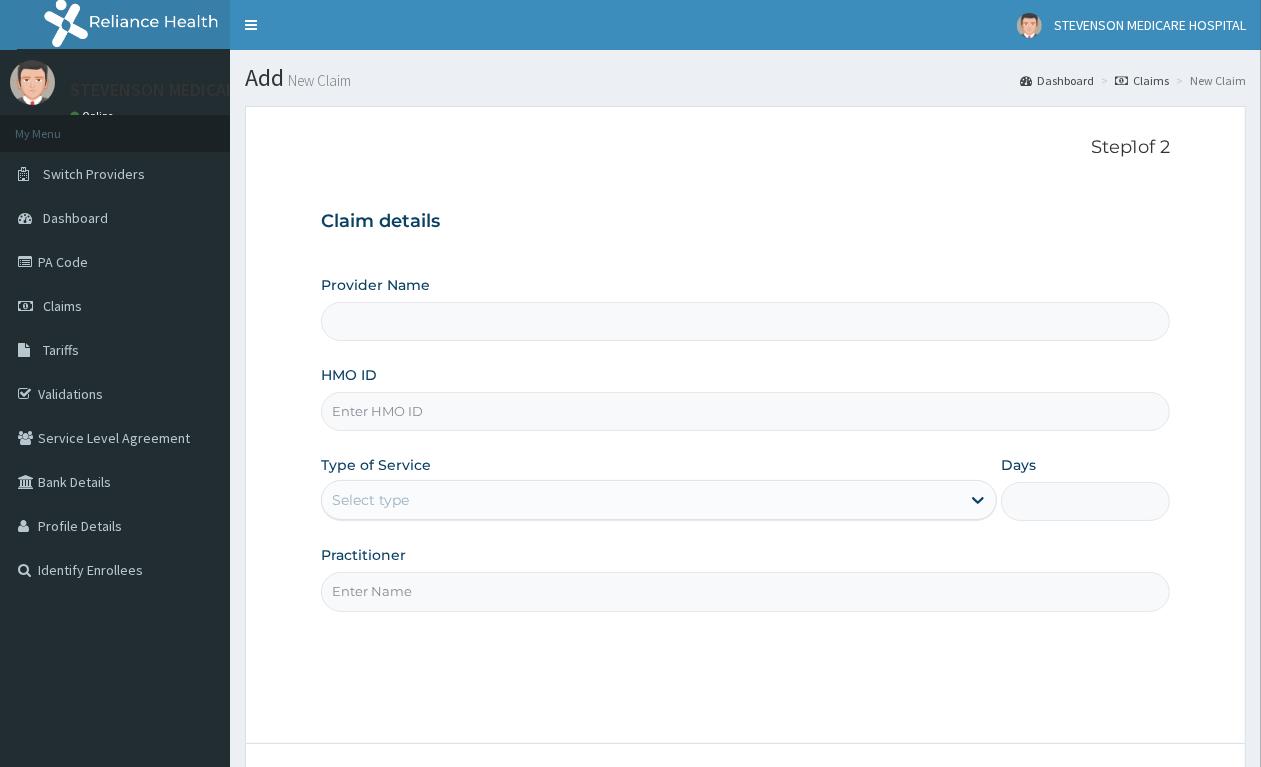 type on "STEVENSON MEDICARE HOSPITAL" 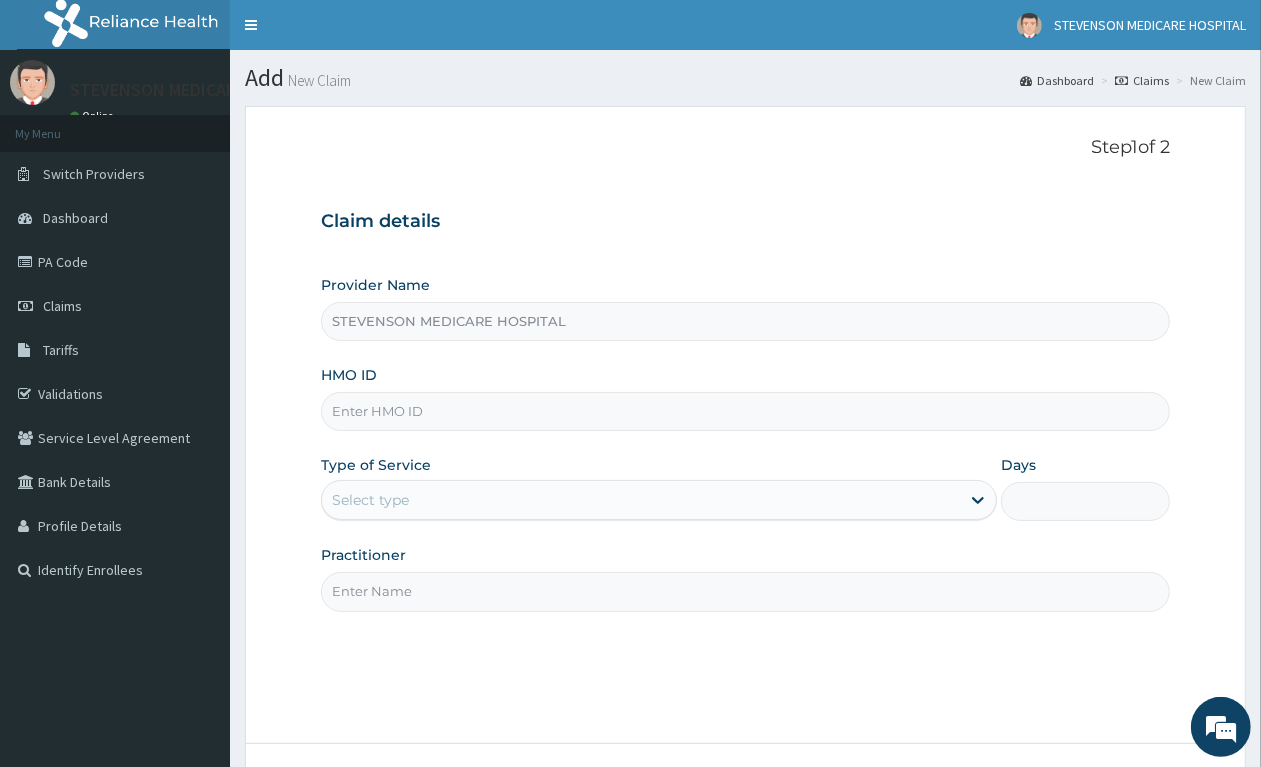 click on "HMO ID" at bounding box center [745, 411] 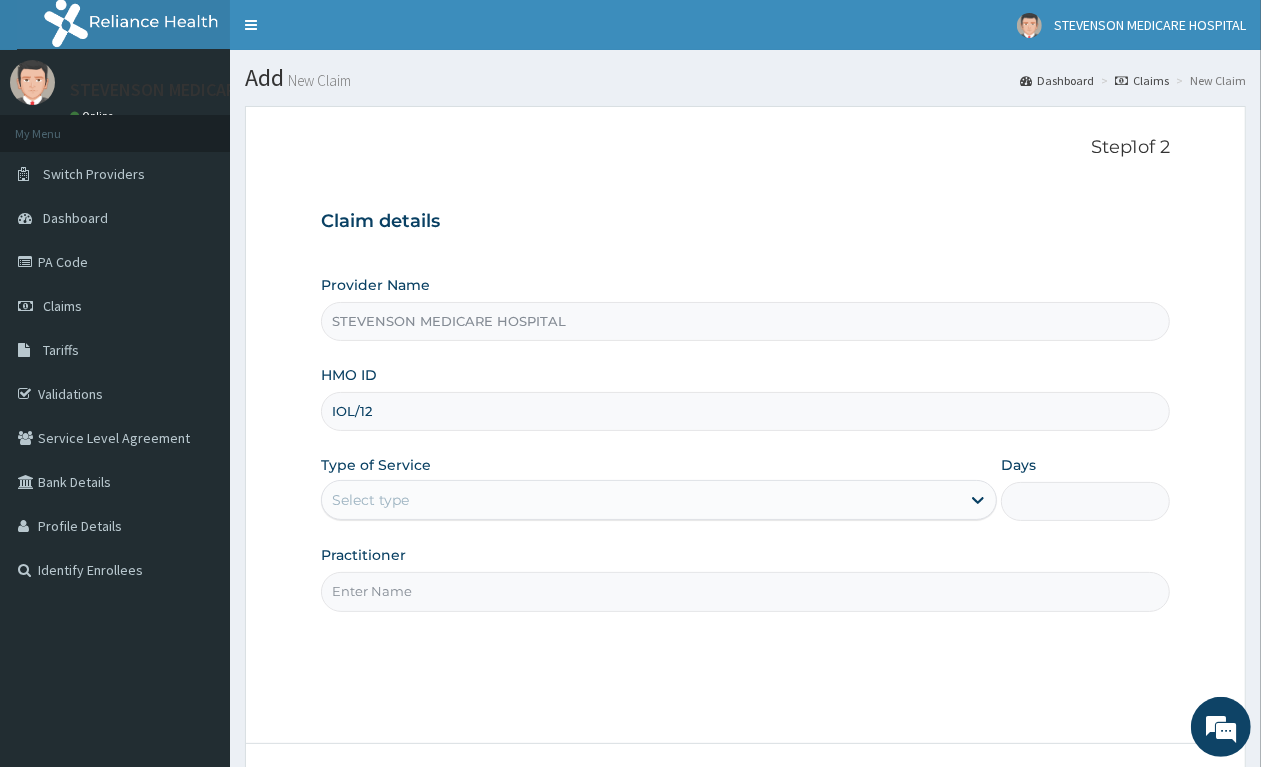 scroll, scrollTop: 0, scrollLeft: 0, axis: both 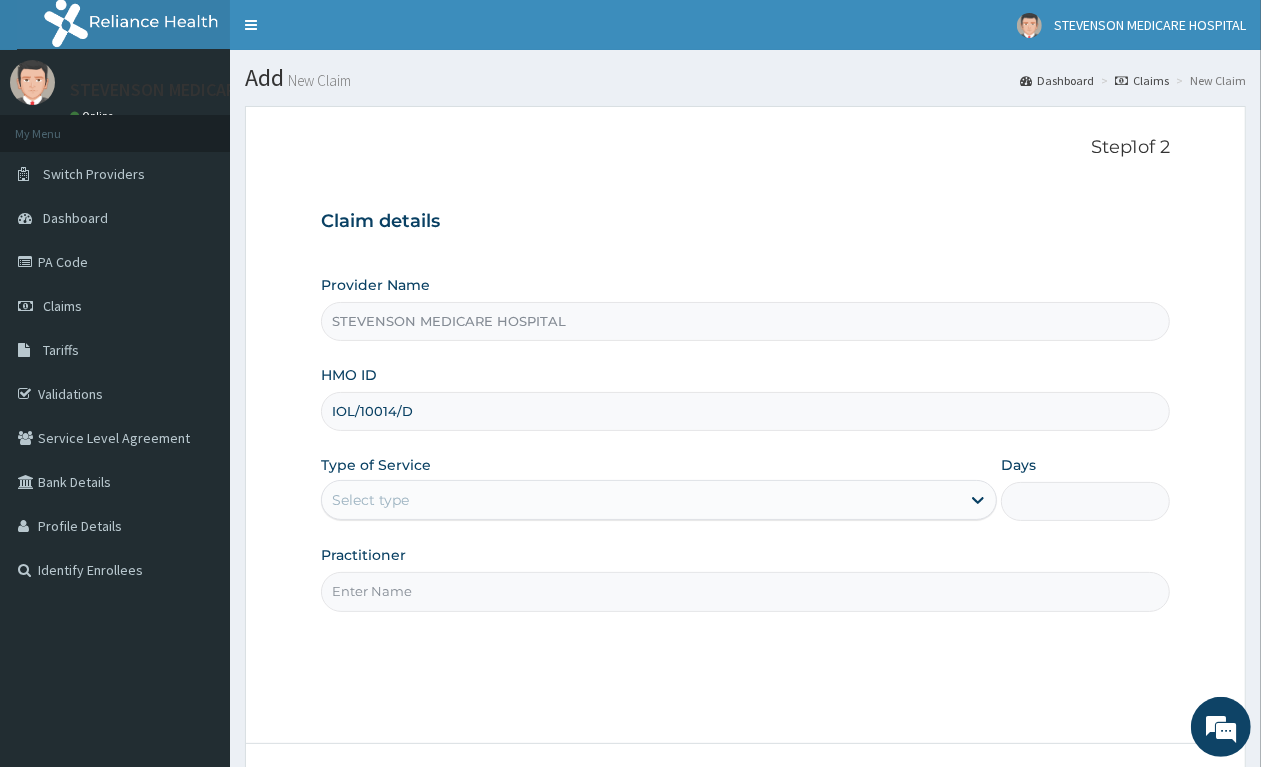 type on "IOL/10014/D" 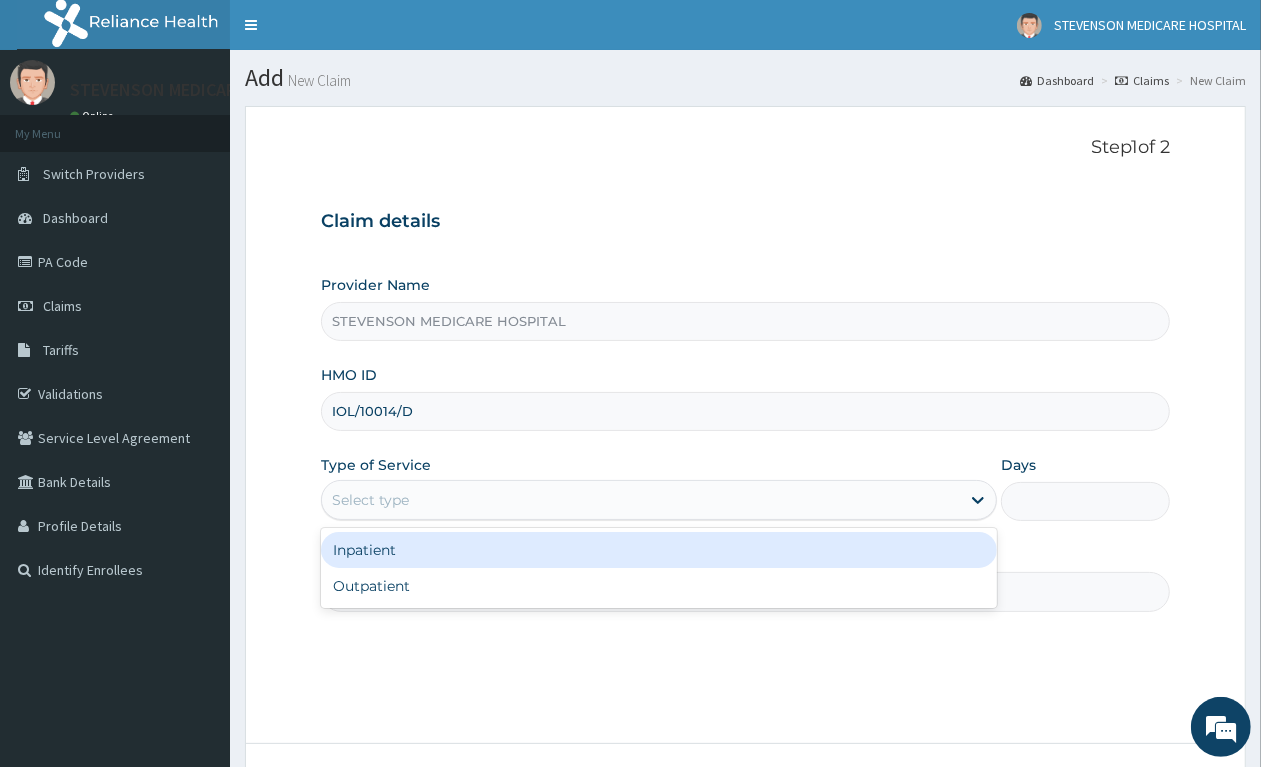 click on "Select type" at bounding box center [641, 500] 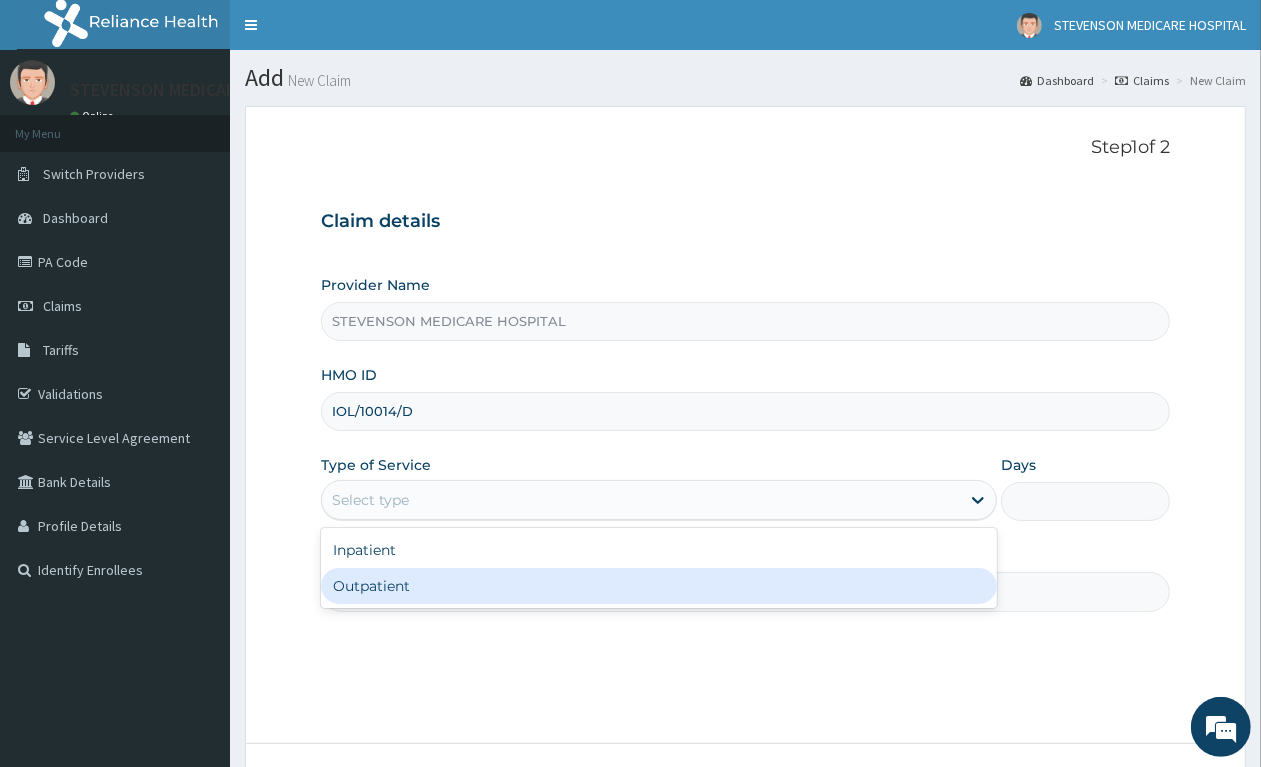 click on "Outpatient" at bounding box center (659, 586) 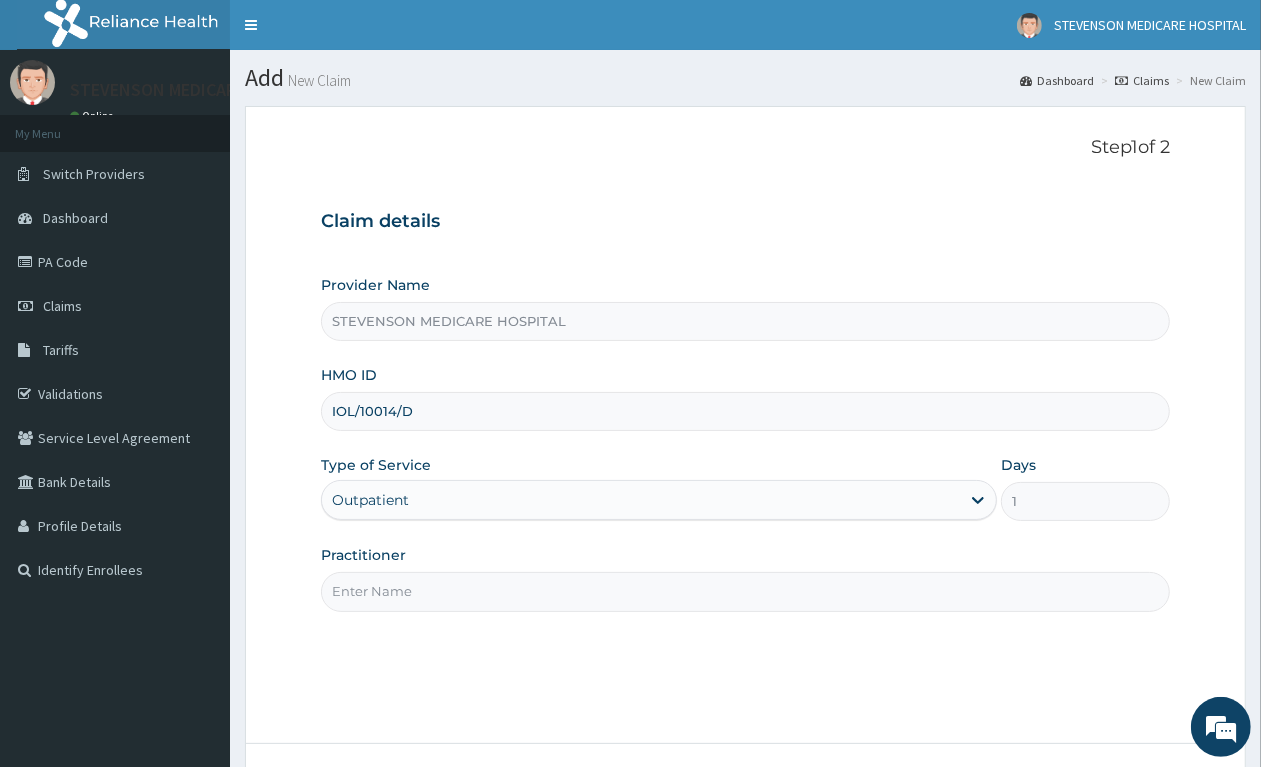 click on "Practitioner" at bounding box center [745, 591] 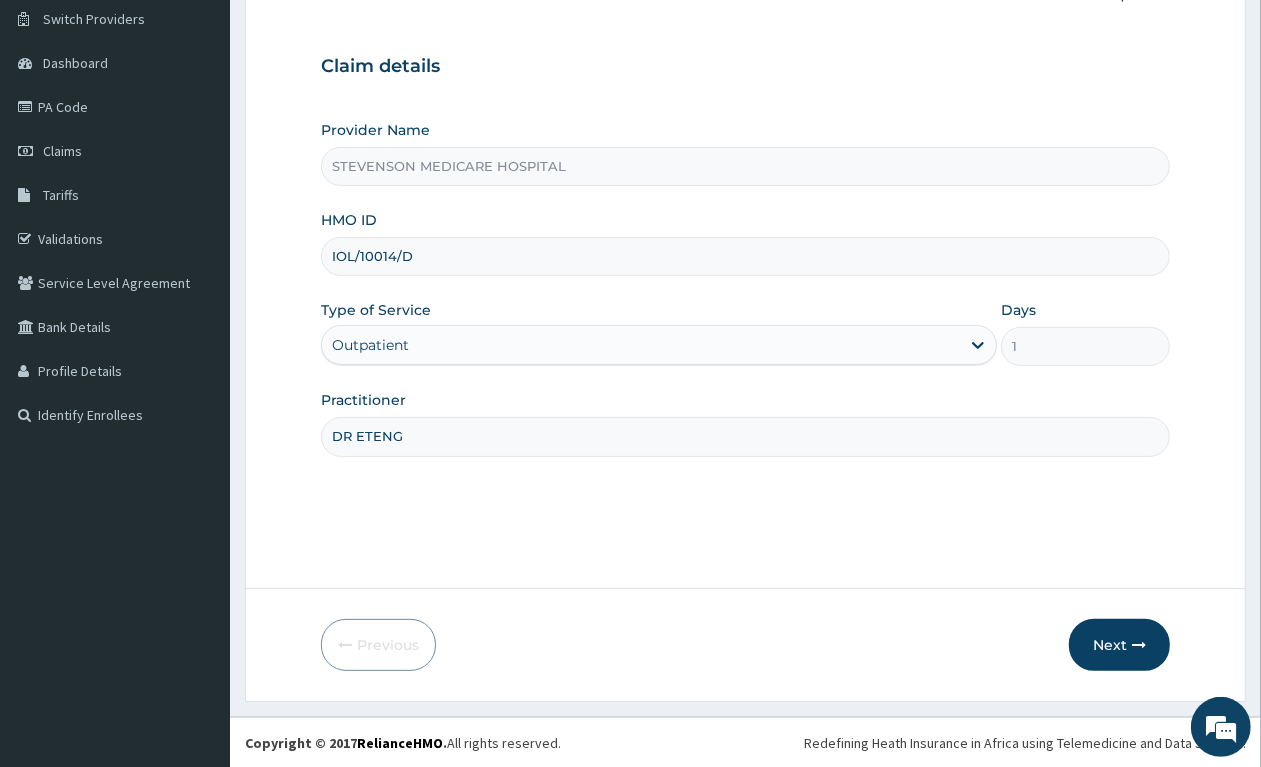 scroll, scrollTop: 156, scrollLeft: 0, axis: vertical 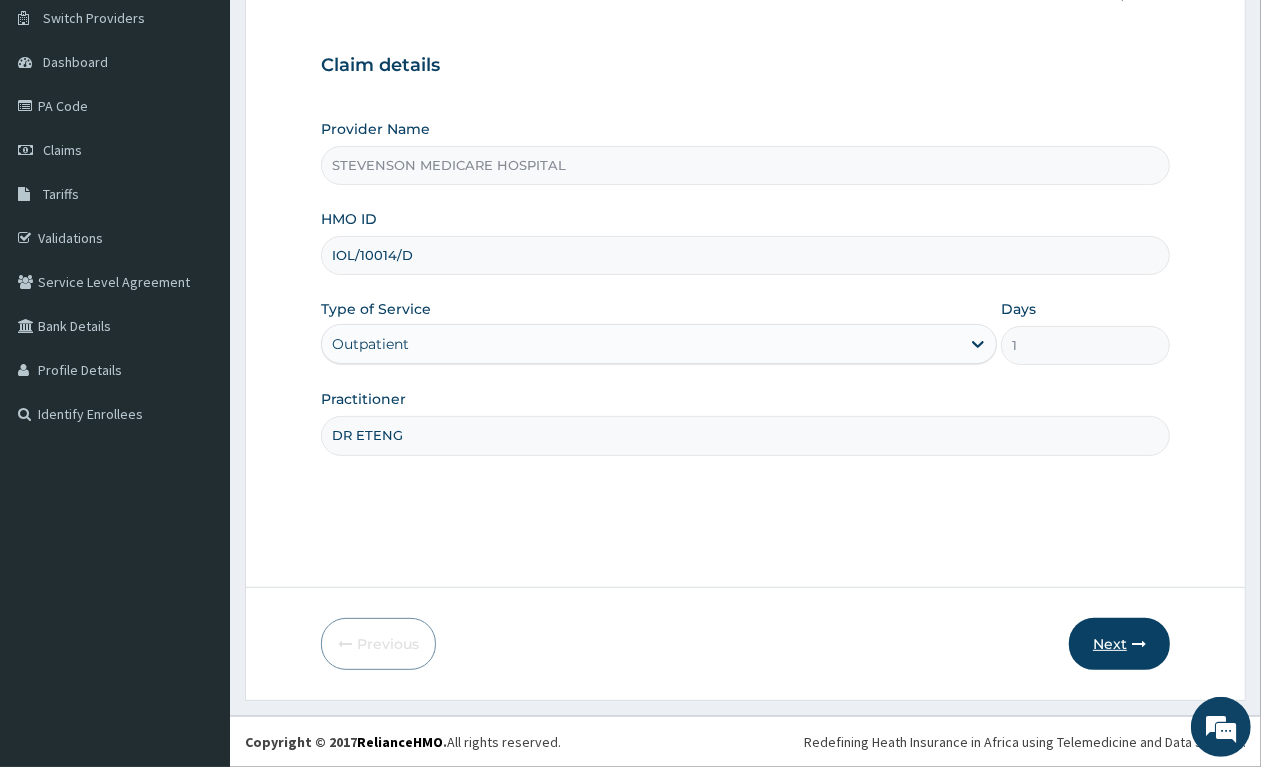 type on "DR ETENG" 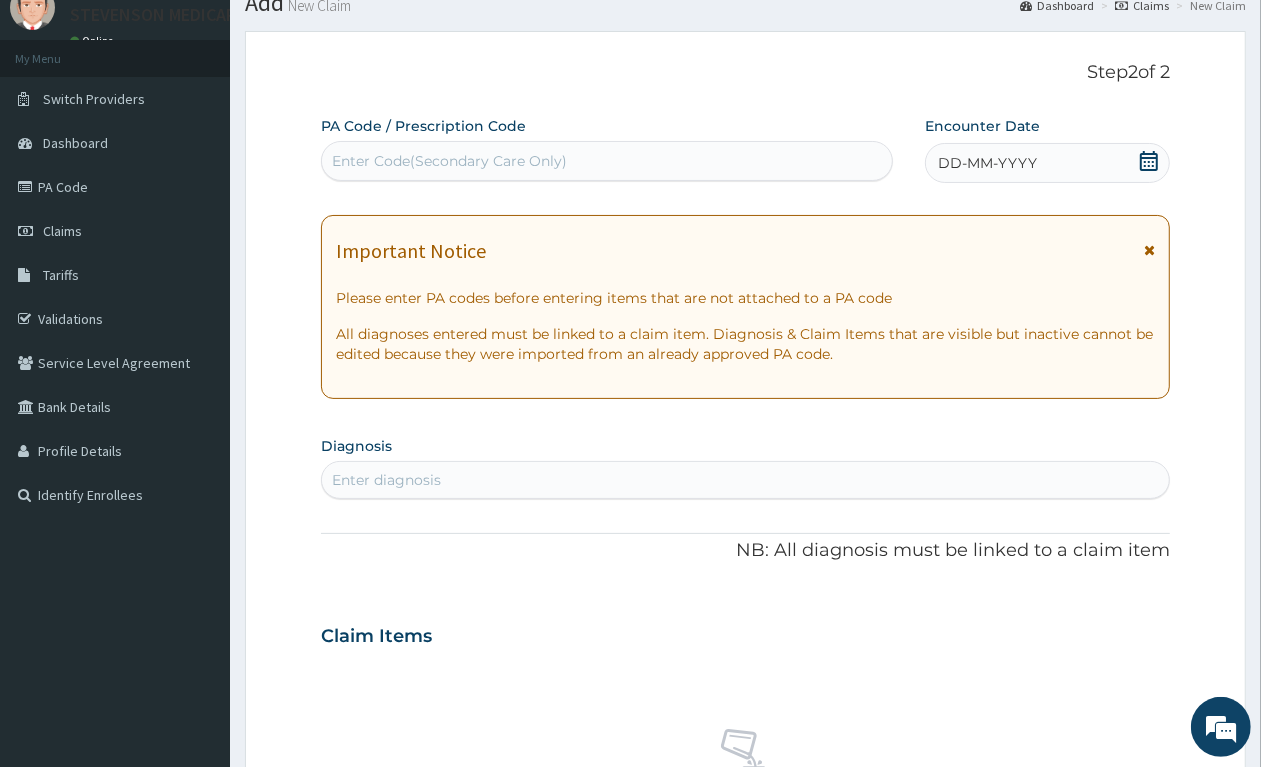 scroll, scrollTop: 31, scrollLeft: 0, axis: vertical 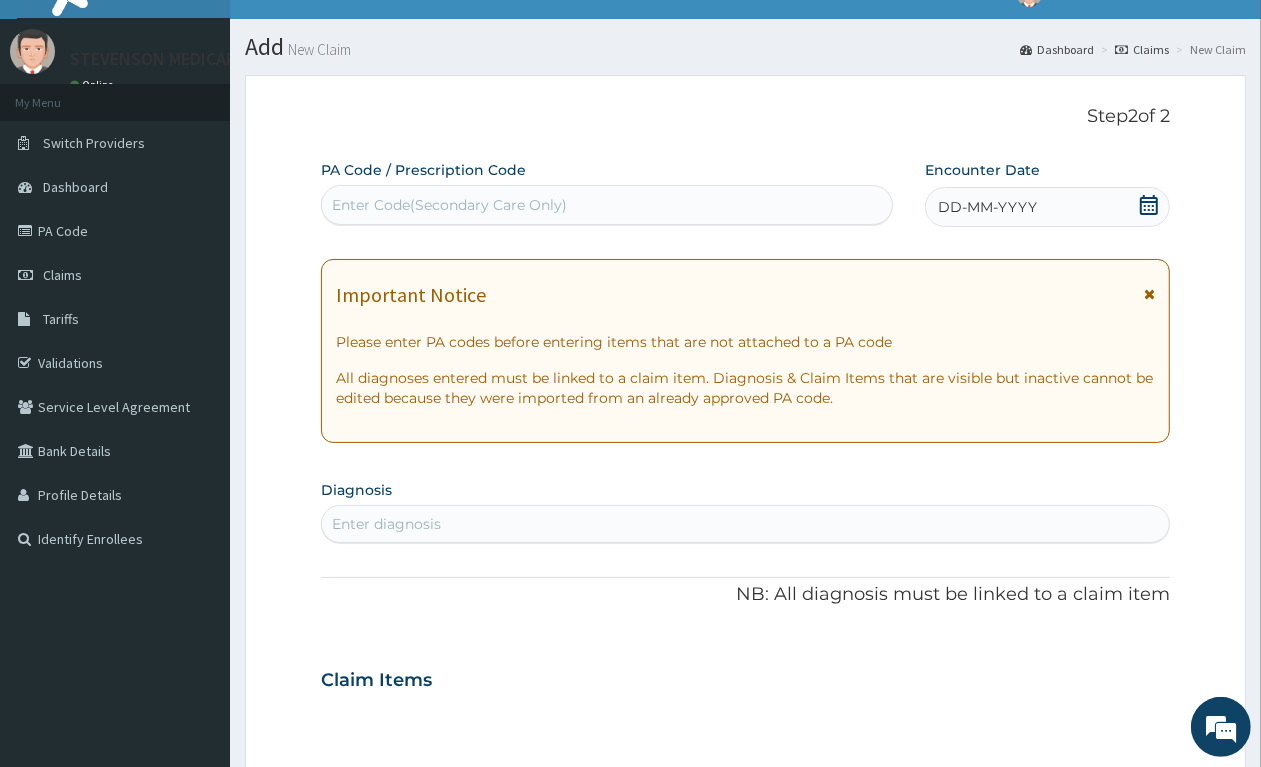 click on "Enter Code(Secondary Care Only)" at bounding box center (607, 205) 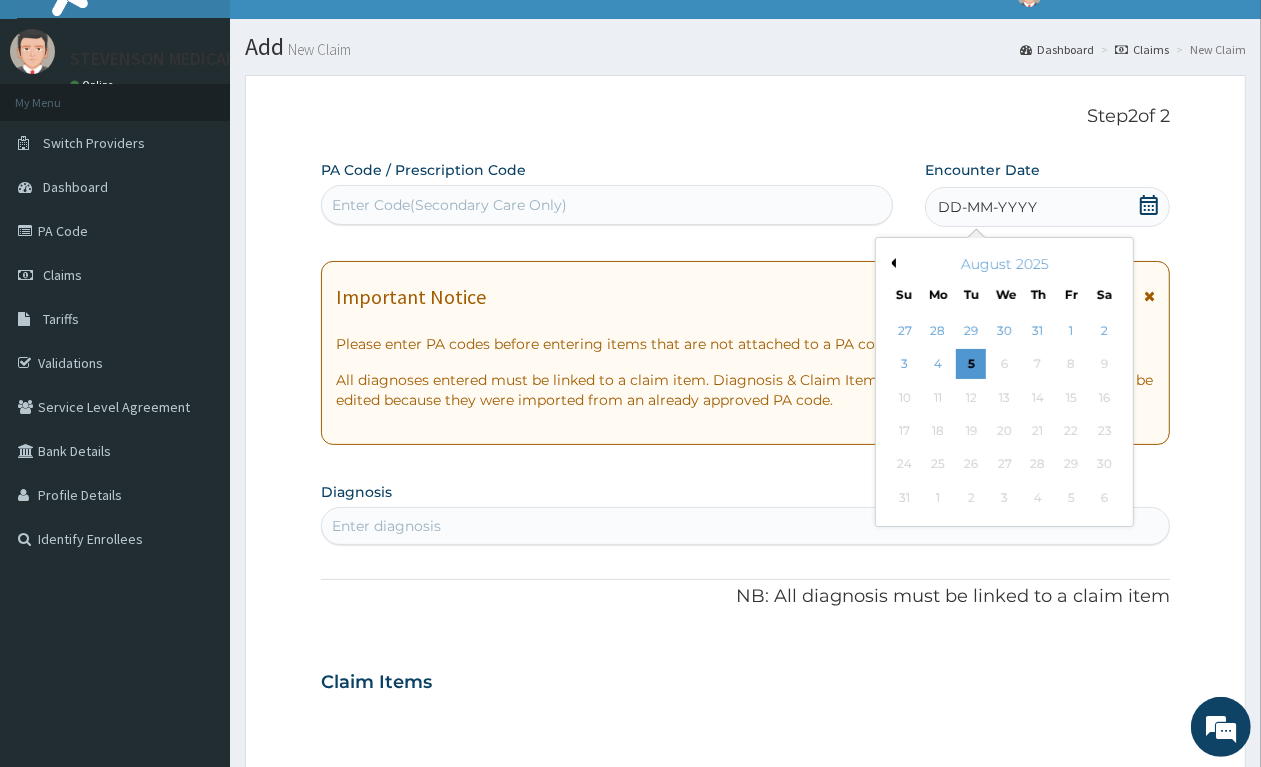 click on "Previous Month August 2025 Su Mo Tu We Th Fr Sa 27 28 29 30 31 1 2 3 4 5 6 7 8 9 10 11 12 13 14 15 16 17 18 19 20 21 22 23 24 25 26 27 28 29 30 31 1 2 3 4 5 6" at bounding box center [1004, 382] 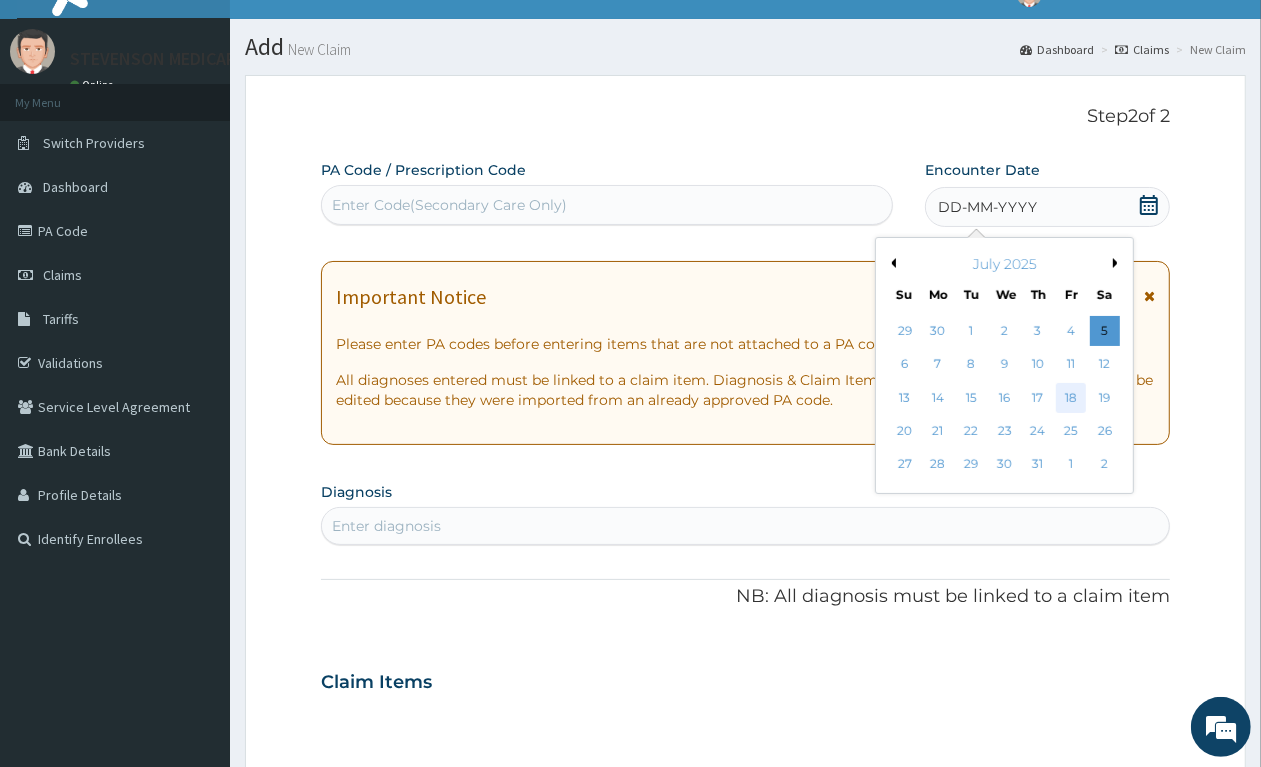 click on "18" at bounding box center (1071, 398) 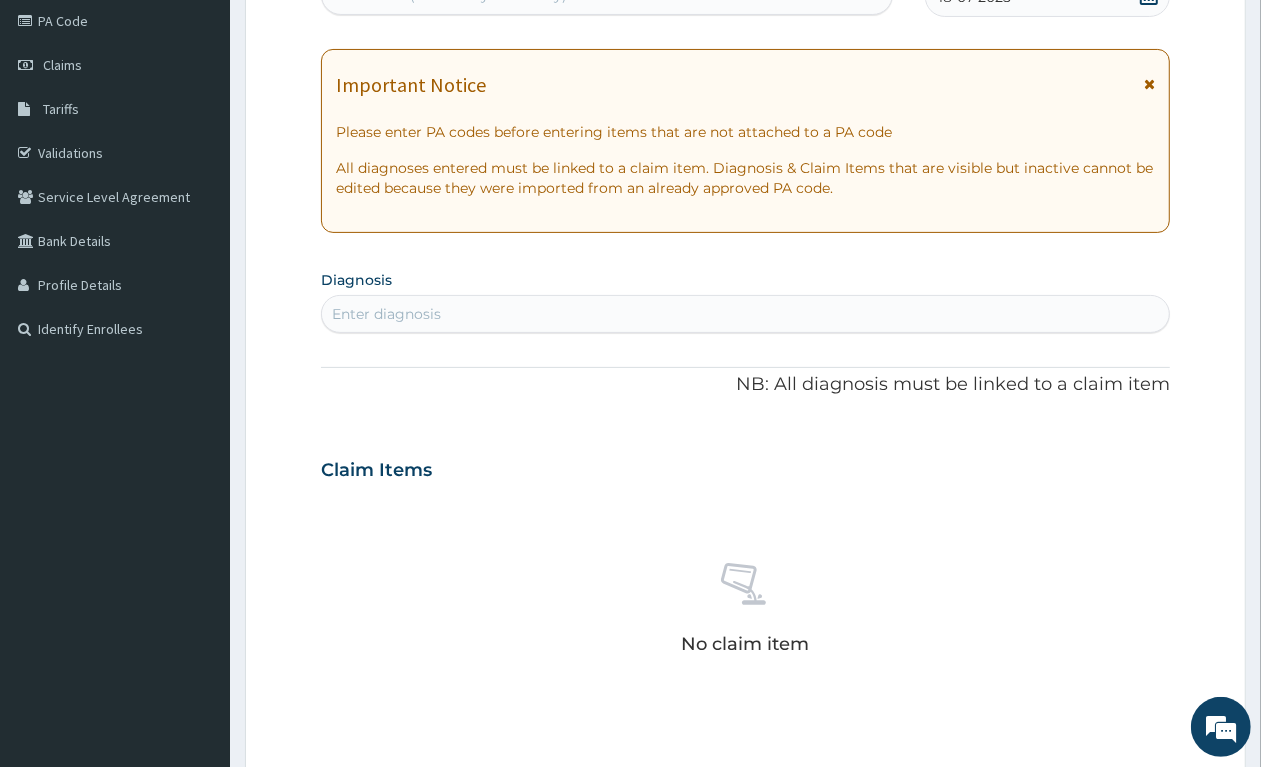 scroll, scrollTop: 281, scrollLeft: 0, axis: vertical 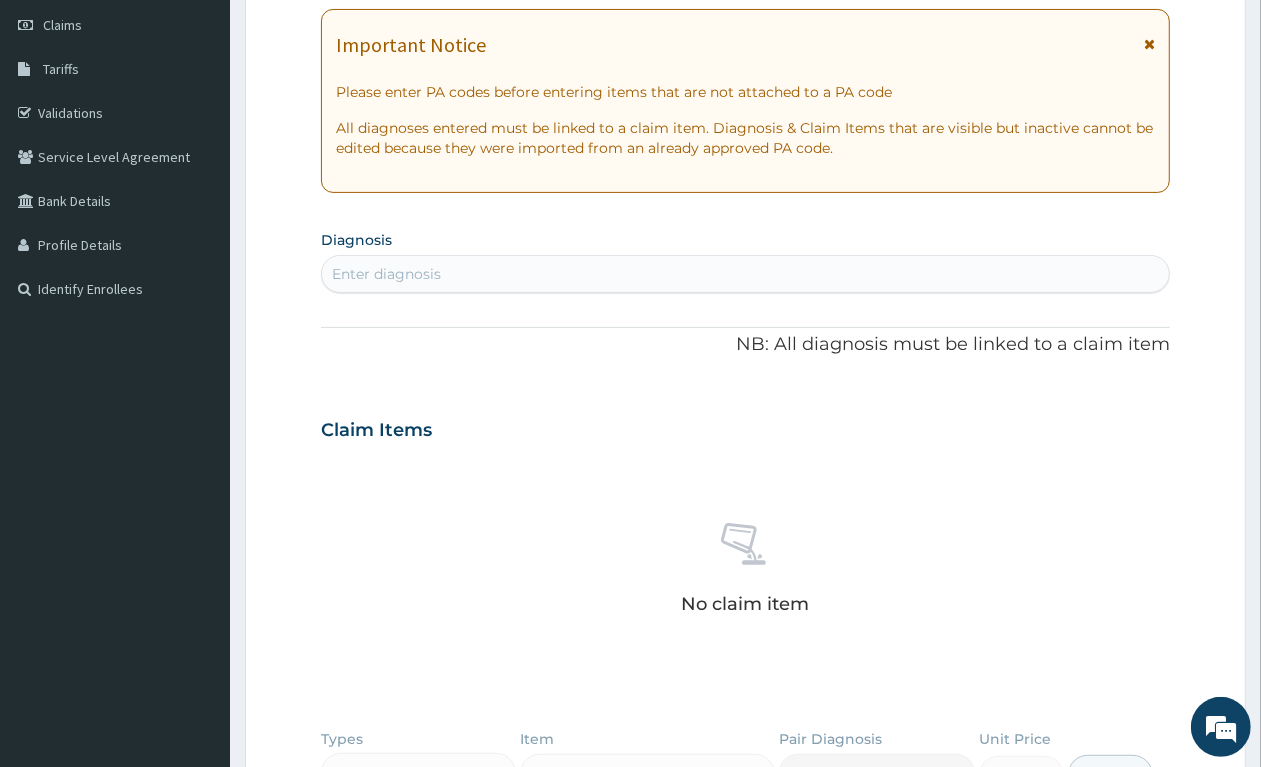 click on "Enter diagnosis" at bounding box center [386, 274] 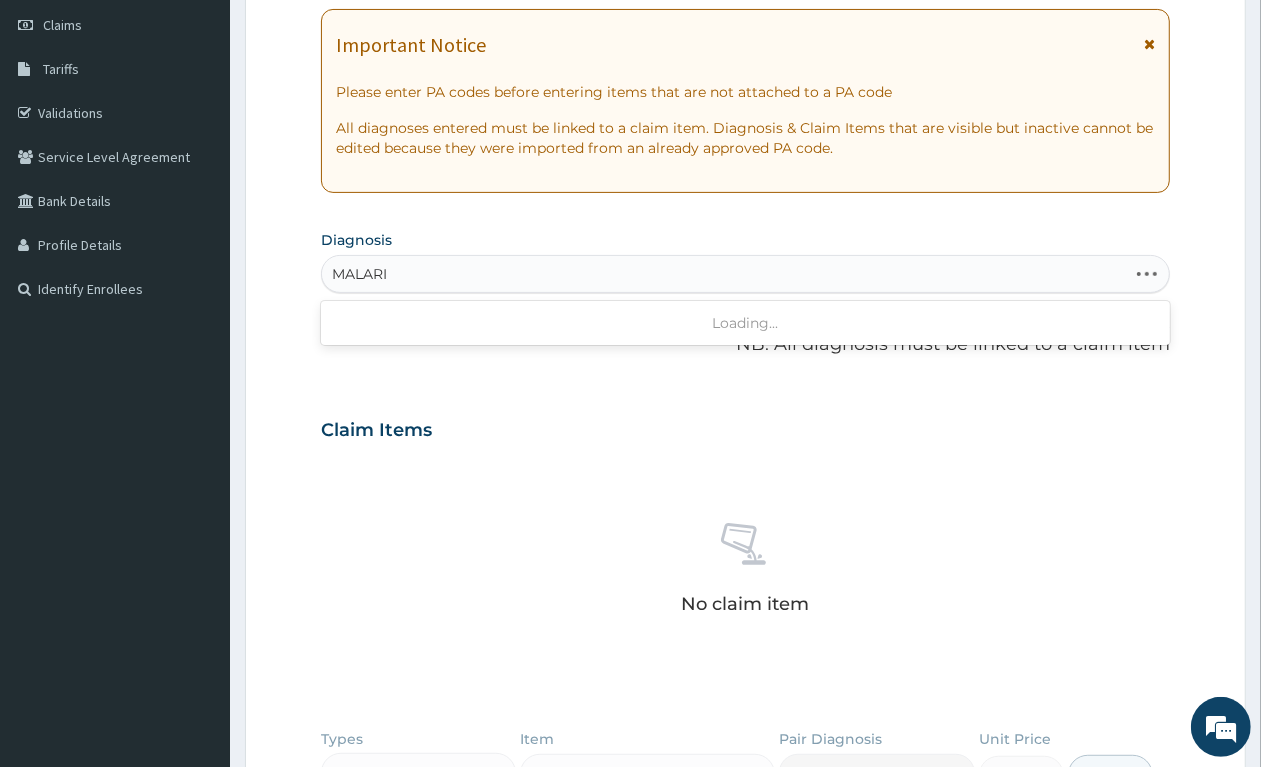 type on "MALARIA" 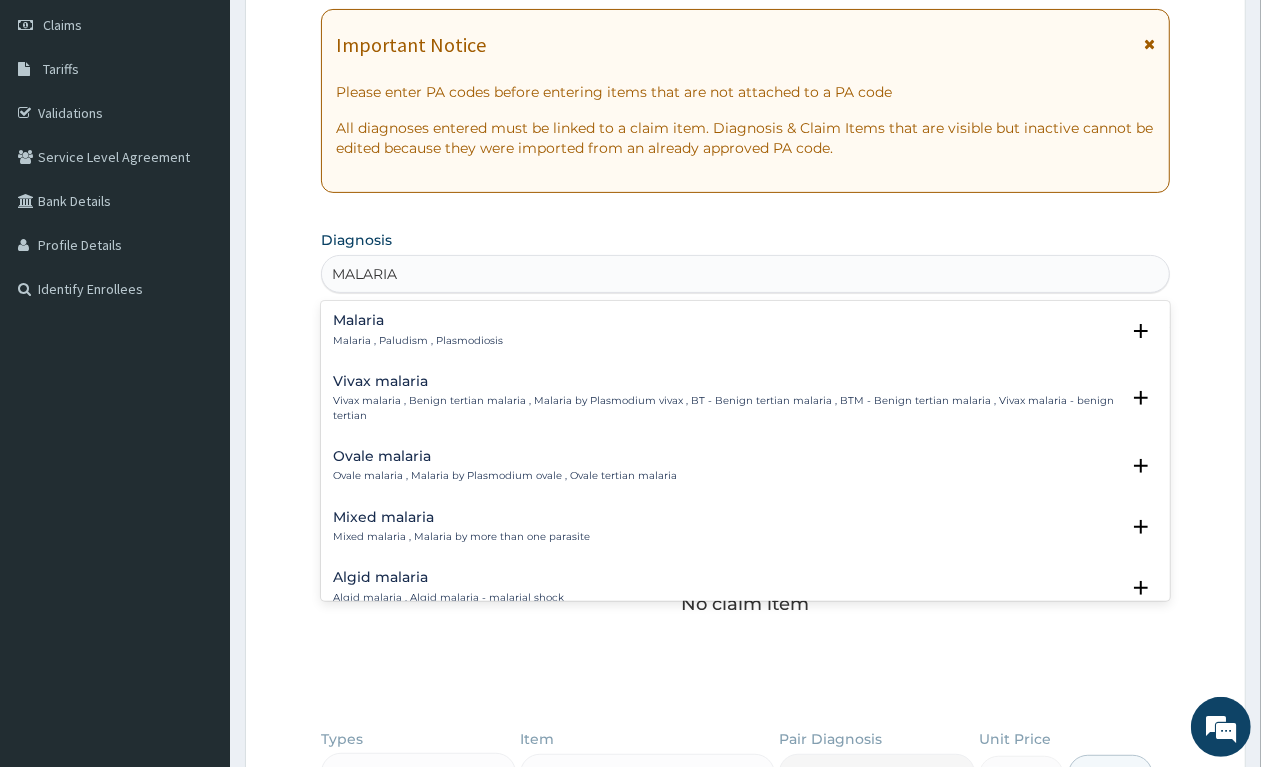 click on "Malaria , Paludism , Plasmodiosis" at bounding box center [418, 341] 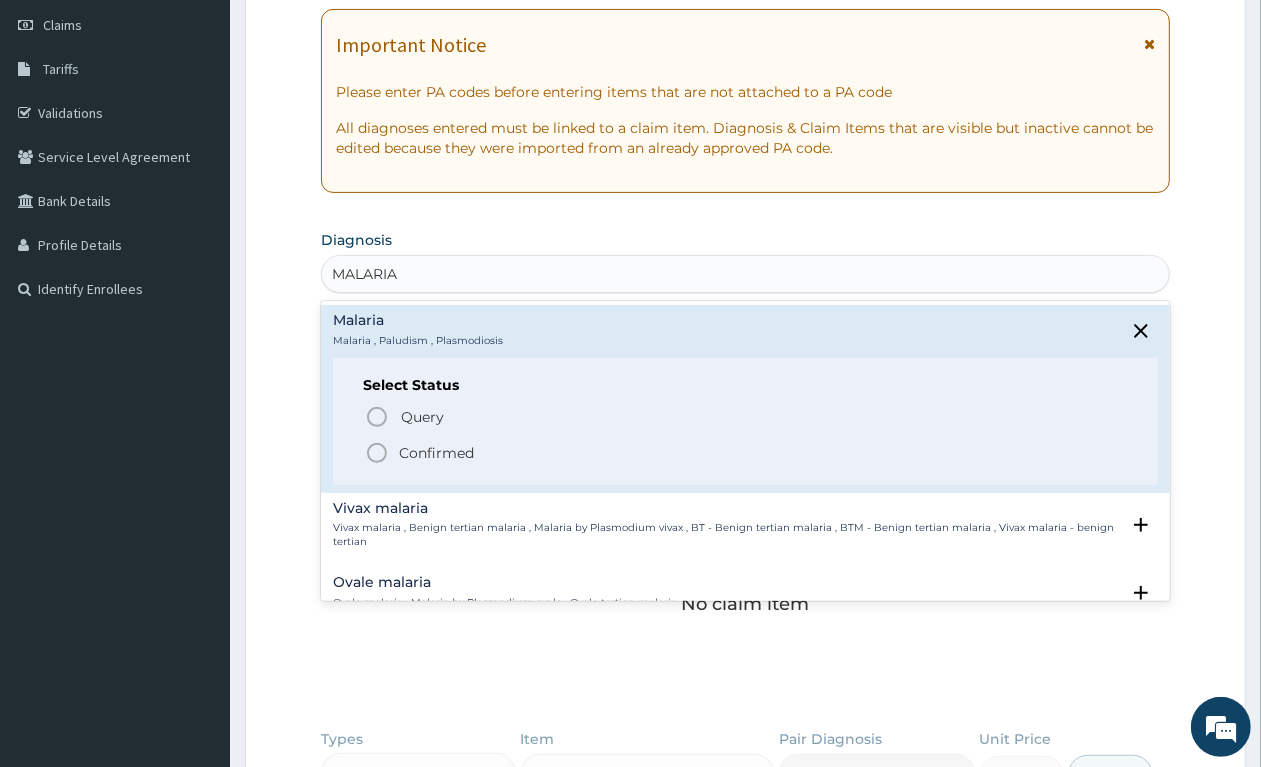 click 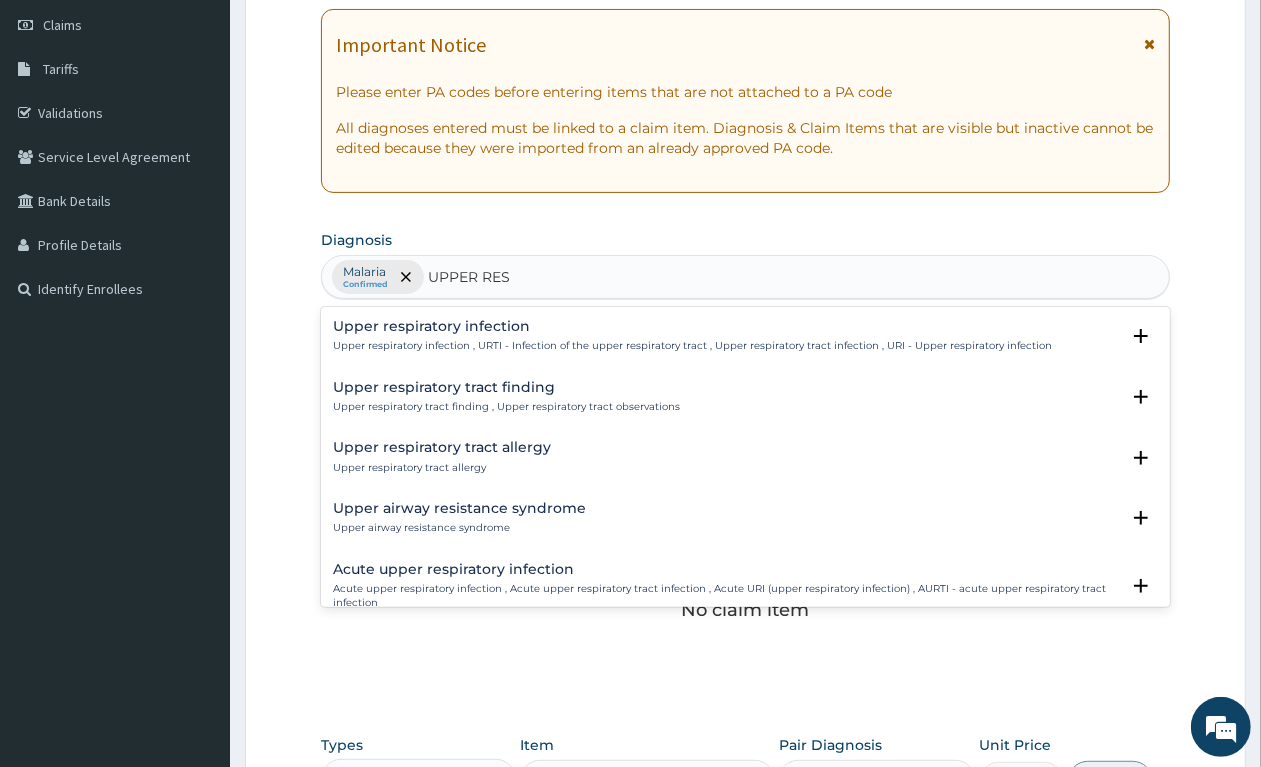 type on "UPPER RES" 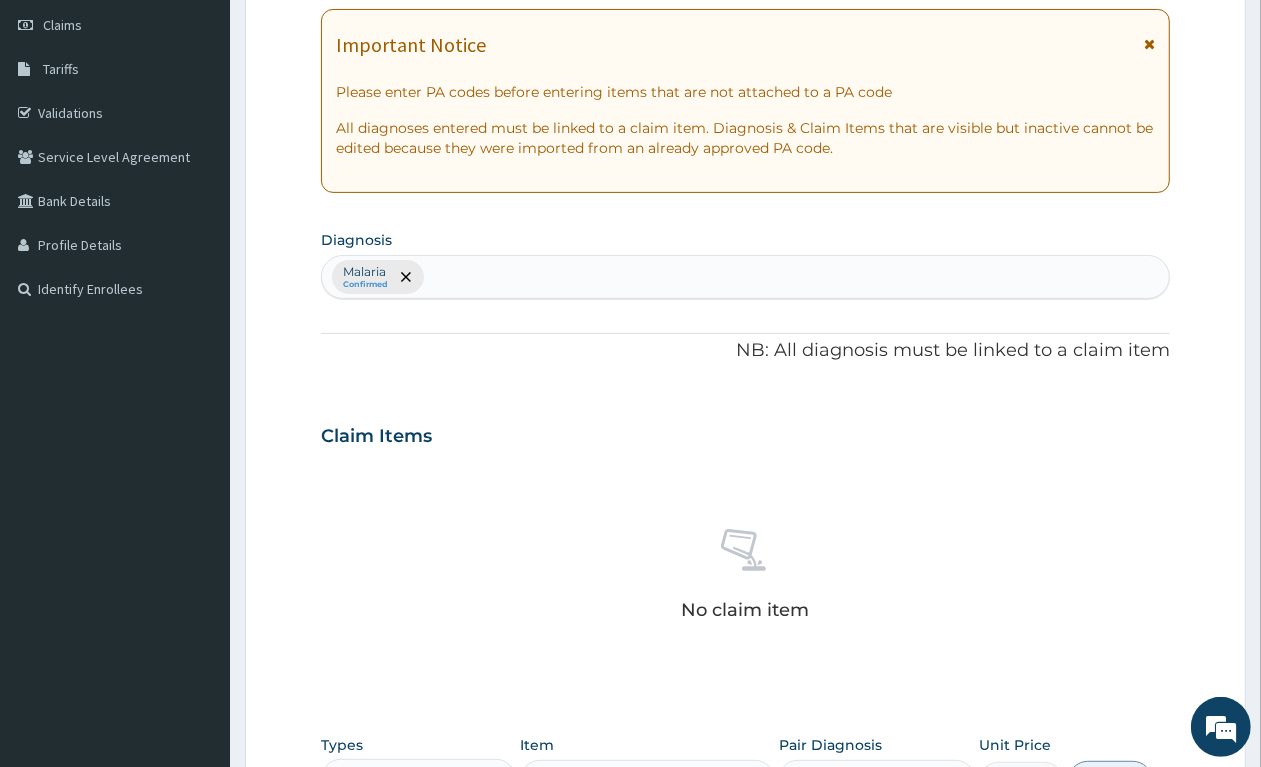 click on "PA Code / Prescription Code Enter Code(Secondary Care Only) Encounter Date 18-07-2025 Important Notice Please enter PA codes before entering items that are not attached to a PA code   All diagnoses entered must be linked to a claim item. Diagnosis & Claim Items that are visible but inactive cannot be edited because they were imported from an already approved PA code. Diagnosis Malaria Confirmed NB: All diagnosis must be linked to a claim item Claim Items No claim item Types Select Type Item Select Item Pair Diagnosis Select Diagnosis Unit Price 0 Add Comment" at bounding box center (745, 430) 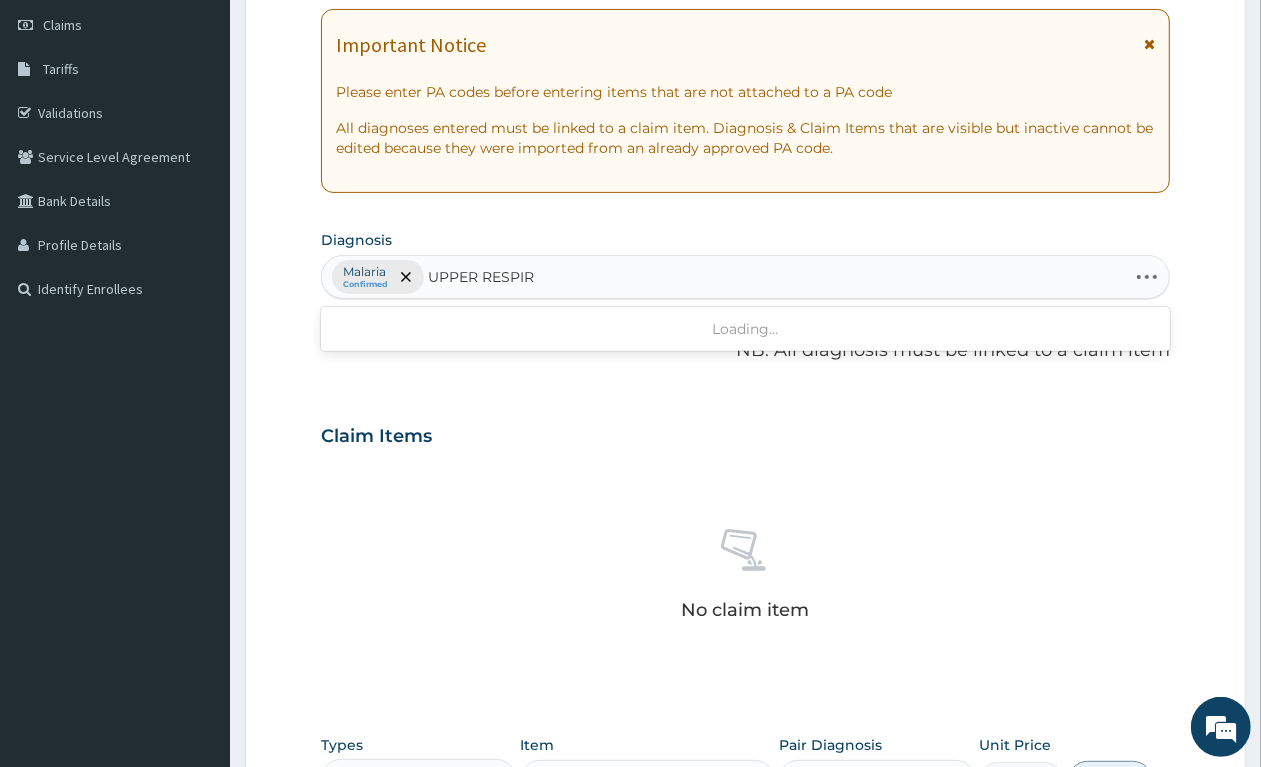 type on "UPPER RESPIRA" 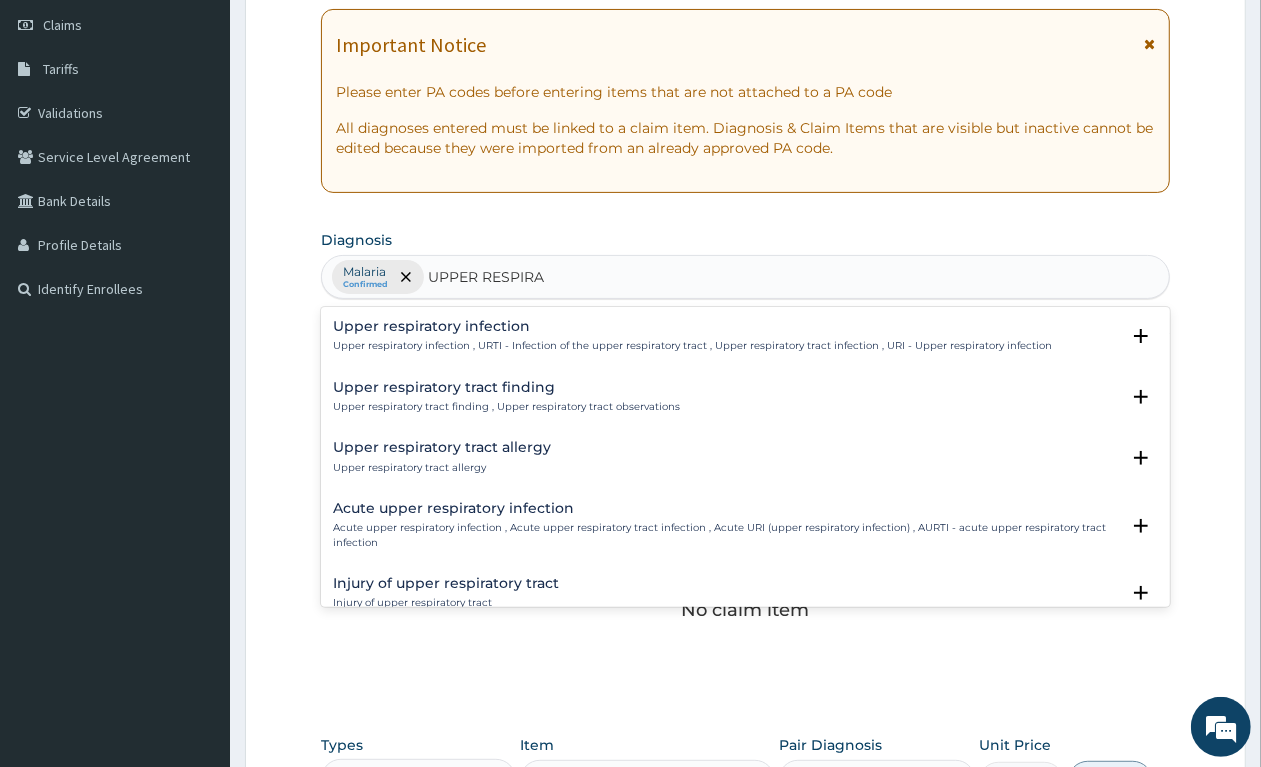 click on "Upper respiratory infection" at bounding box center [692, 326] 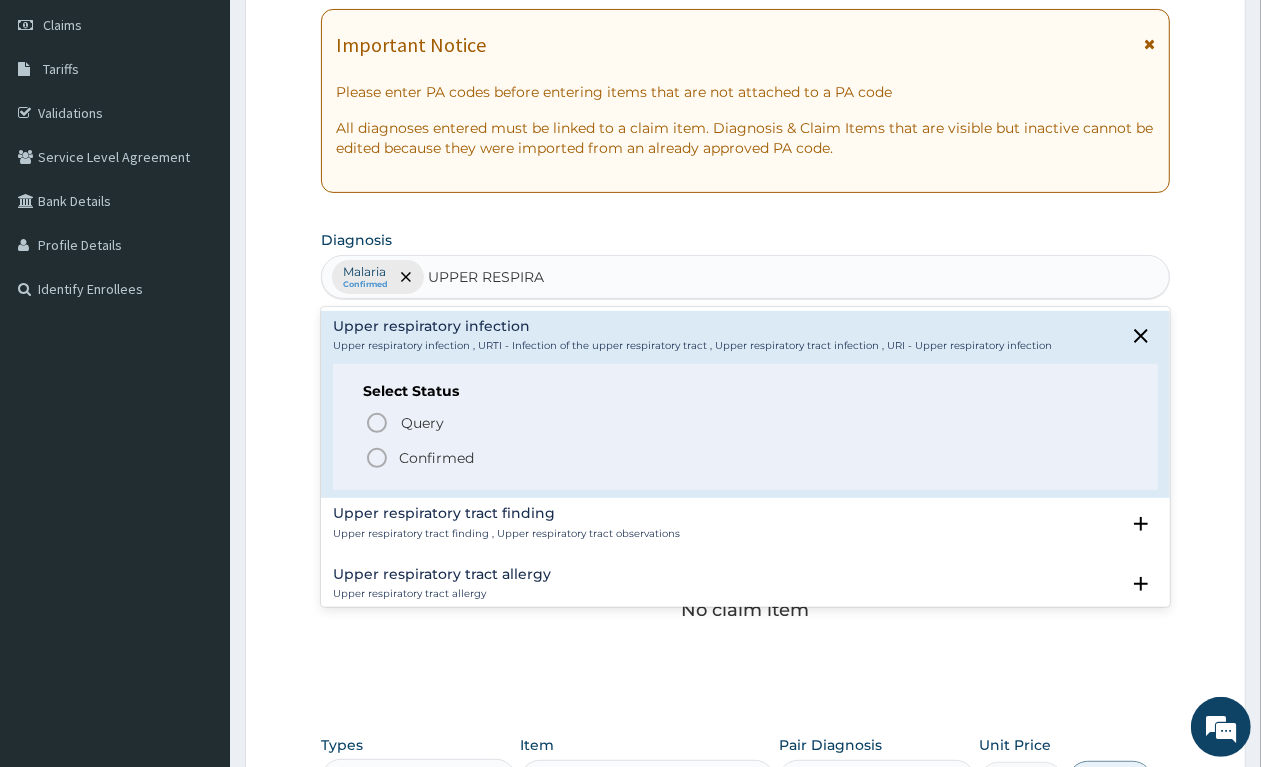 click on "Confirmed" at bounding box center (436, 458) 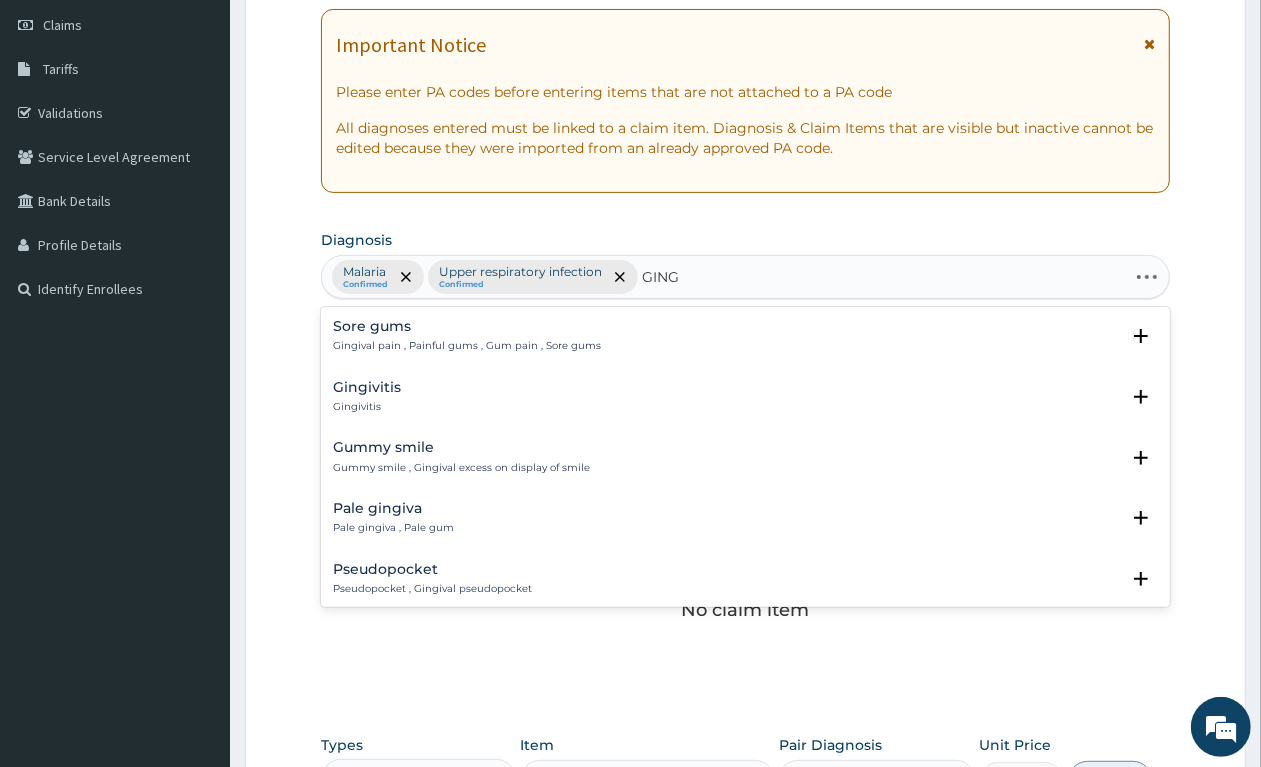 type on "GINGI" 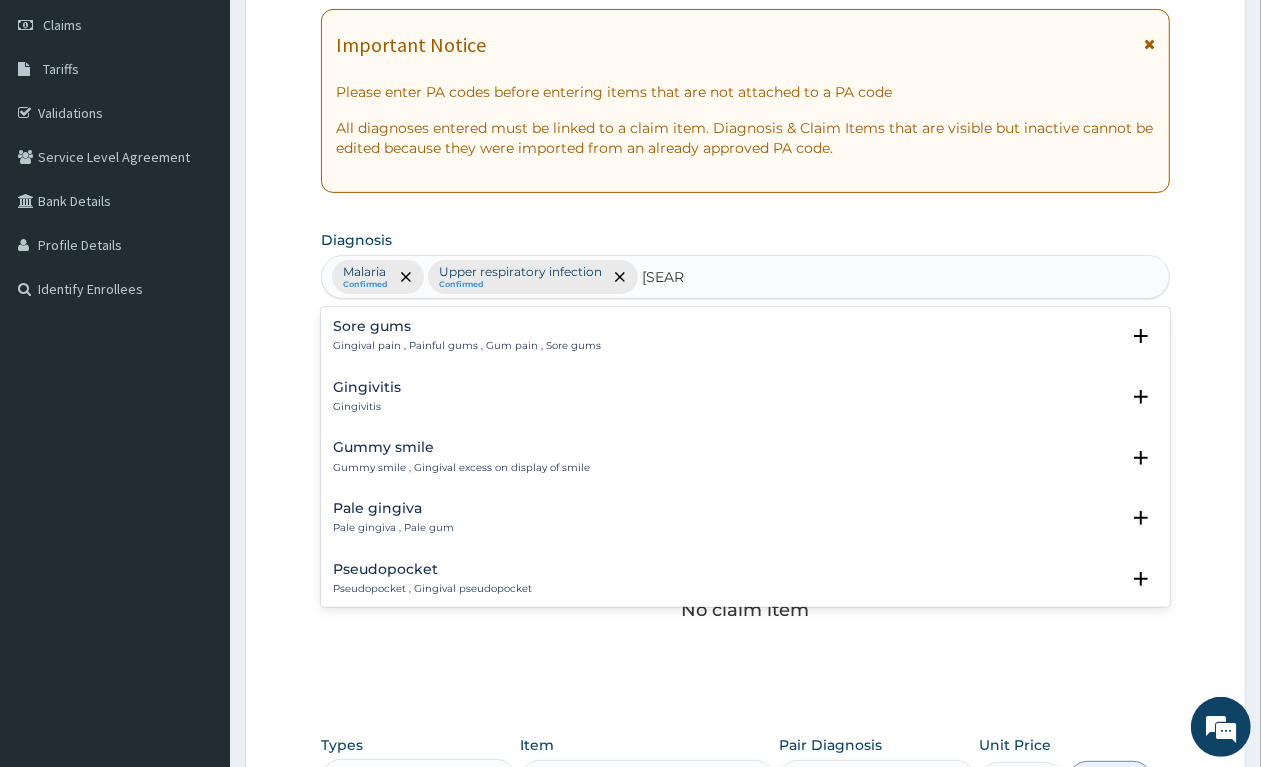 click on "Gingivitis Gingivitis" at bounding box center [745, 397] 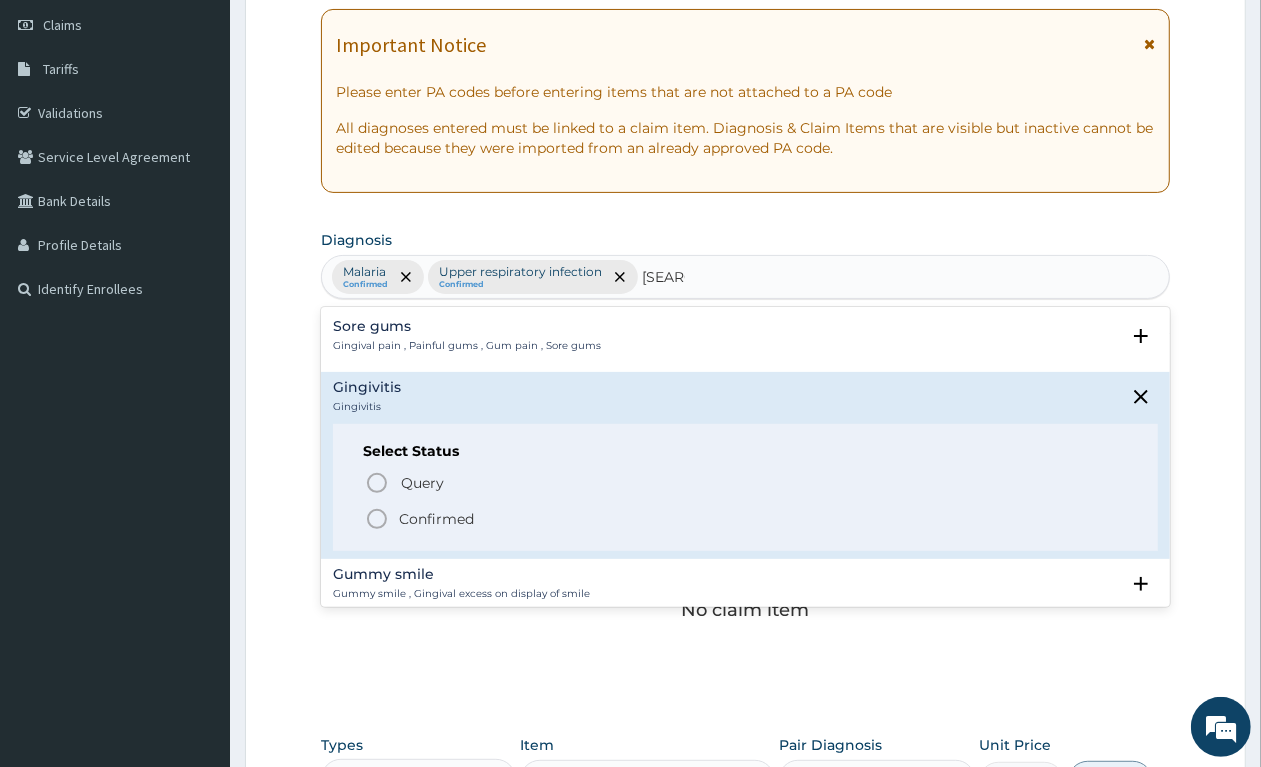 click 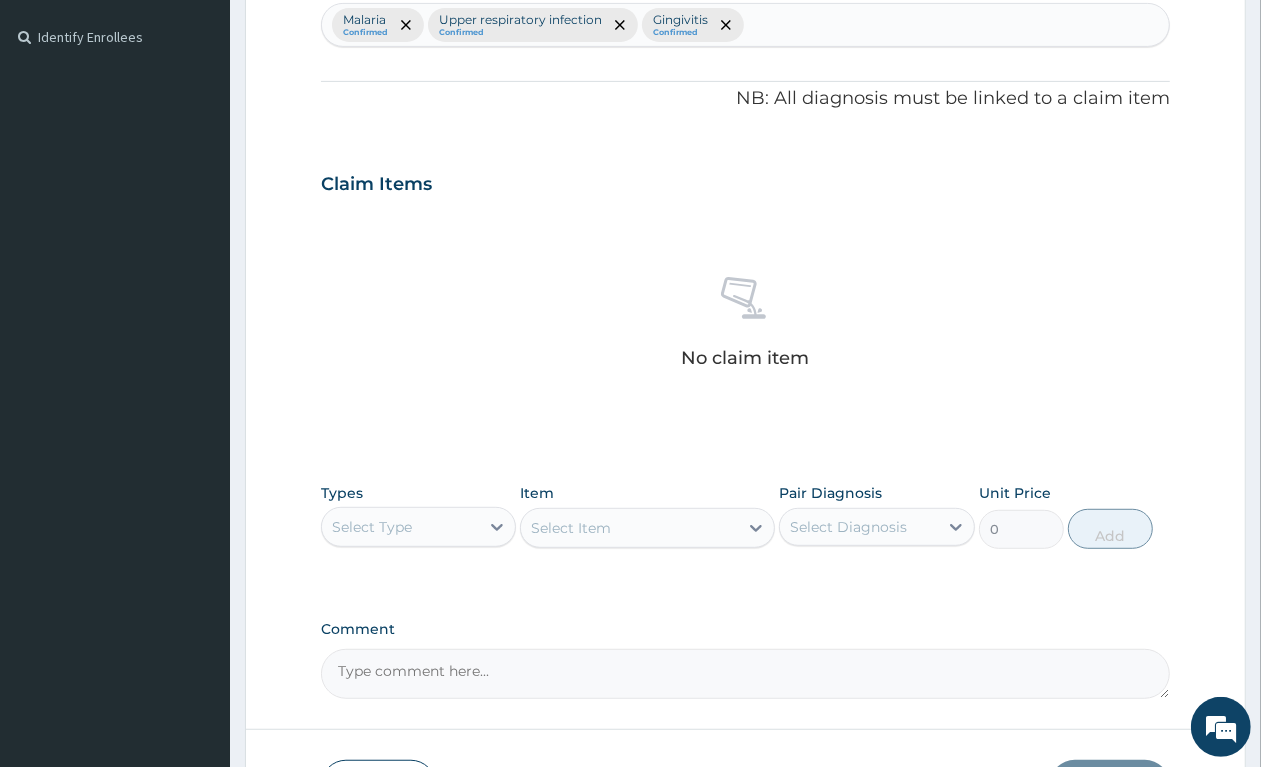 scroll, scrollTop: 656, scrollLeft: 0, axis: vertical 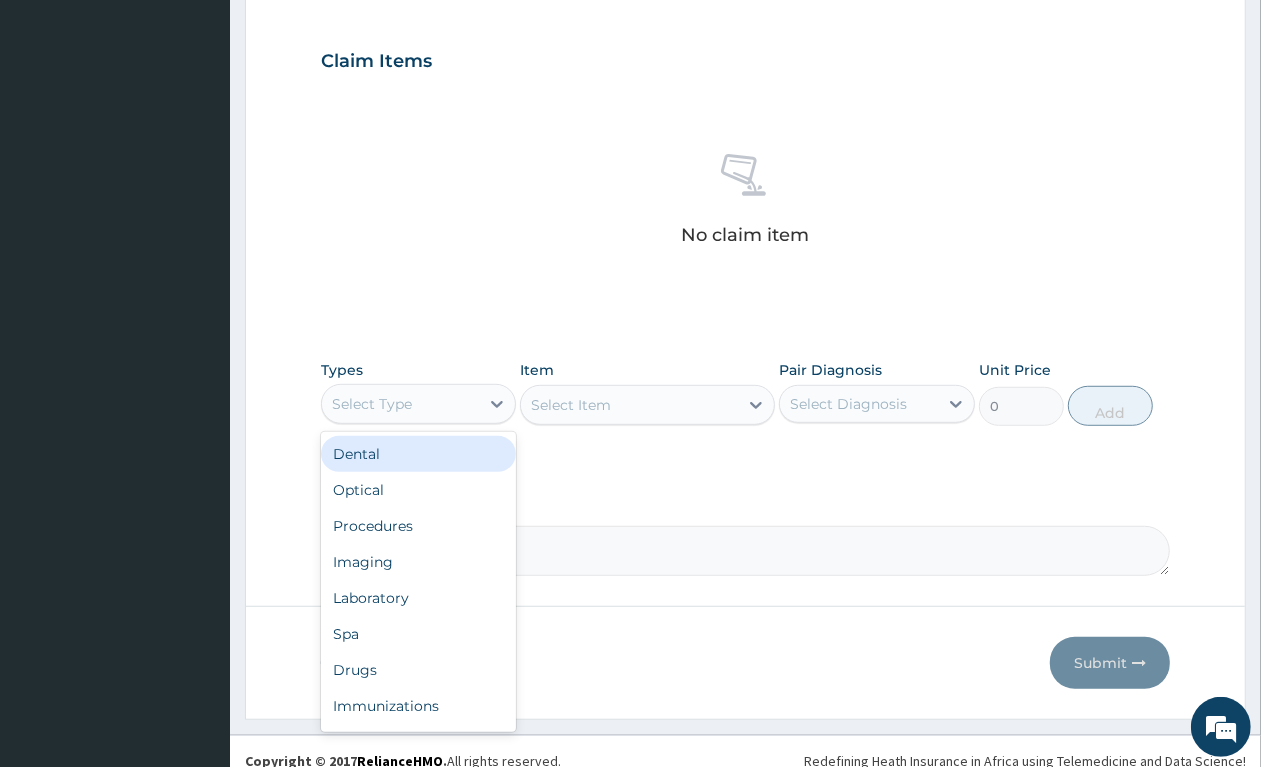 click on "Select Type" at bounding box center [400, 404] 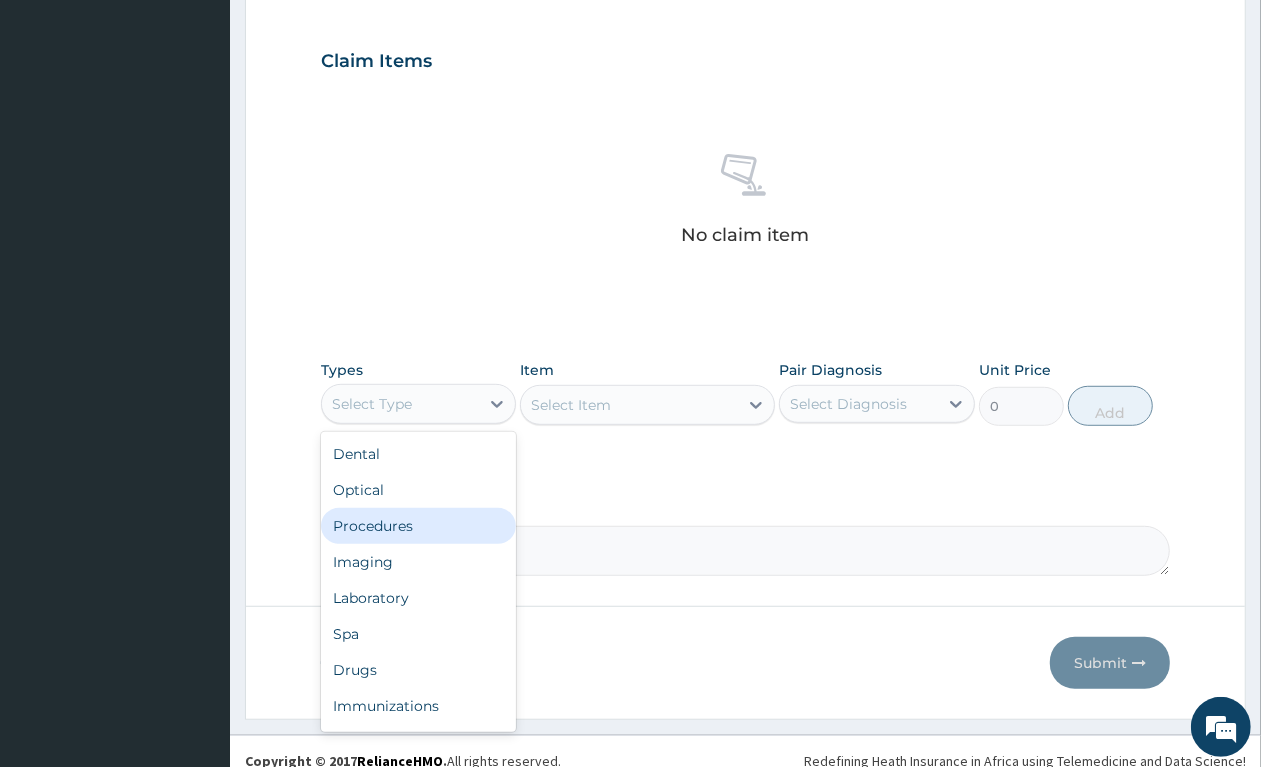click on "Procedures" at bounding box center (418, 526) 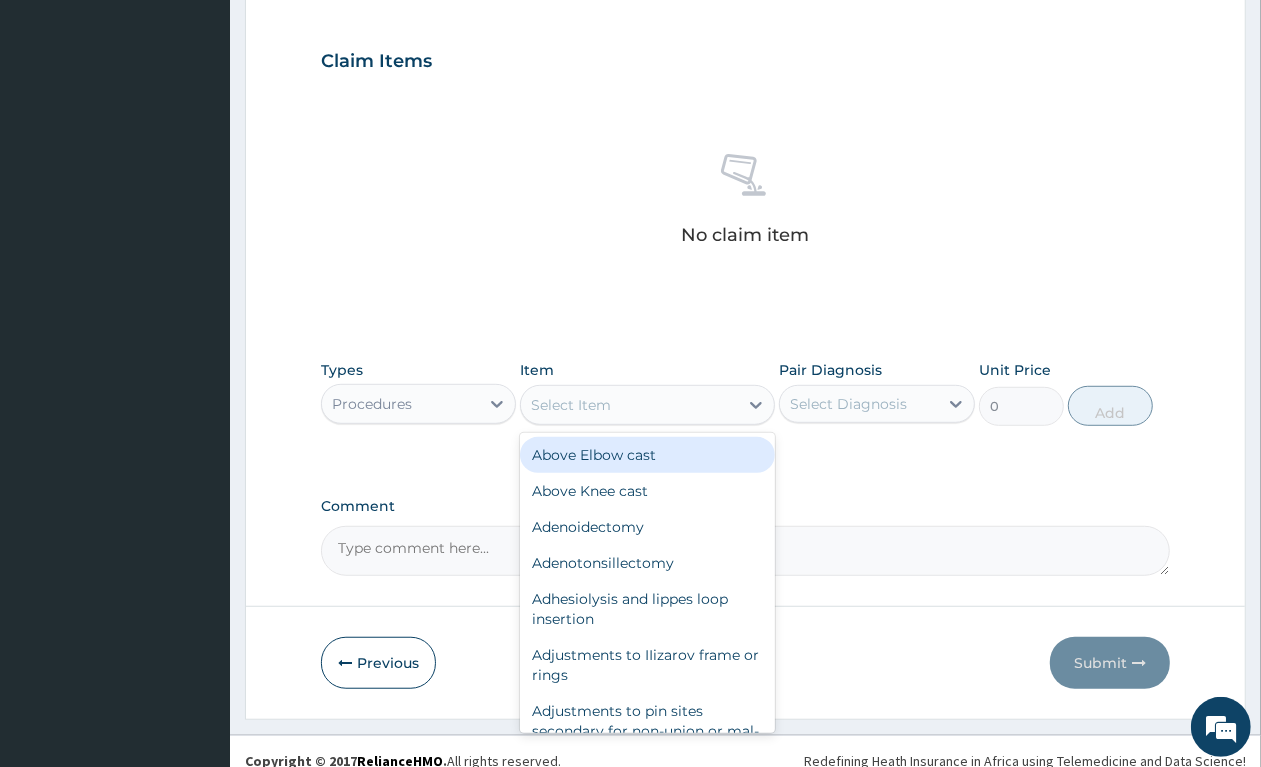 click on "Select Item" at bounding box center (571, 405) 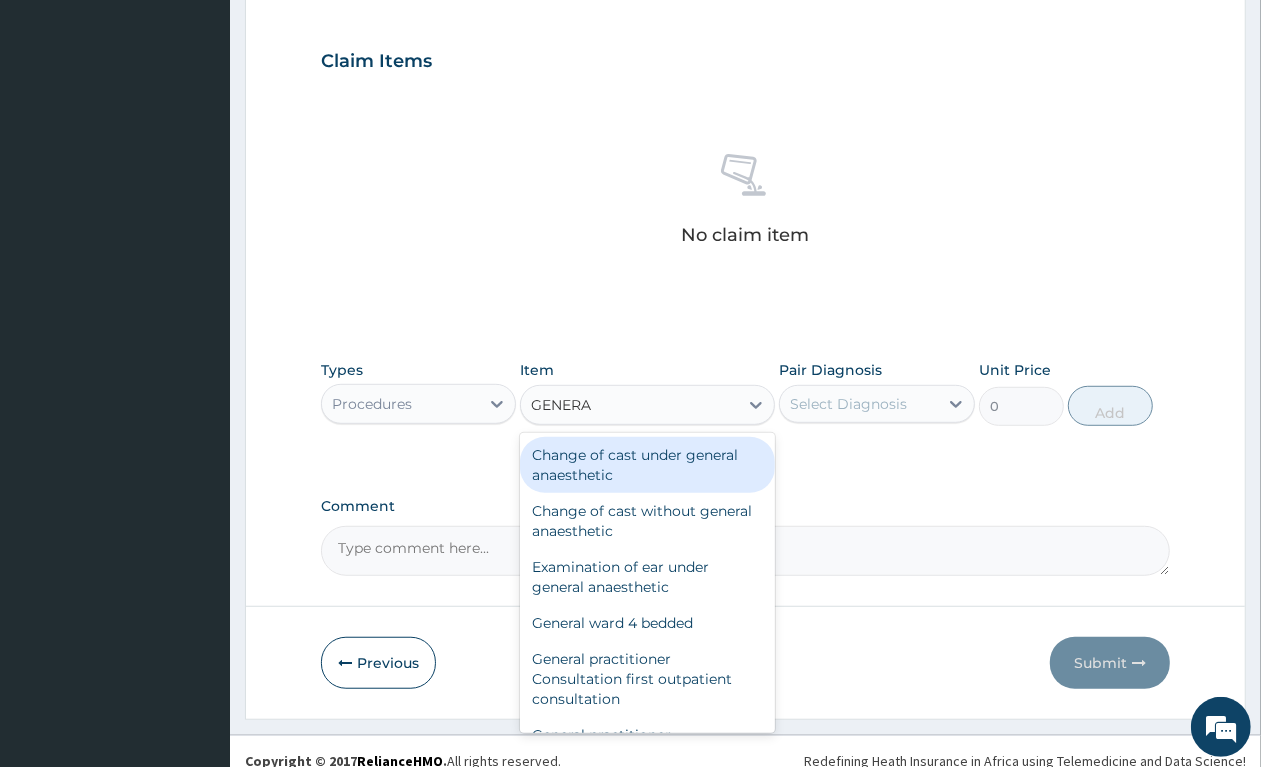 type on "GENERAL" 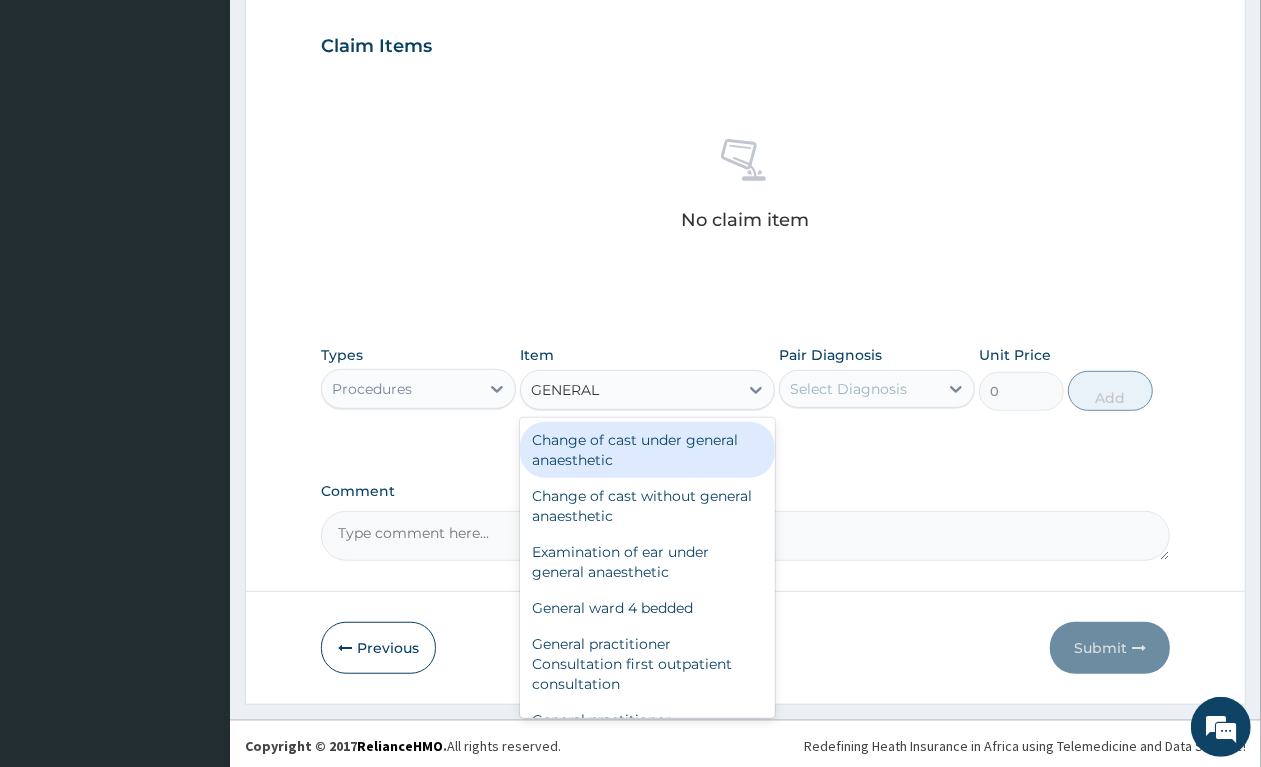 scroll, scrollTop: 676, scrollLeft: 0, axis: vertical 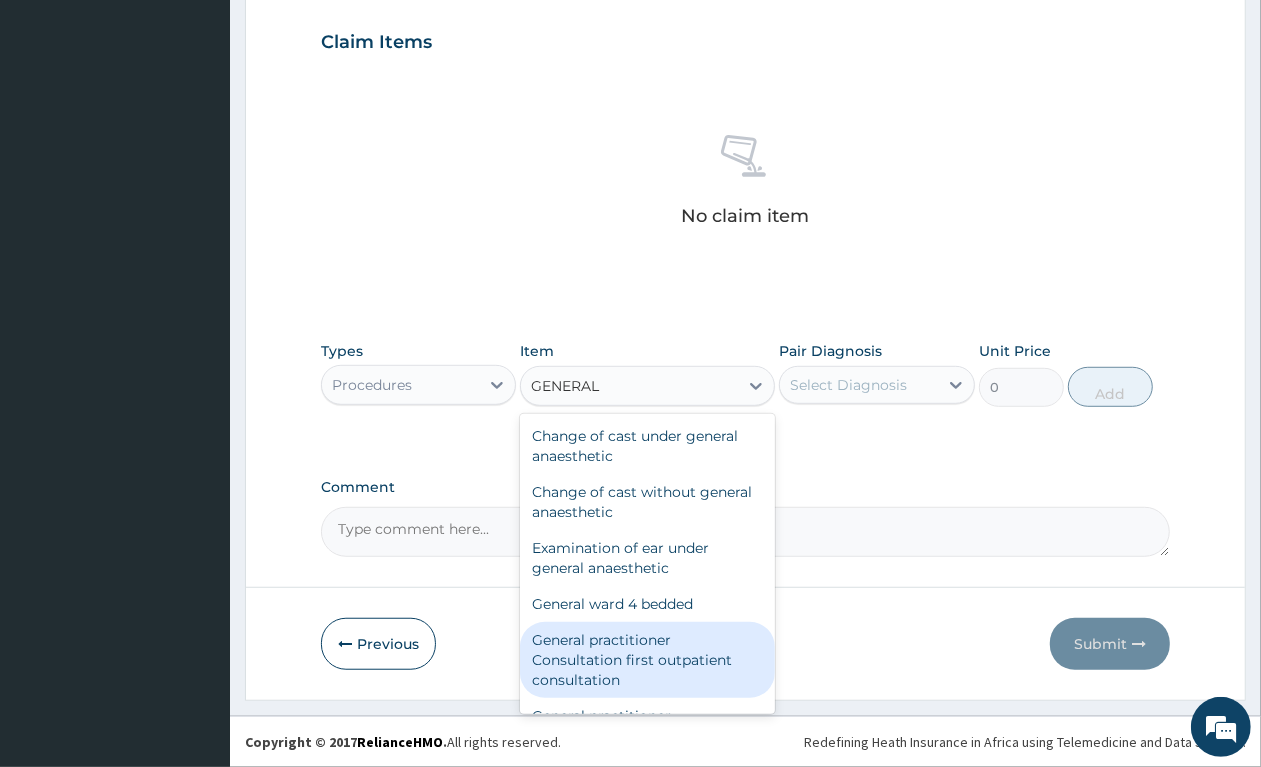click on "General practitioner Consultation first outpatient consultation" at bounding box center [647, 660] 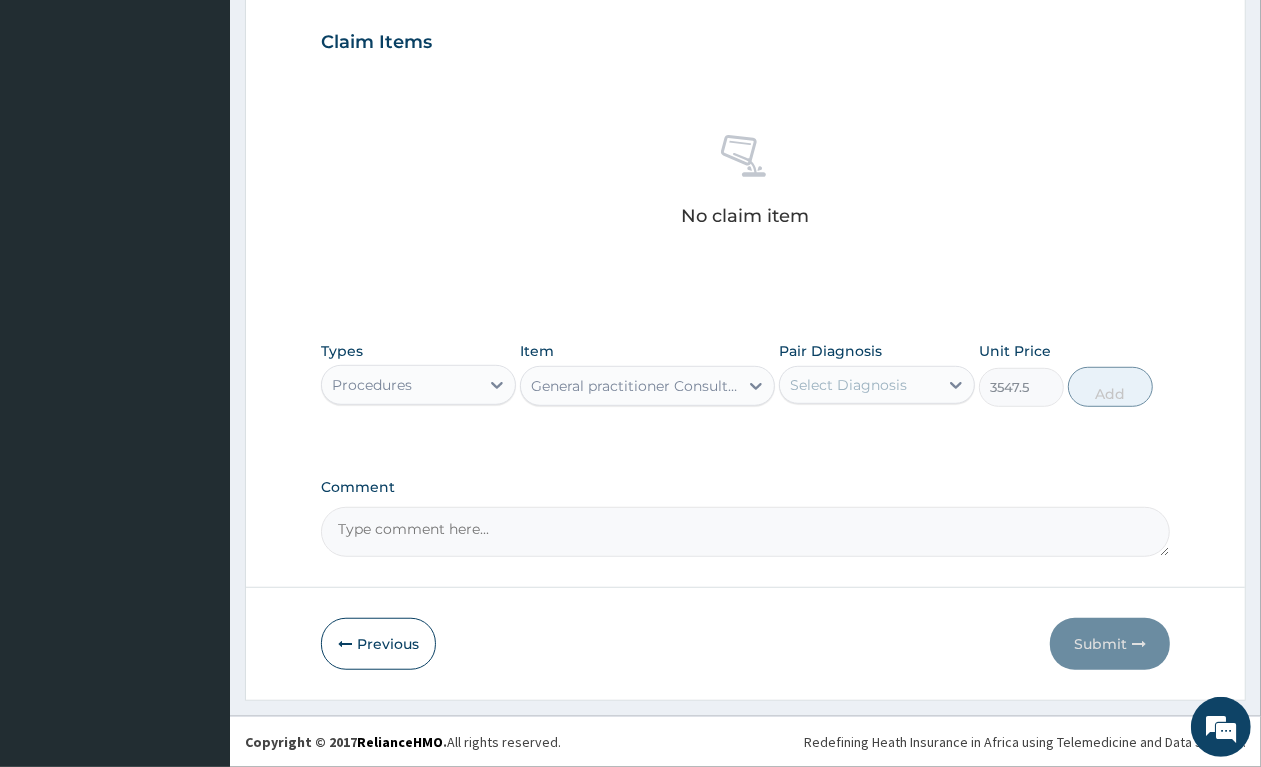 click on "Select Diagnosis" at bounding box center [848, 385] 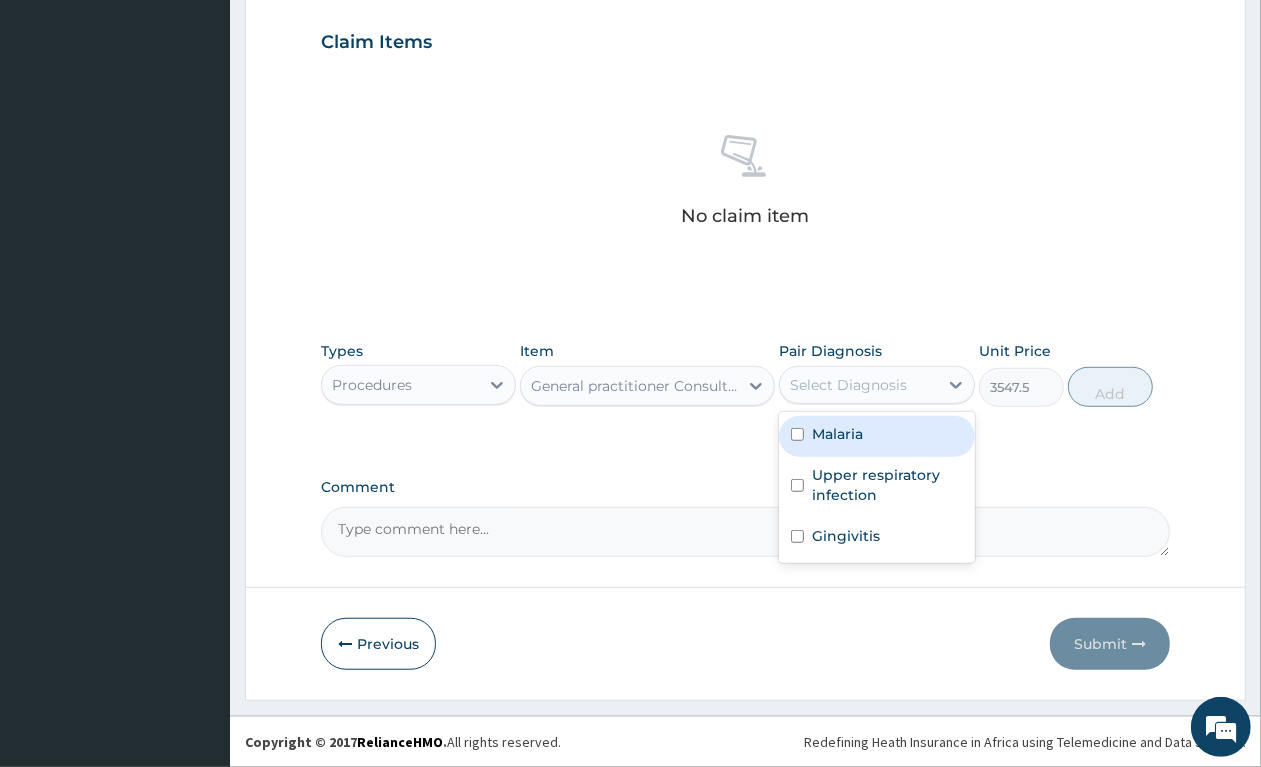 click on "Malaria" at bounding box center (876, 436) 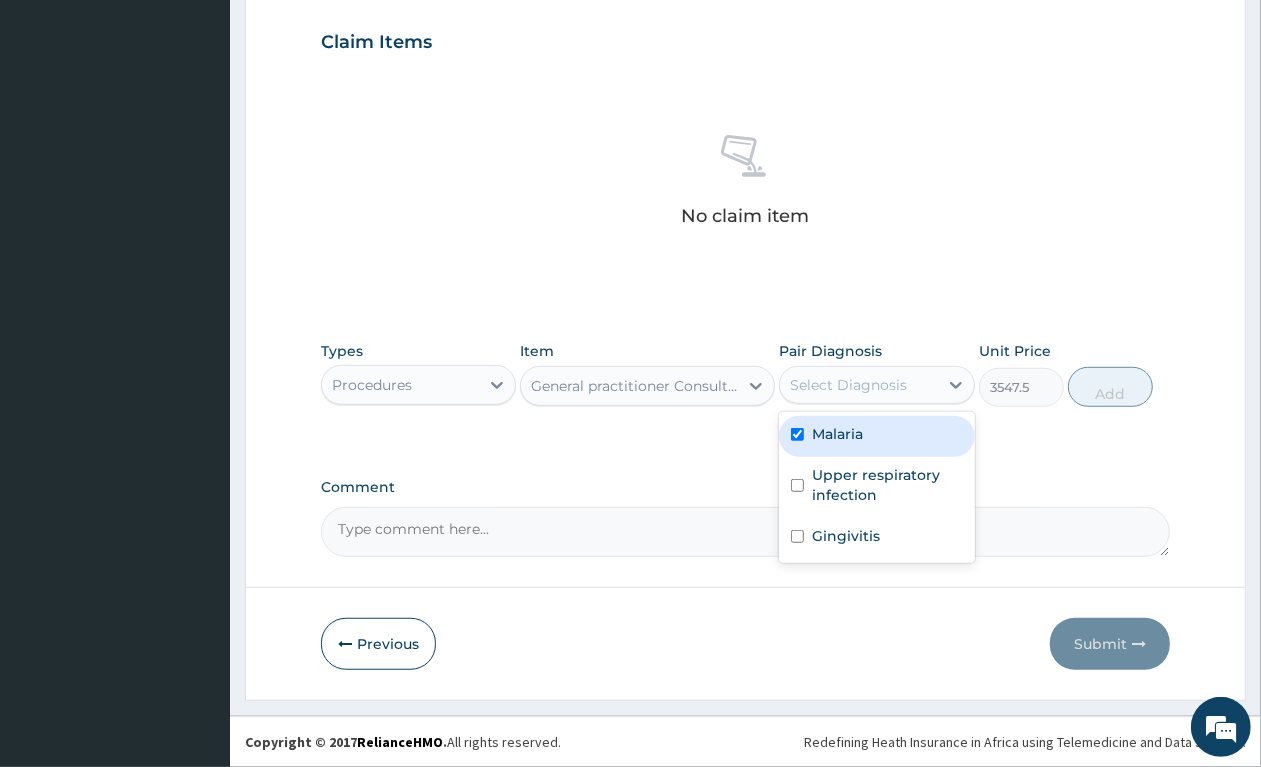checkbox on "true" 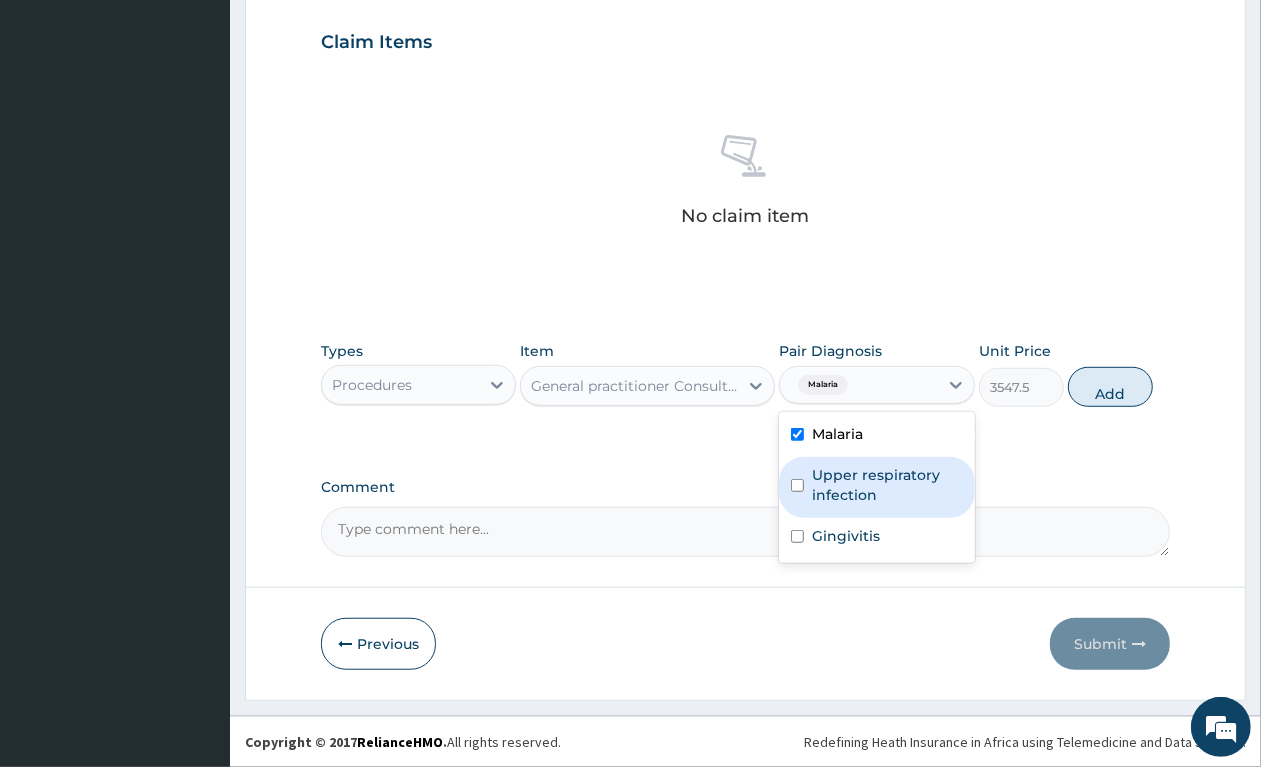 click on "Upper respiratory infection" at bounding box center (876, 487) 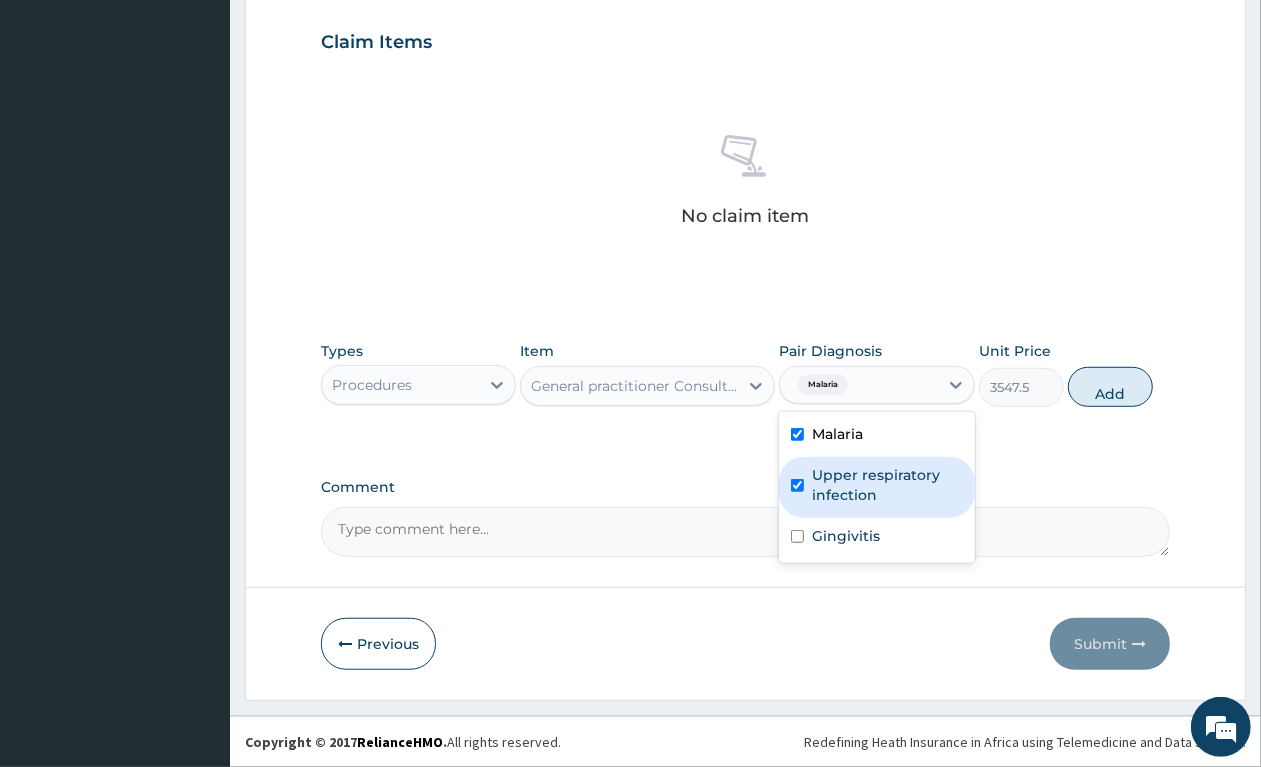 checkbox on "true" 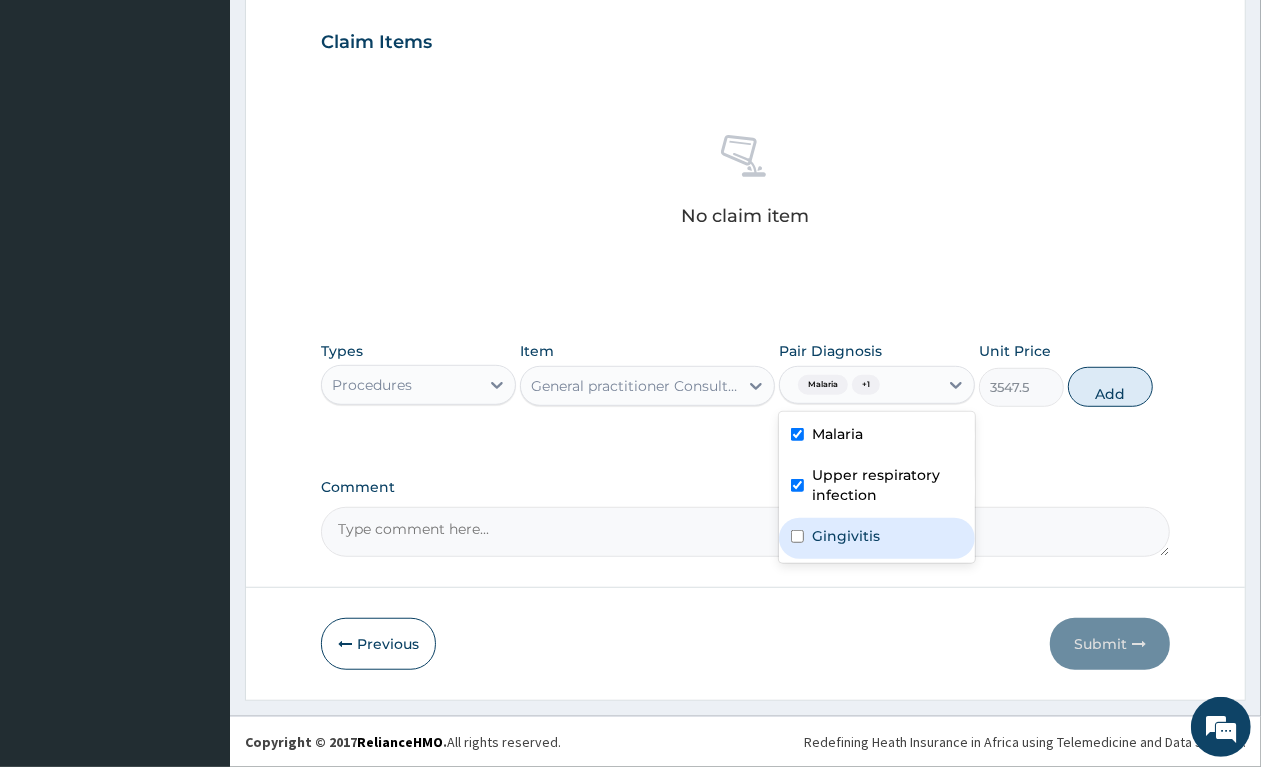 click on "Gingivitis" at bounding box center [876, 538] 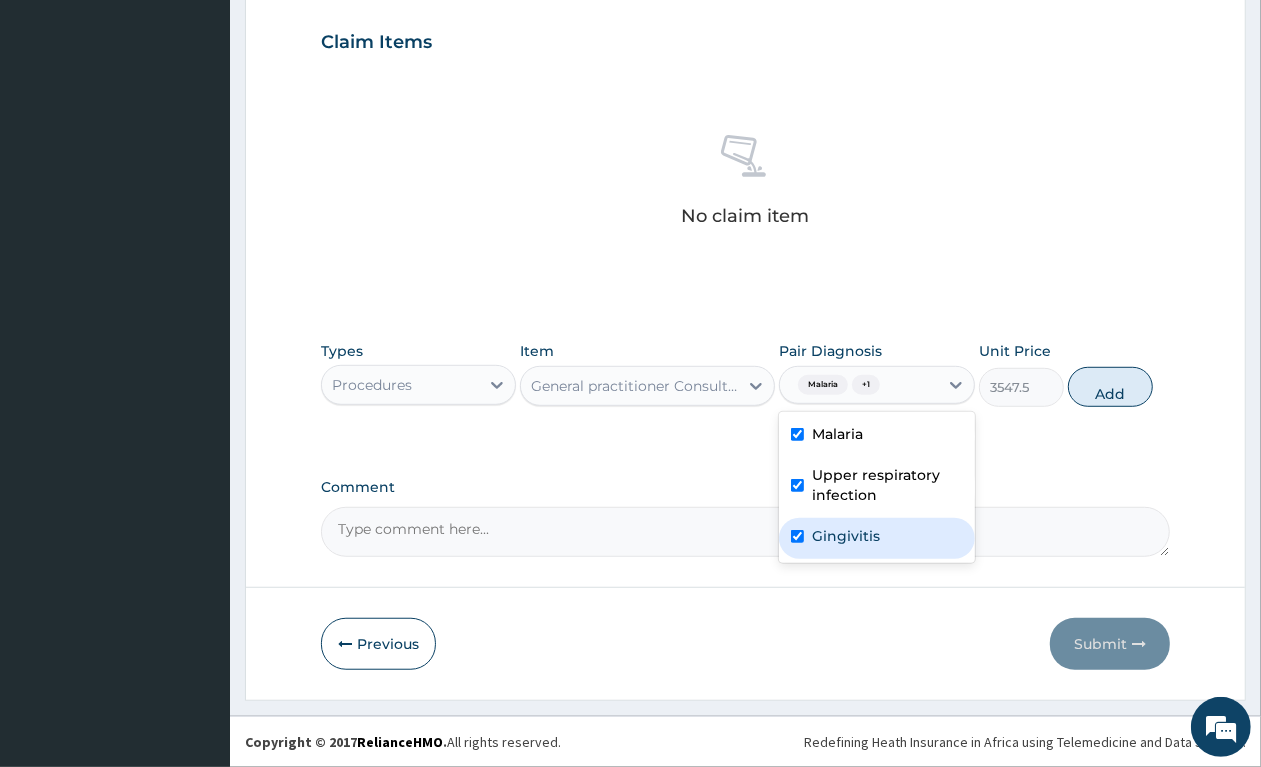 checkbox on "true" 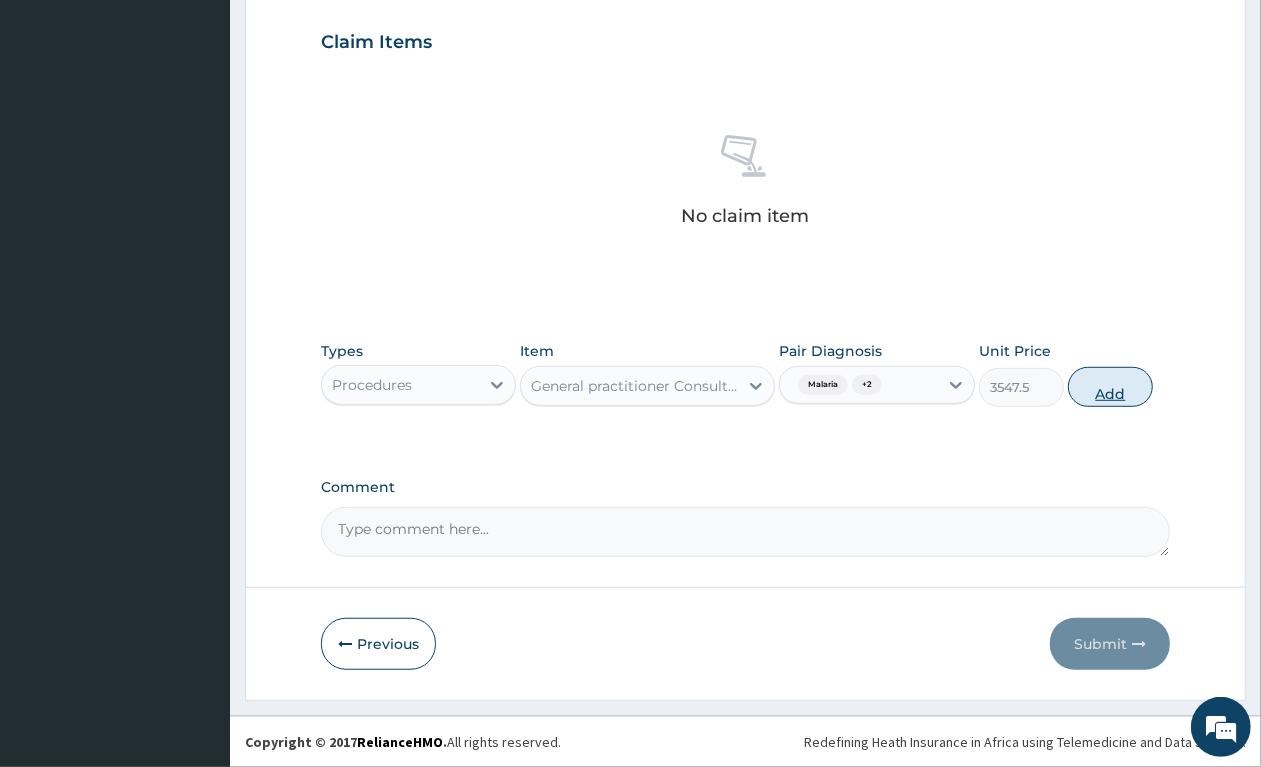 click on "Add" at bounding box center (1110, 387) 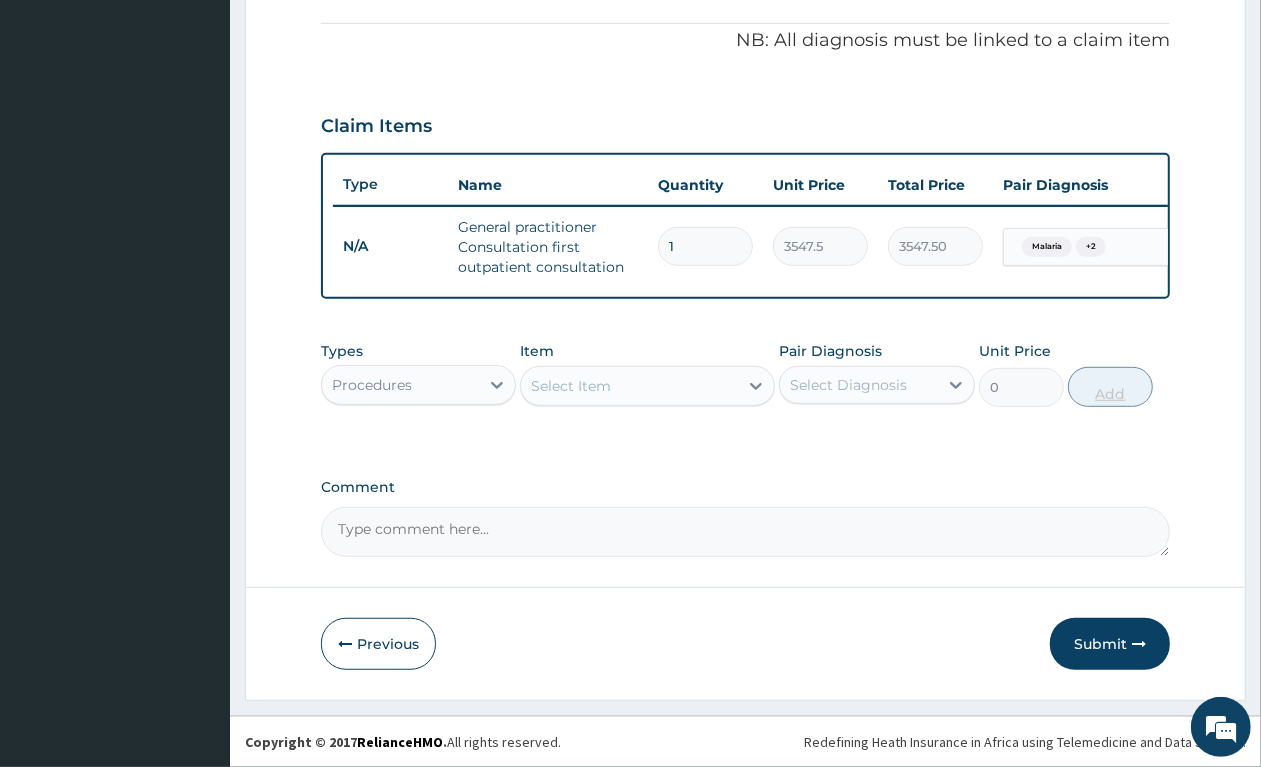 scroll, scrollTop: 608, scrollLeft: 0, axis: vertical 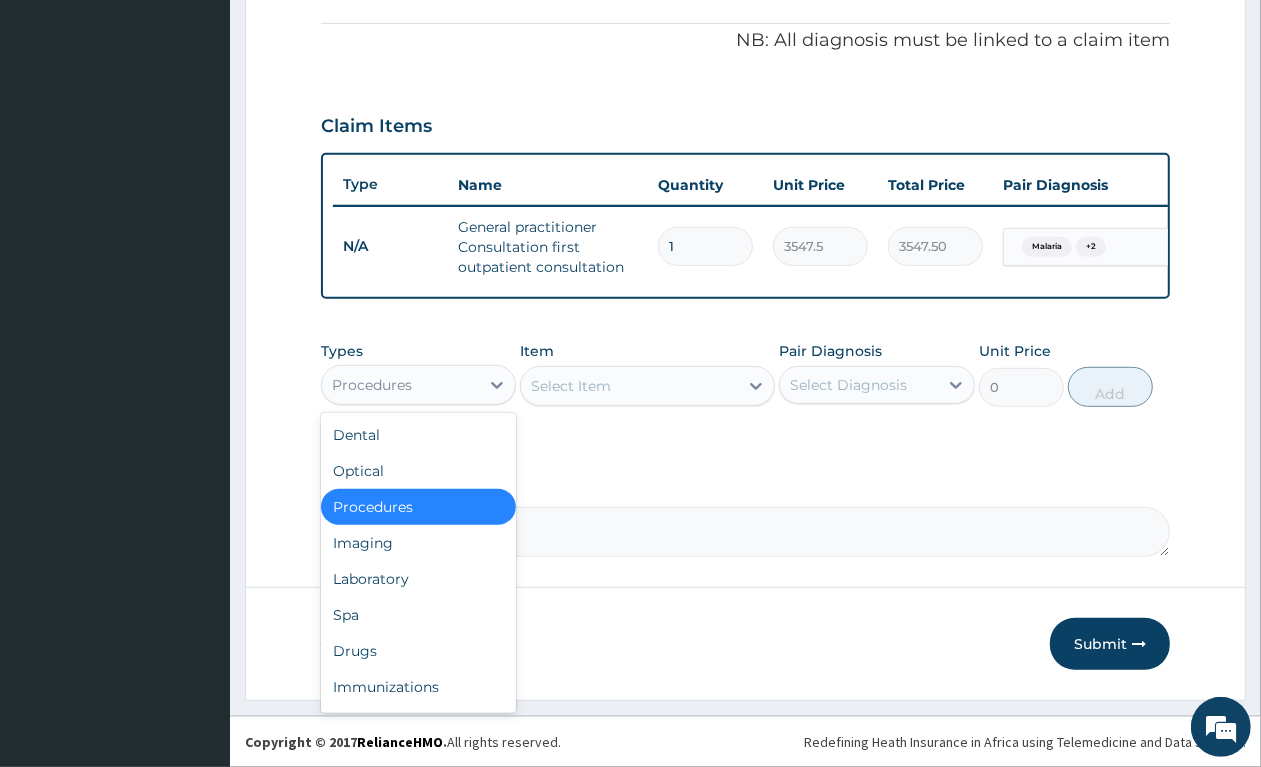 click on "Procedures" at bounding box center [400, 385] 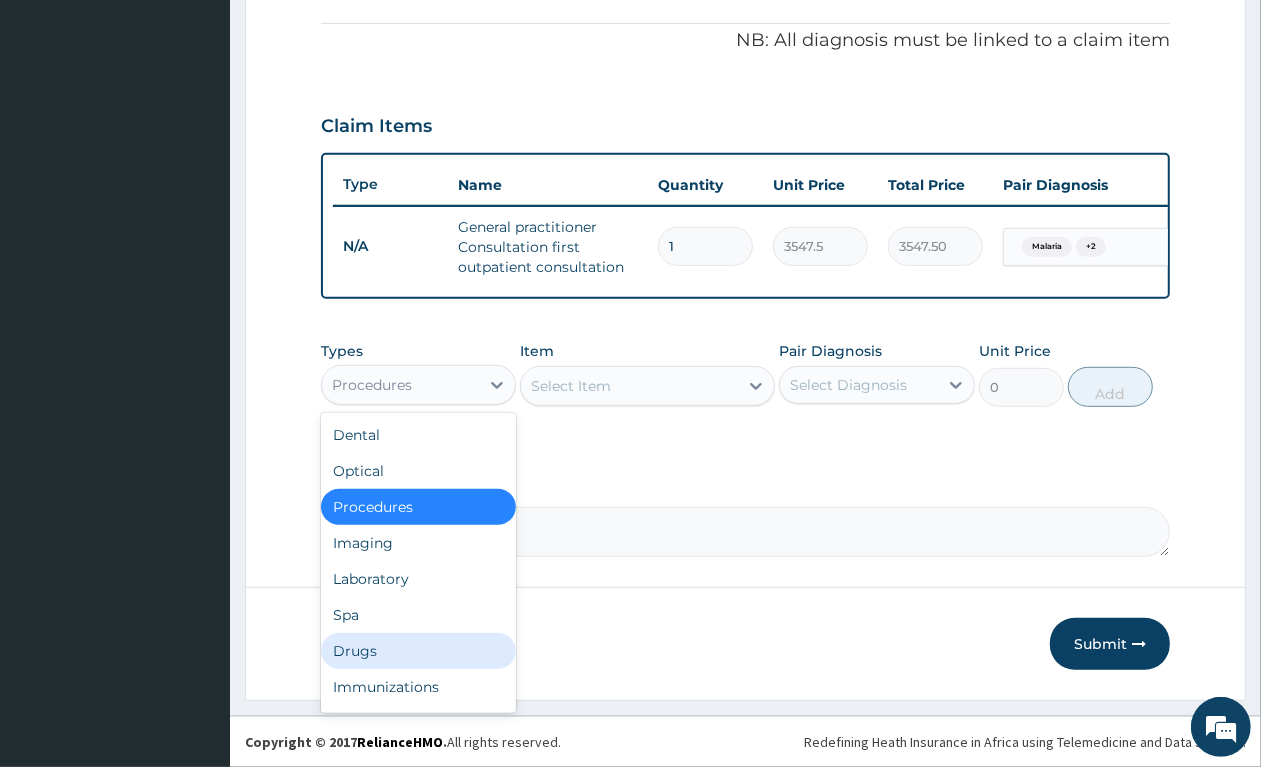 click on "Drugs" at bounding box center [418, 651] 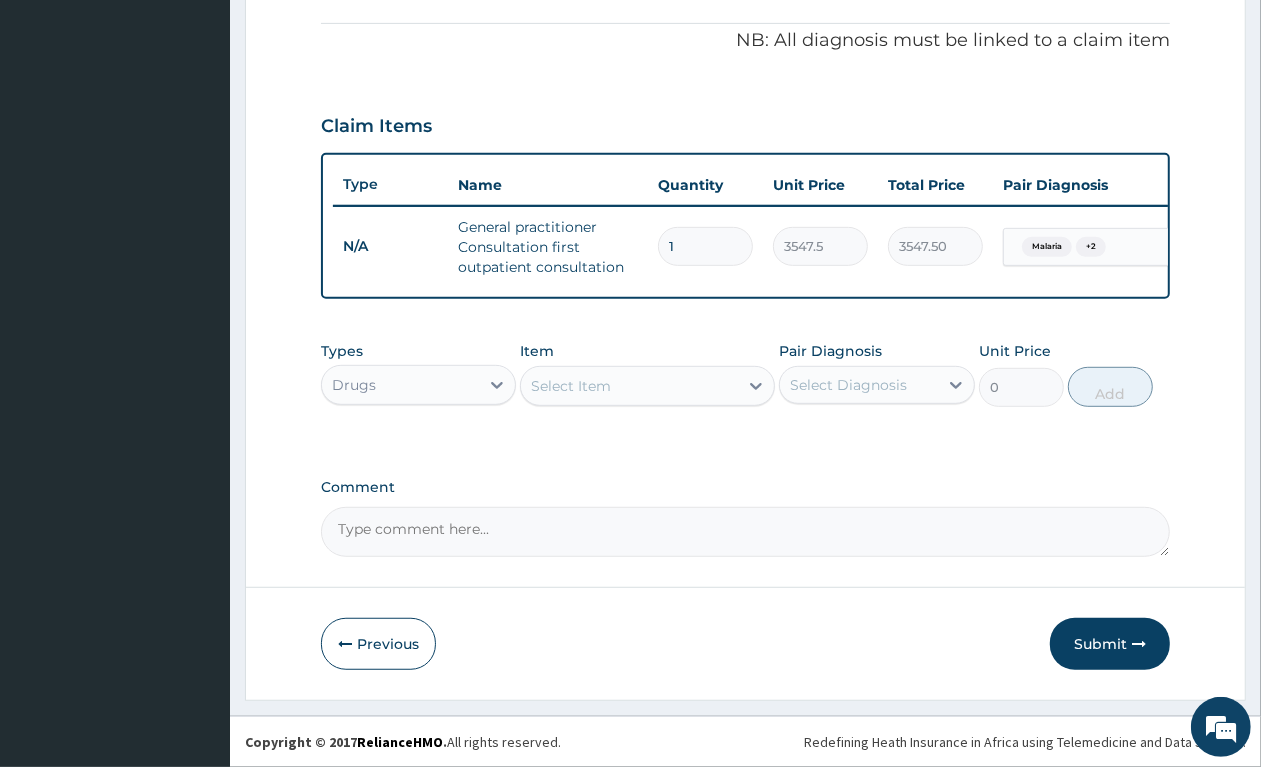 click on "Select Item" at bounding box center [629, 386] 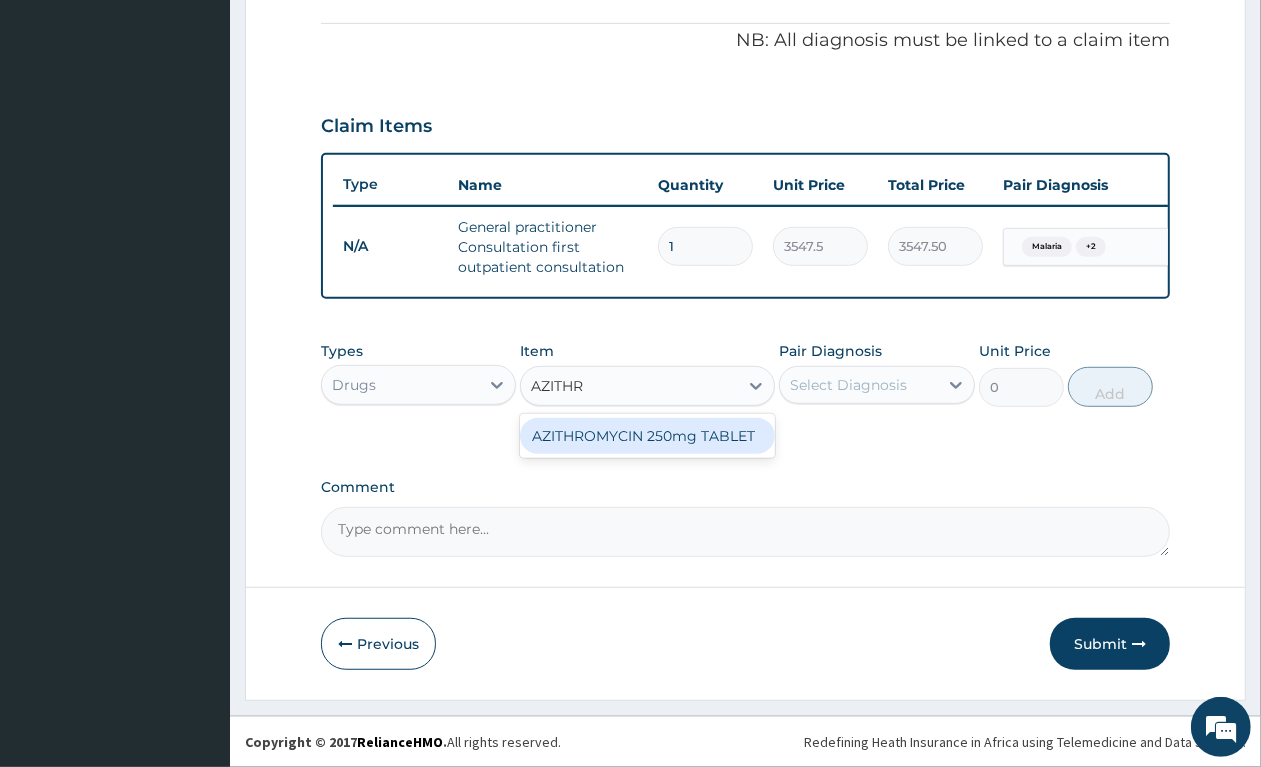 type on "AZITHRO" 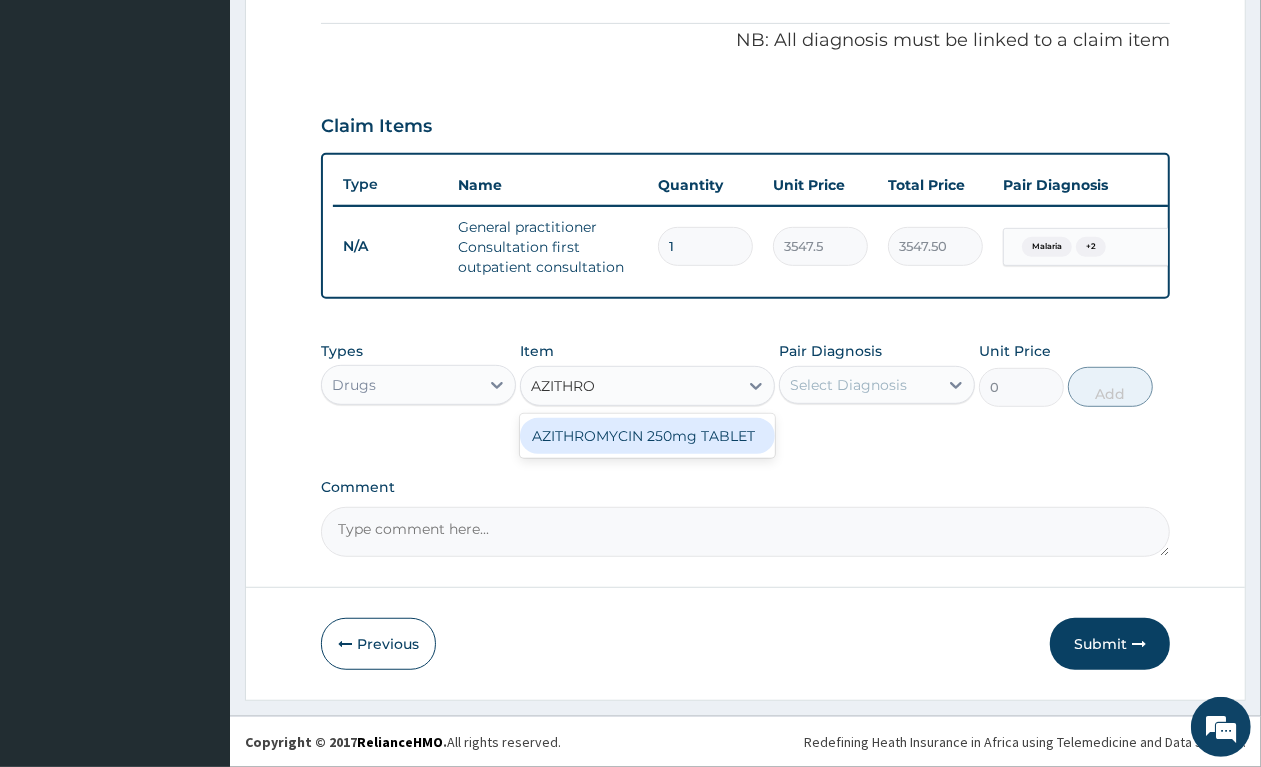 click on "AZITHROMYCIN 250mg TABLET" at bounding box center [647, 436] 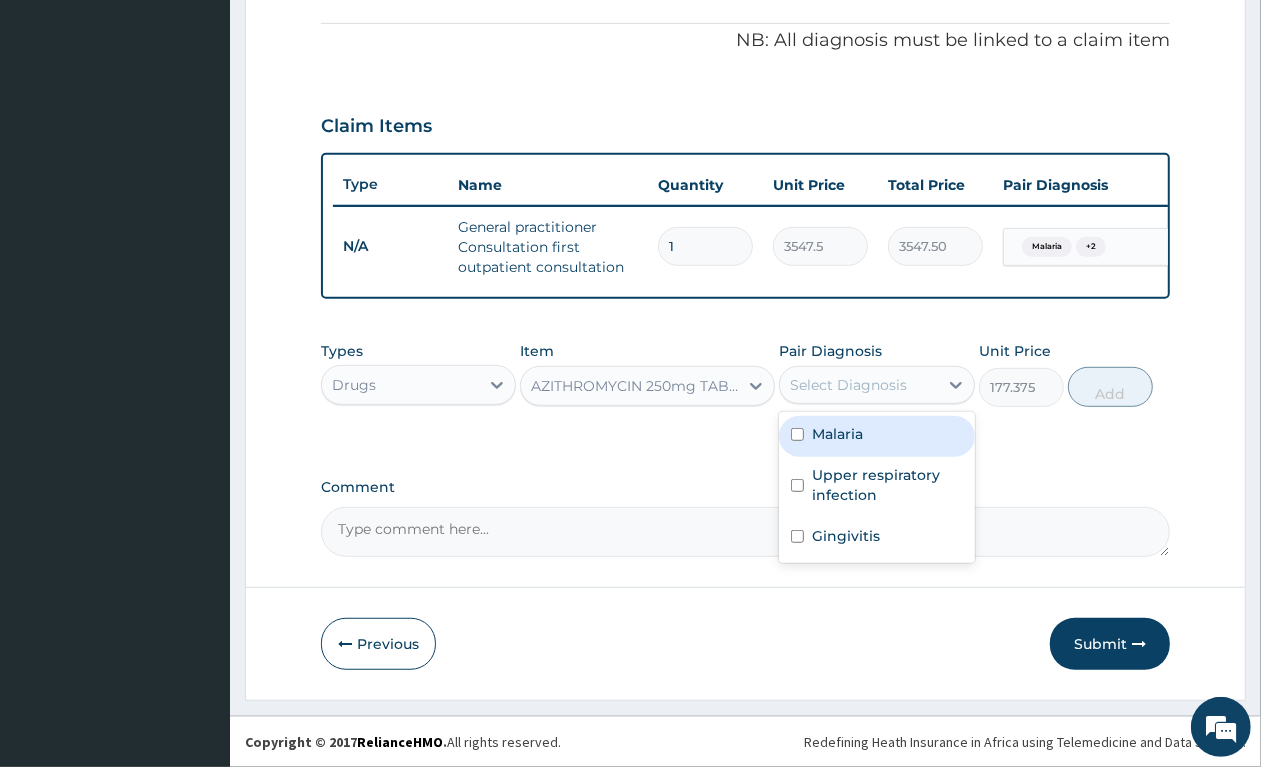 click on "Select Diagnosis" at bounding box center [848, 385] 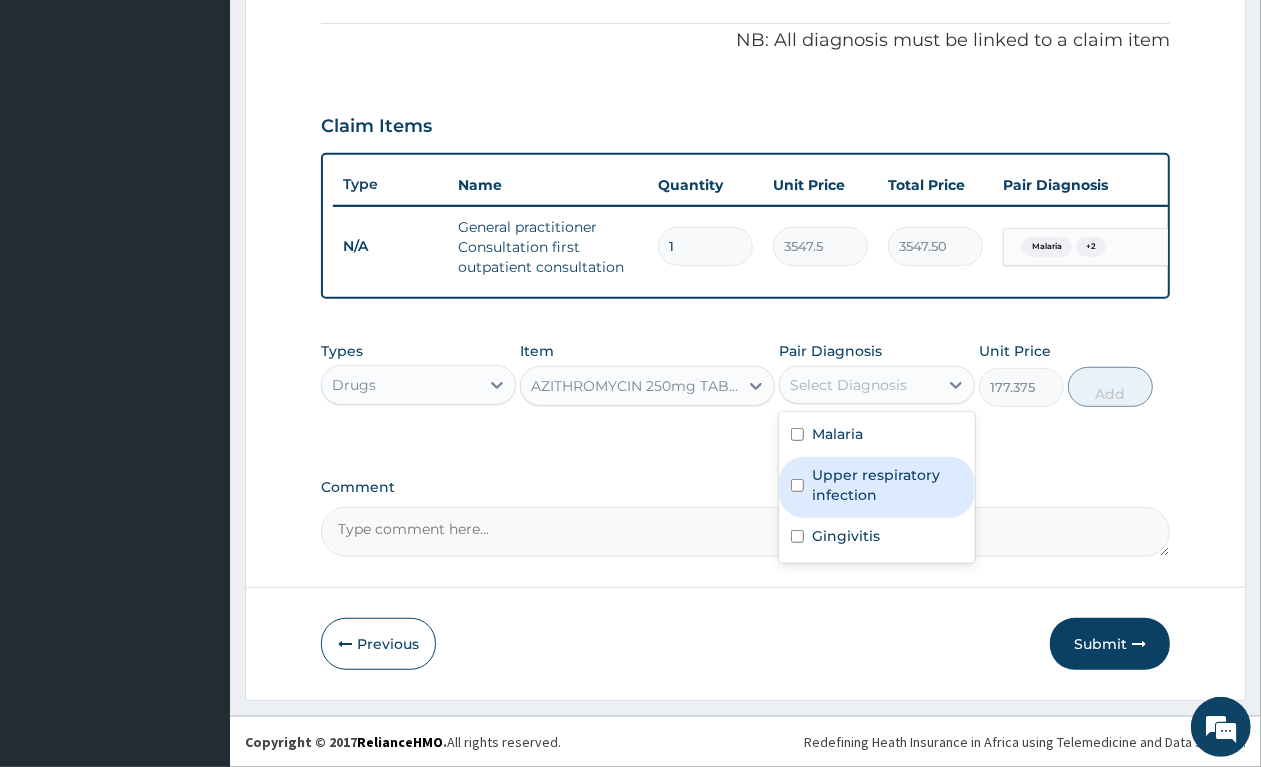click on "Upper respiratory infection" at bounding box center [887, 485] 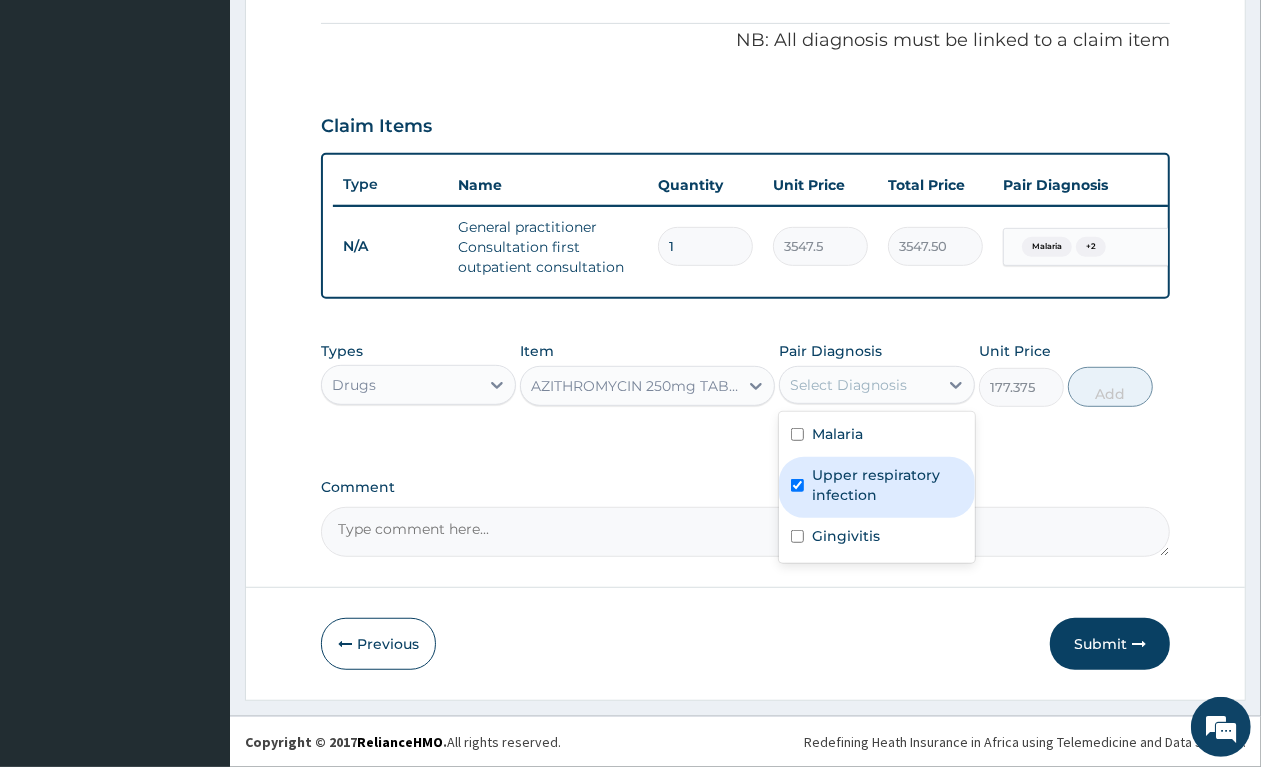 checkbox on "true" 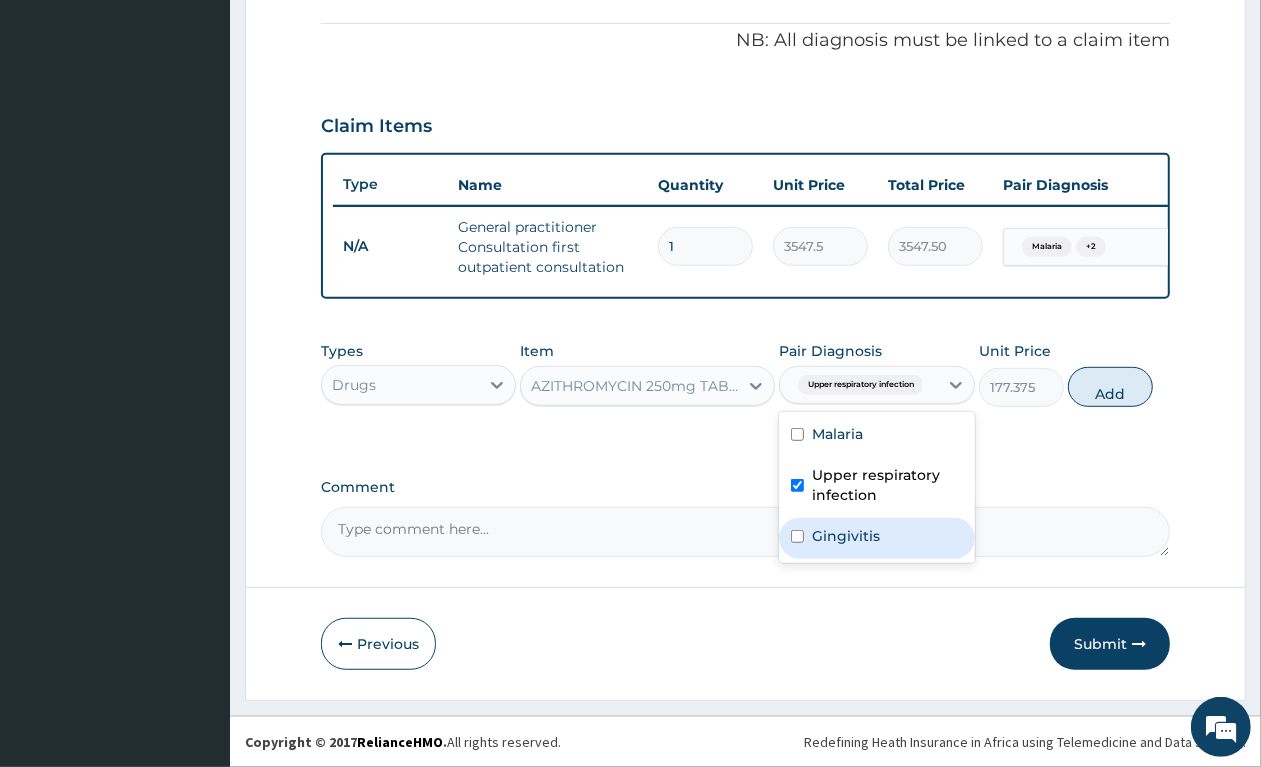 click on "Gingivitis" at bounding box center [846, 536] 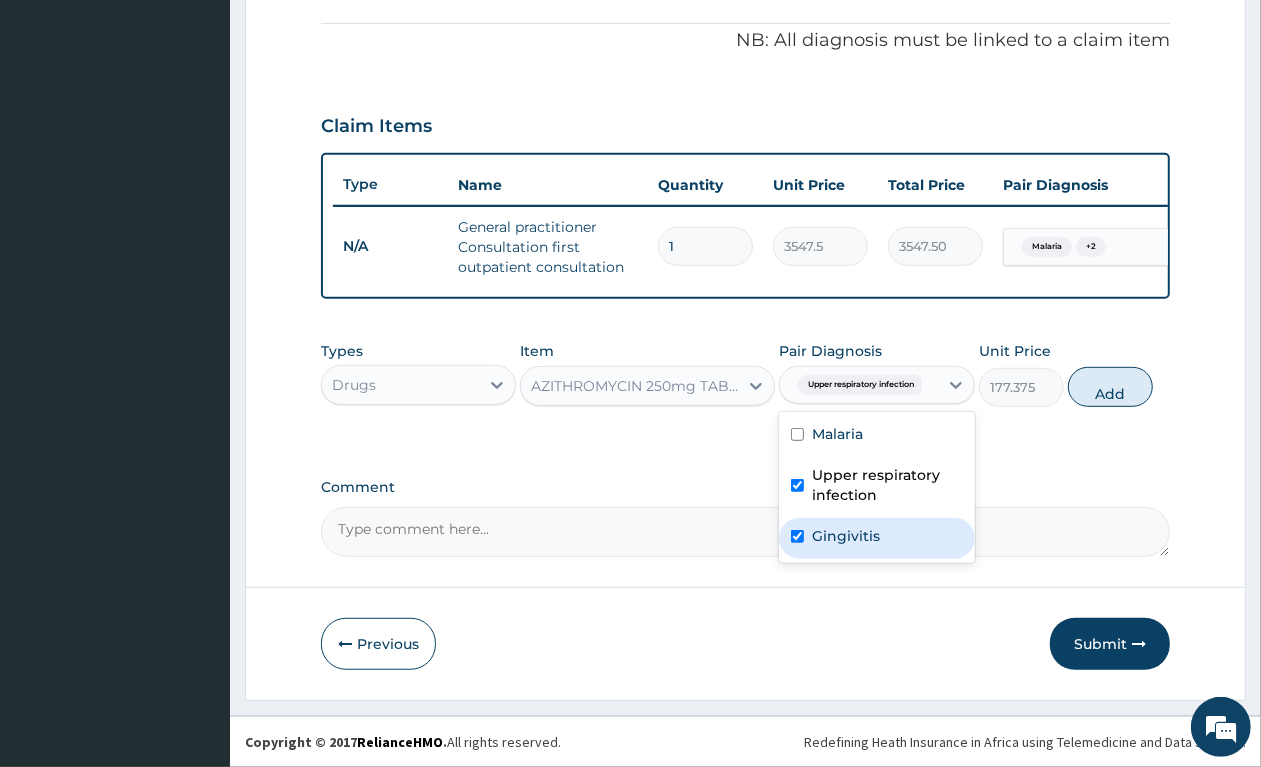 checkbox on "true" 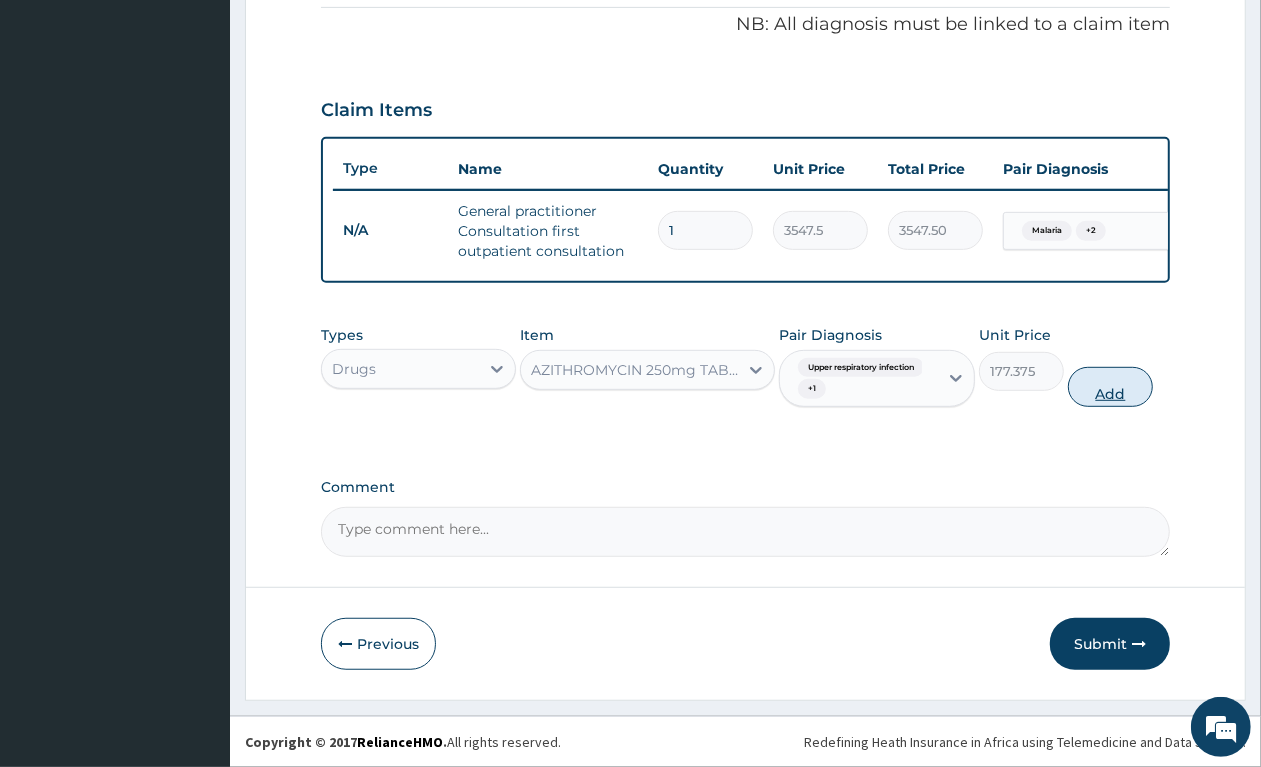 click on "Add" at bounding box center (1110, 387) 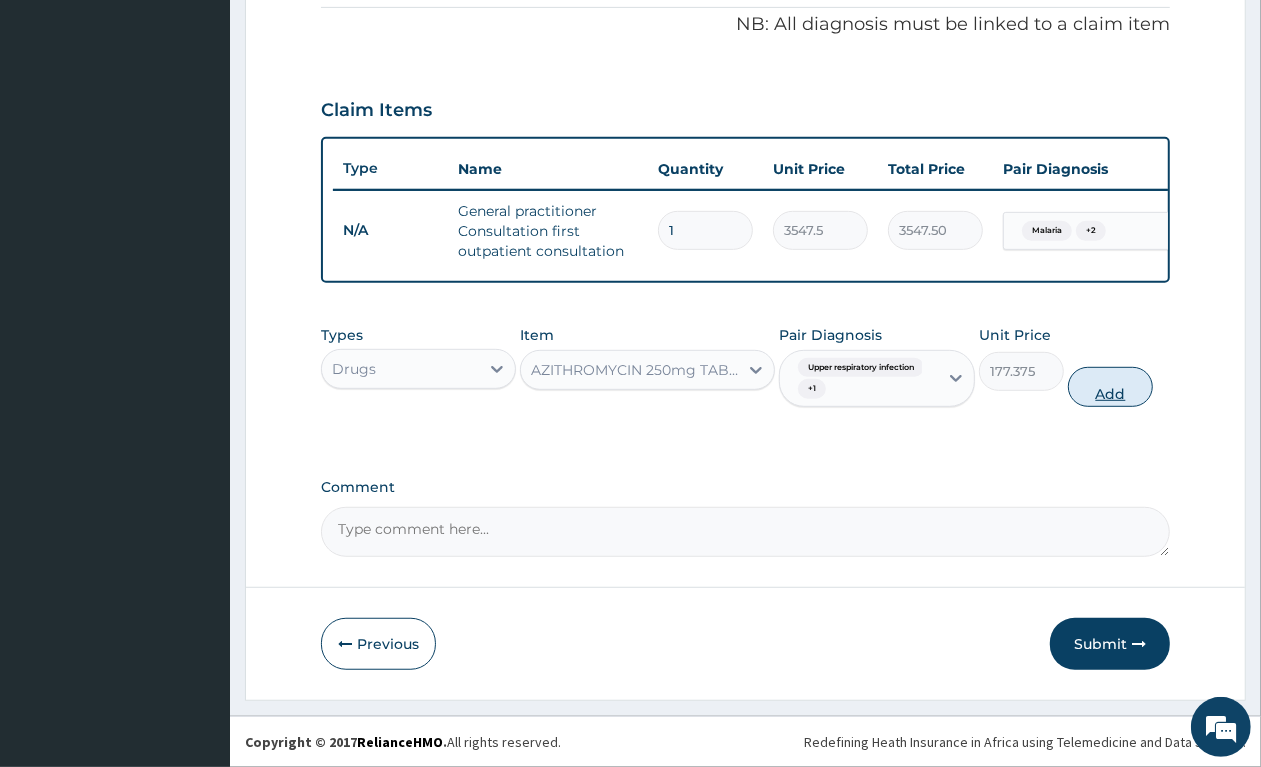 type on "0" 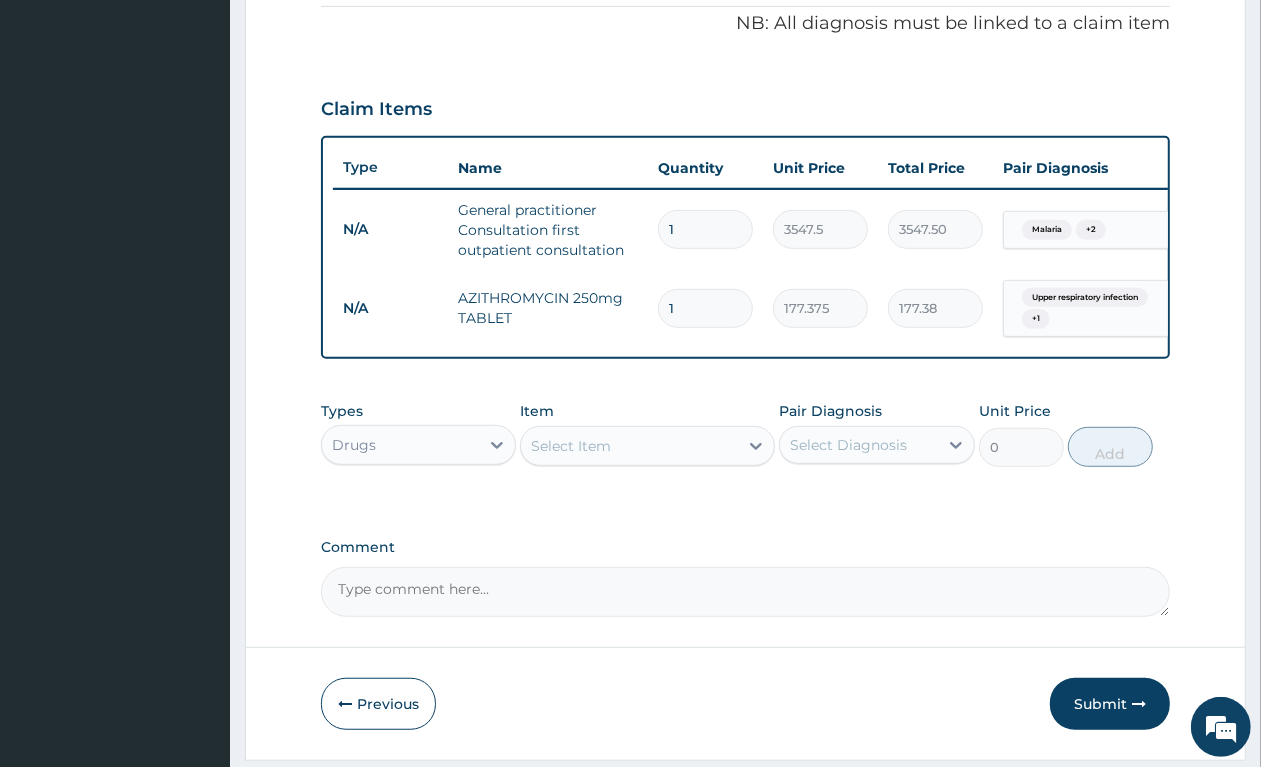 type on "10" 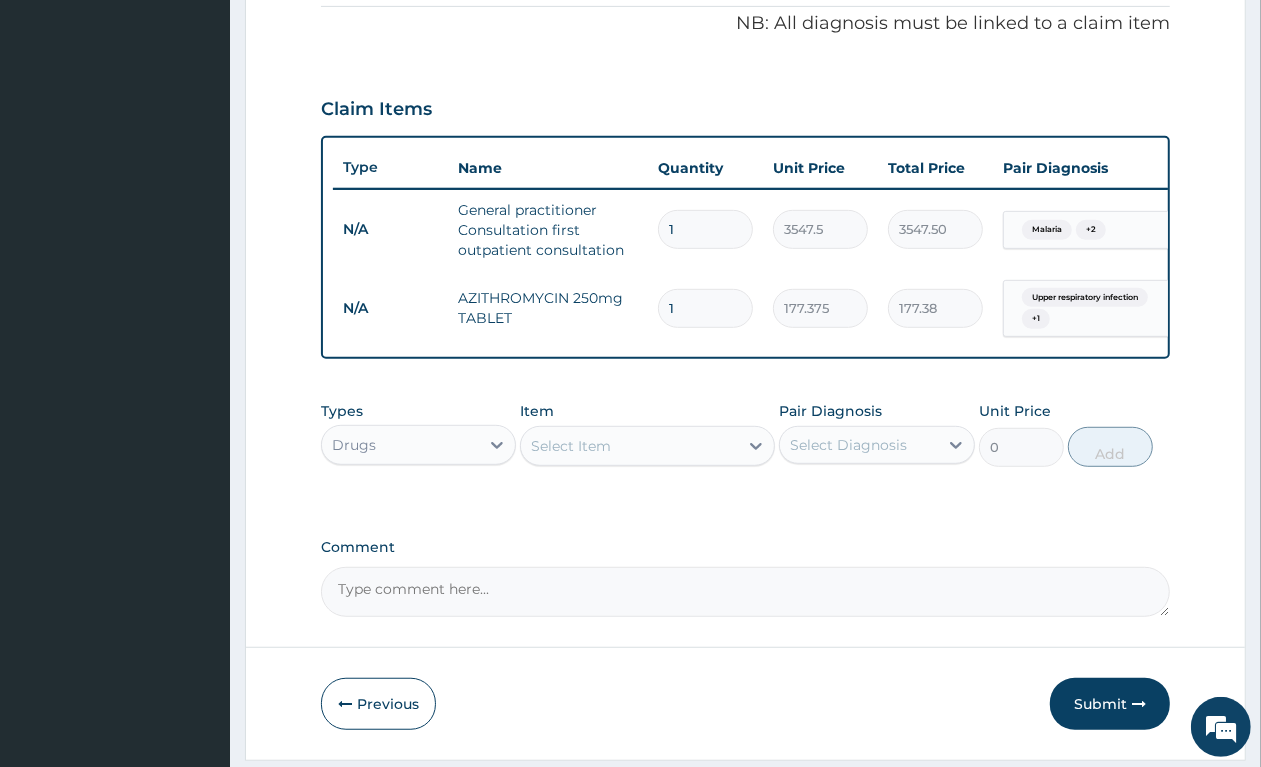 type on "1773.75" 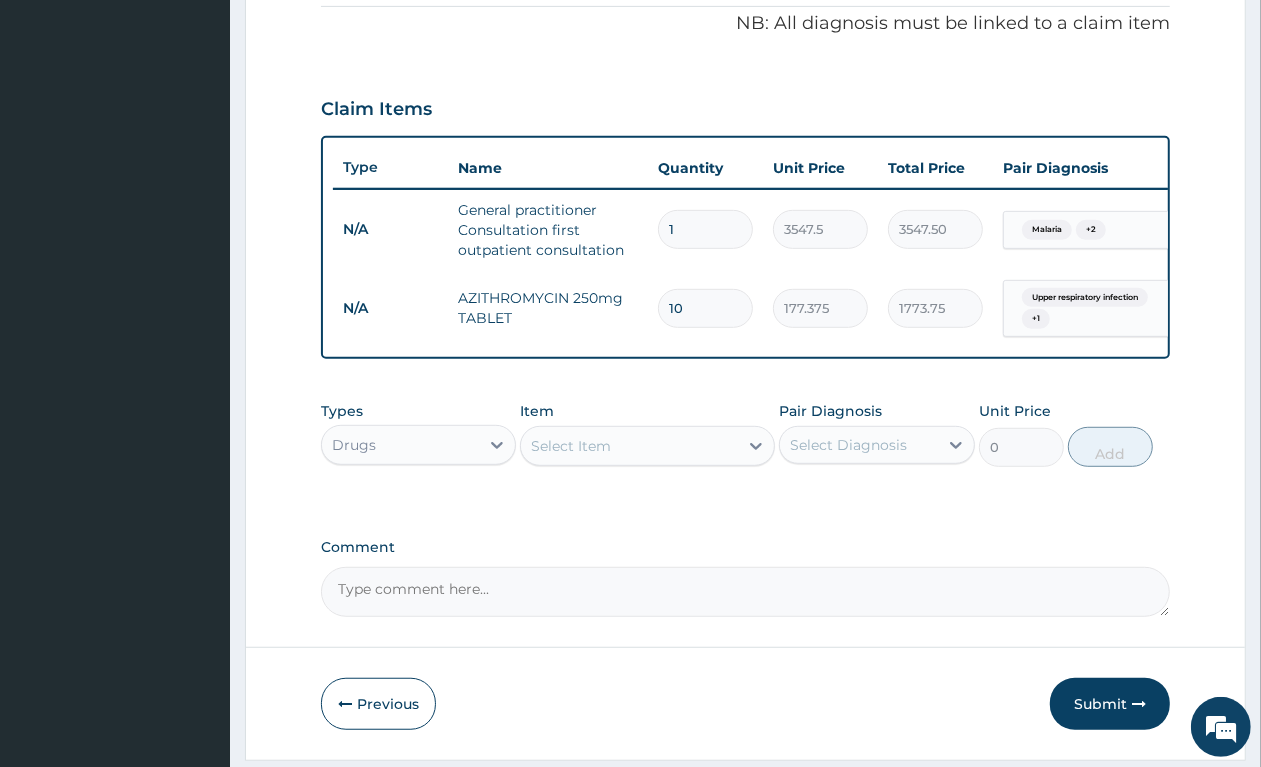 type on "10" 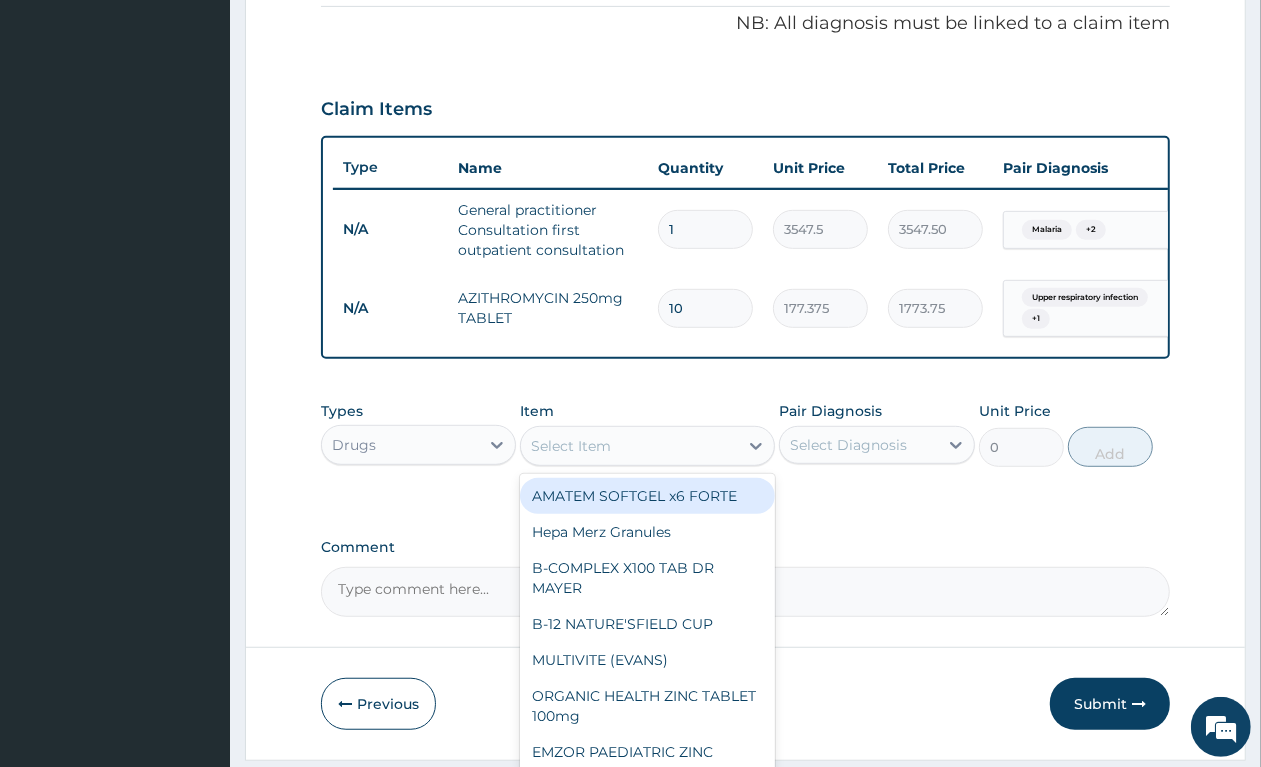click on "Select Item" at bounding box center [571, 446] 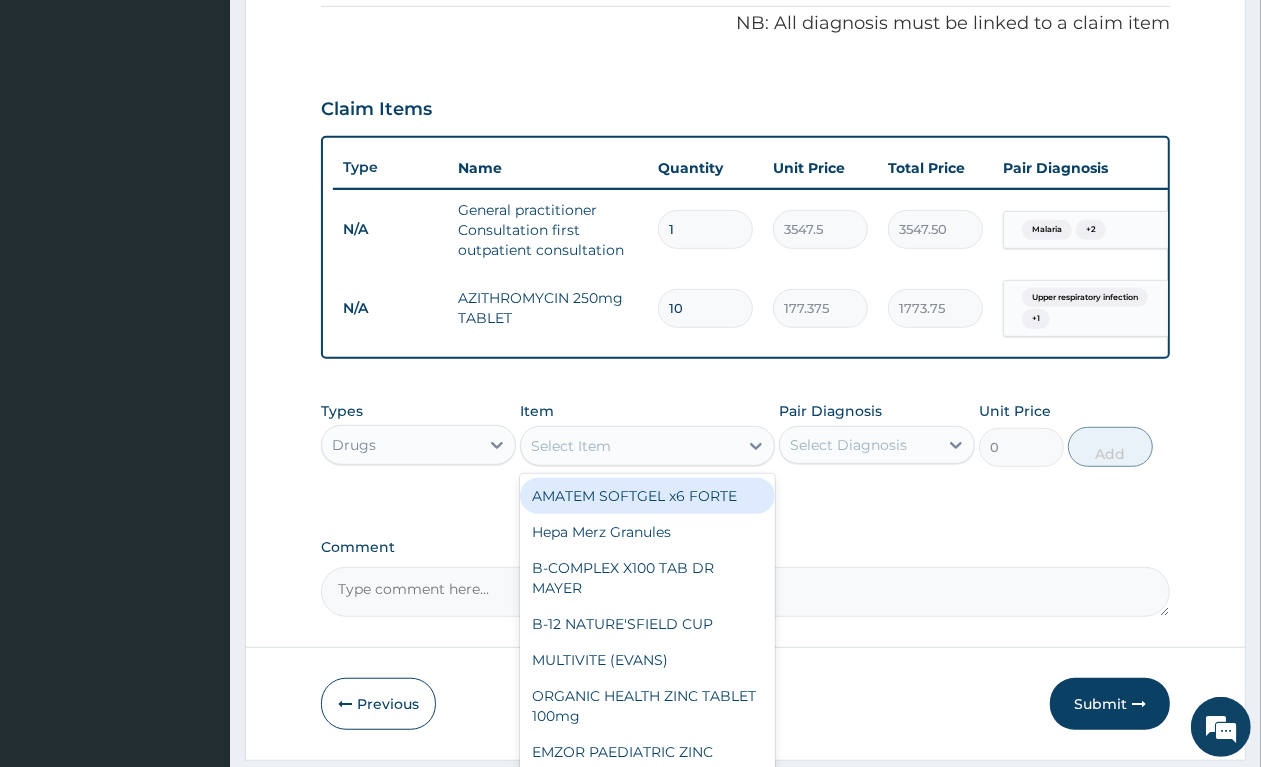 type on "A" 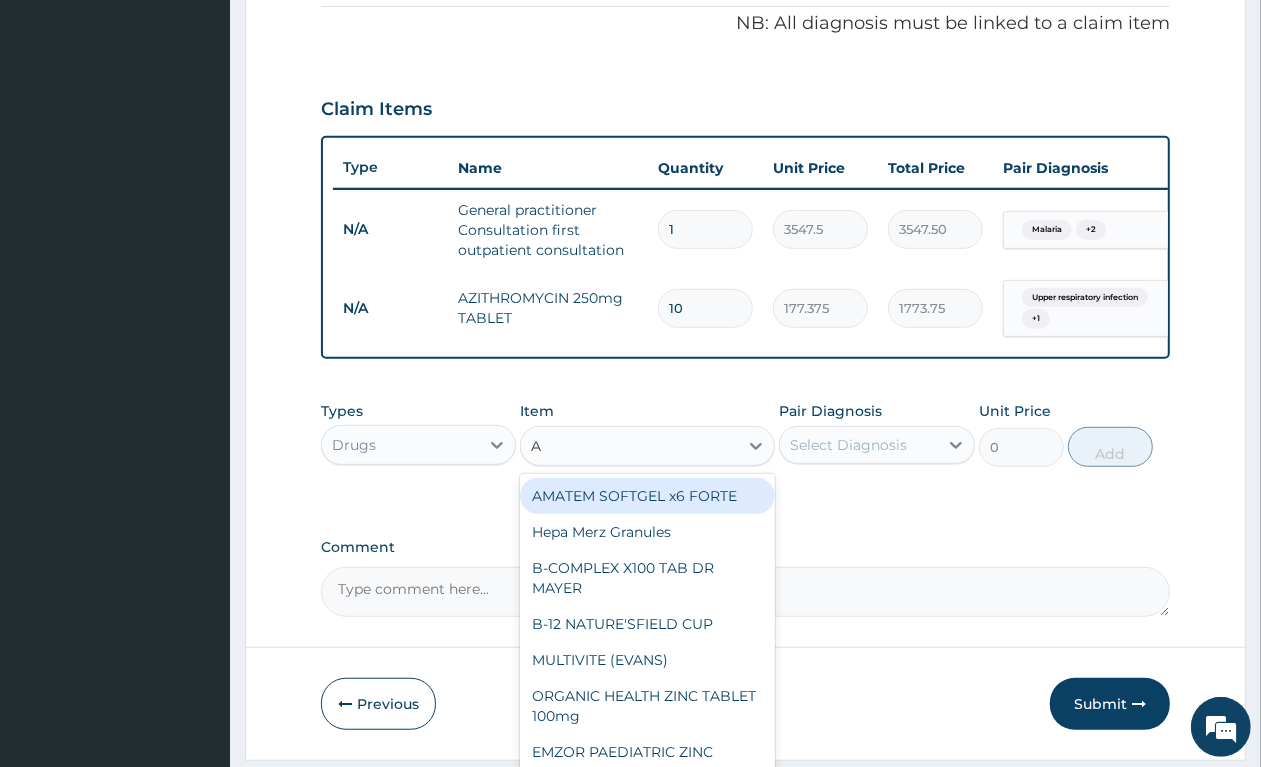 click on "AMATEM SOFTGEL x6 FORTE" at bounding box center (647, 496) 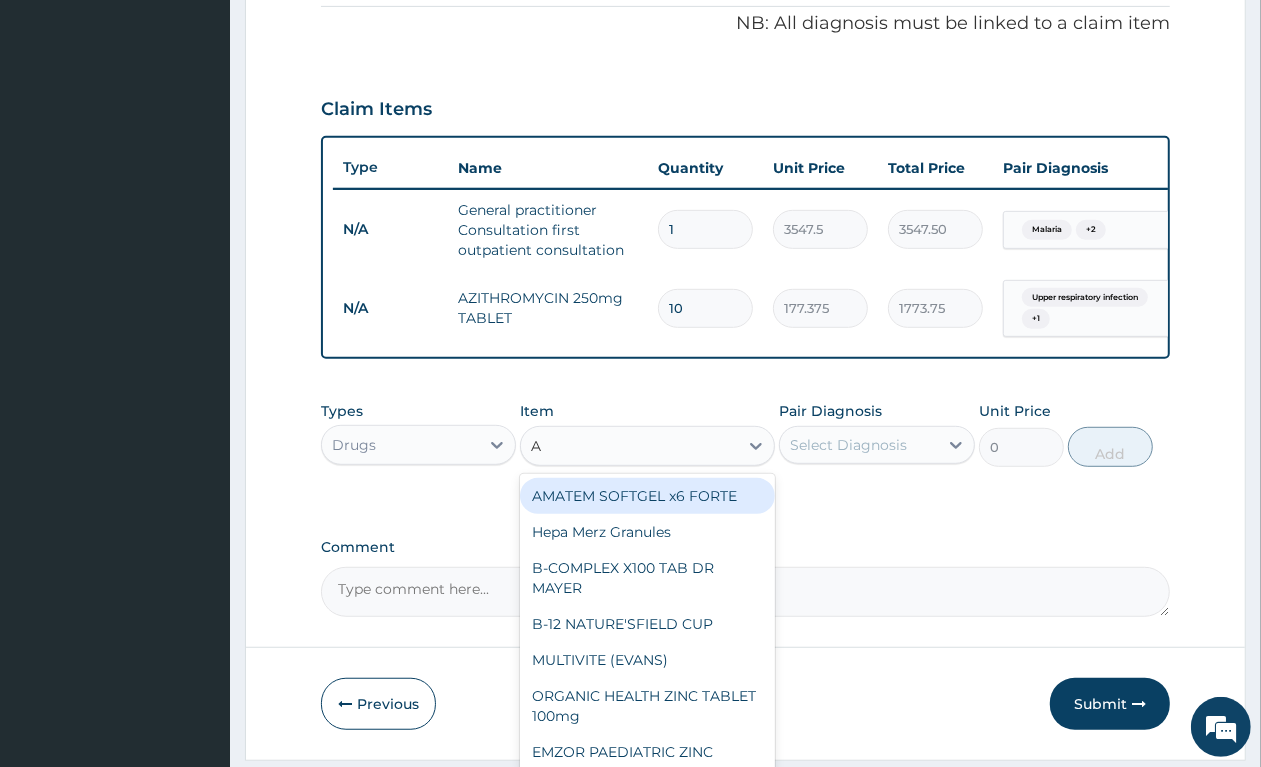 type 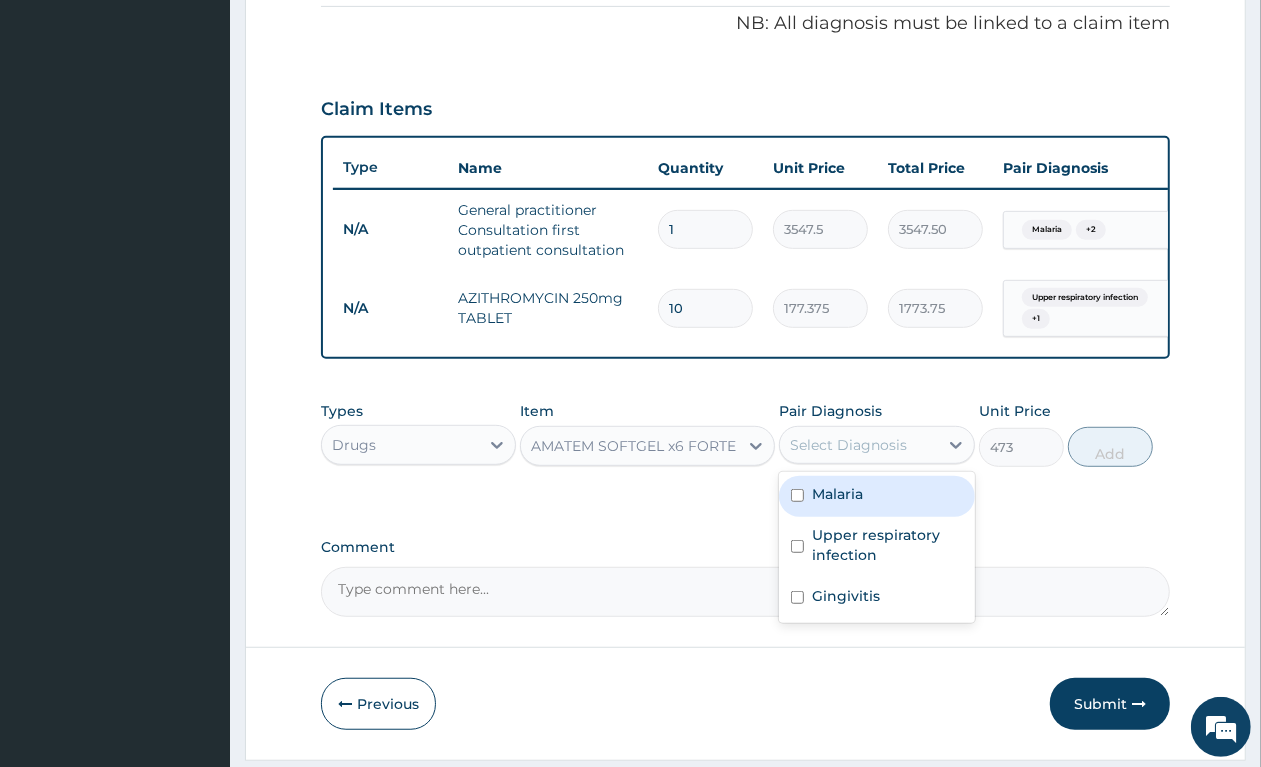click on "Select Diagnosis" at bounding box center [848, 445] 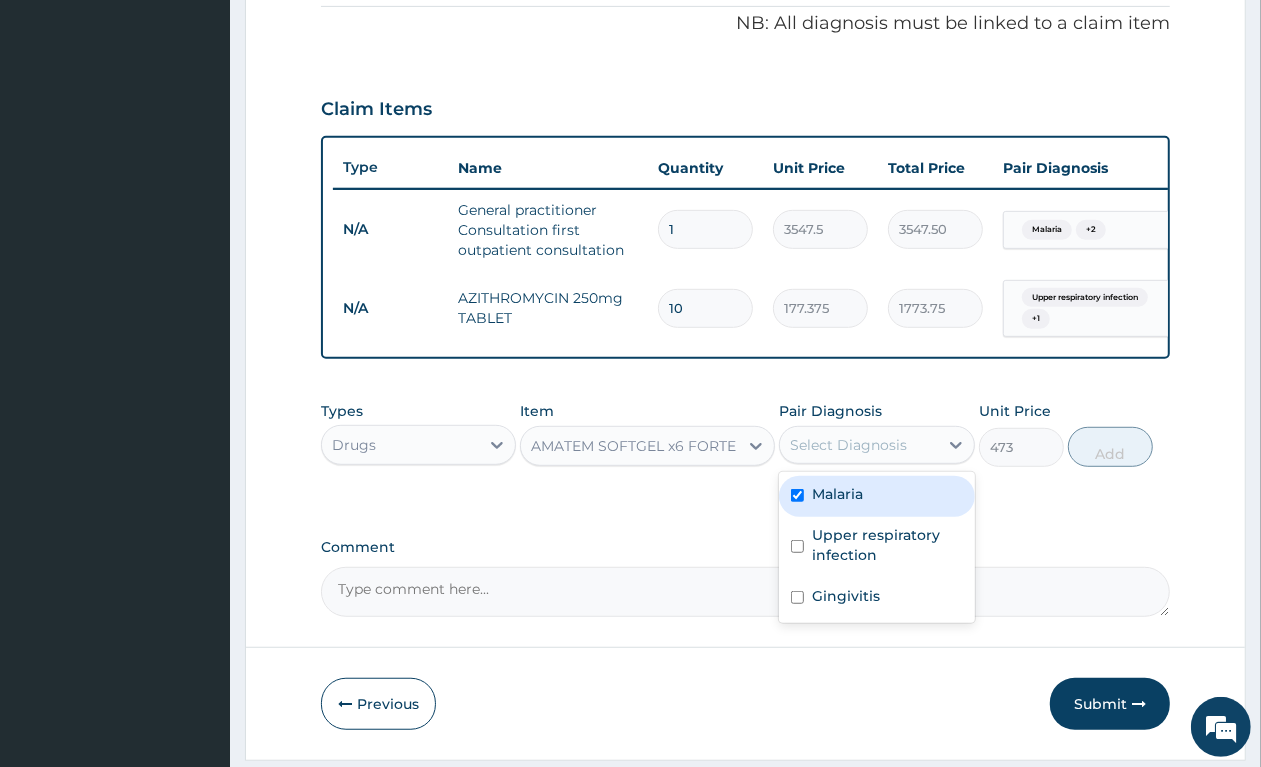 checkbox on "true" 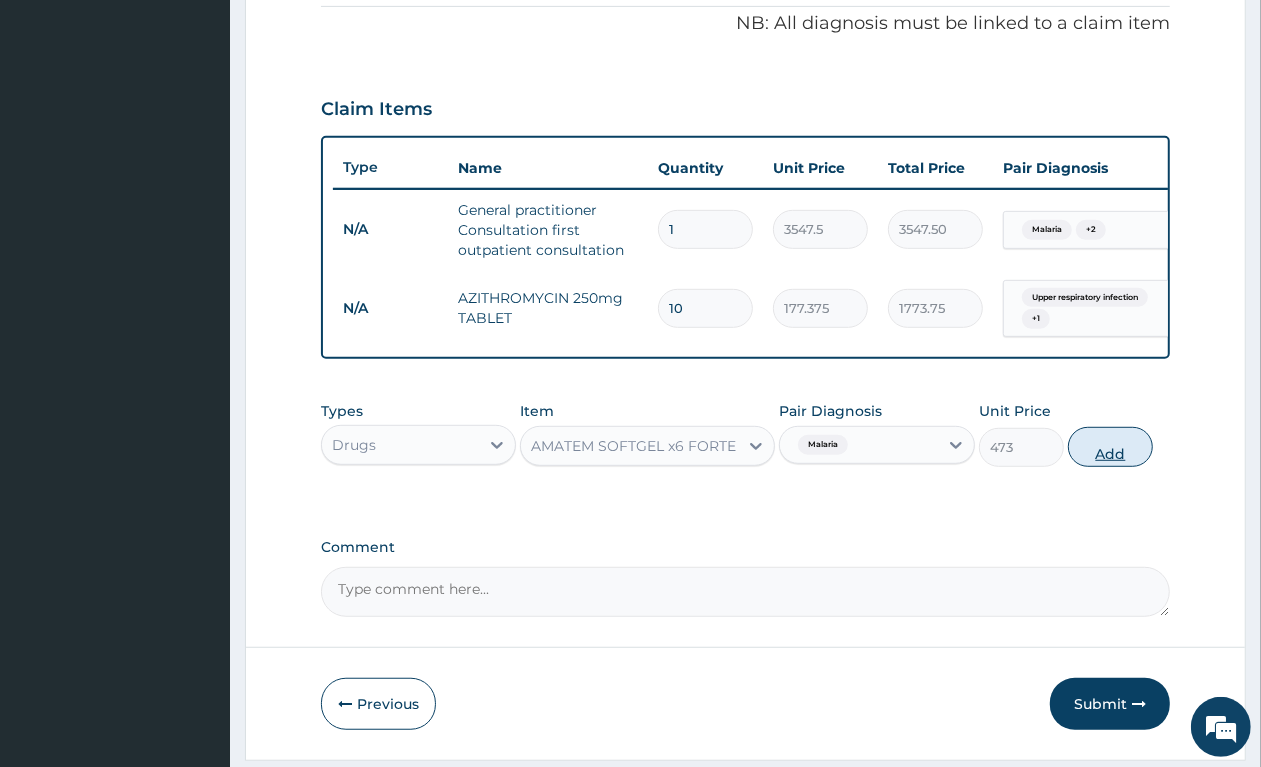 click on "Add" at bounding box center [1110, 447] 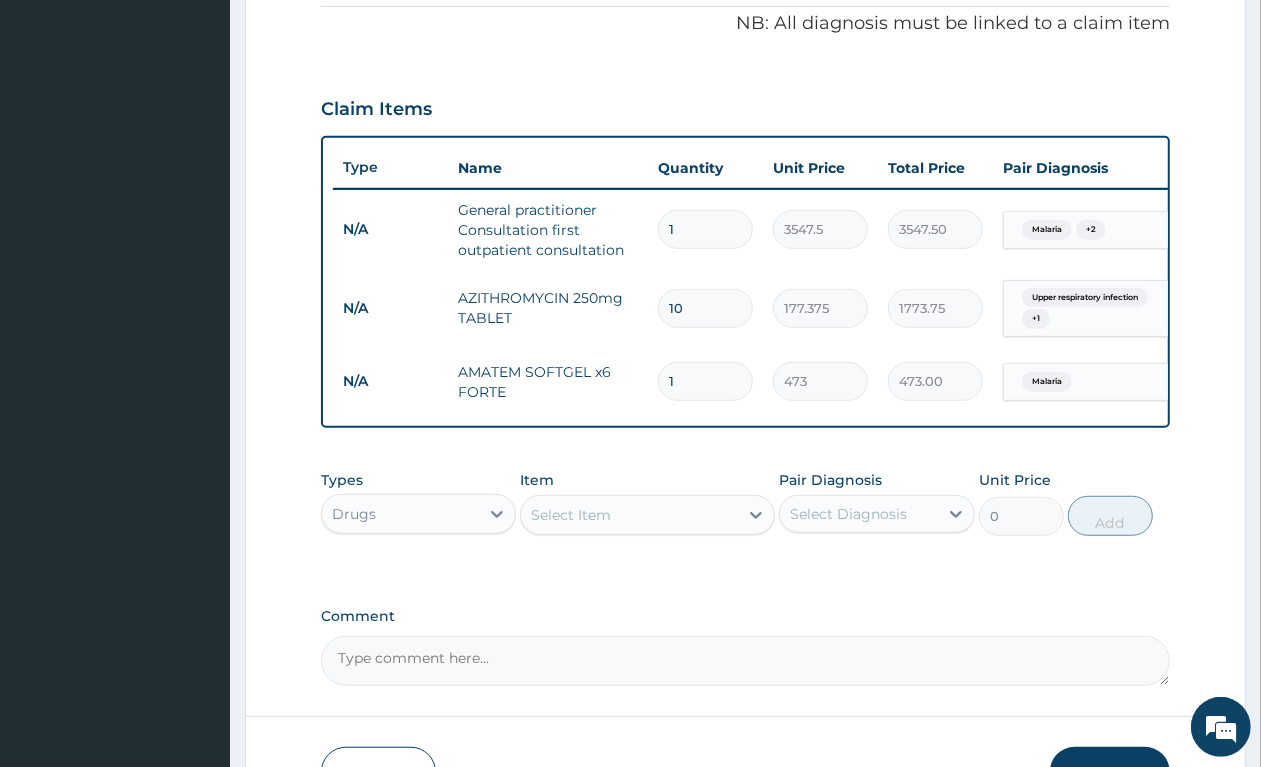 type 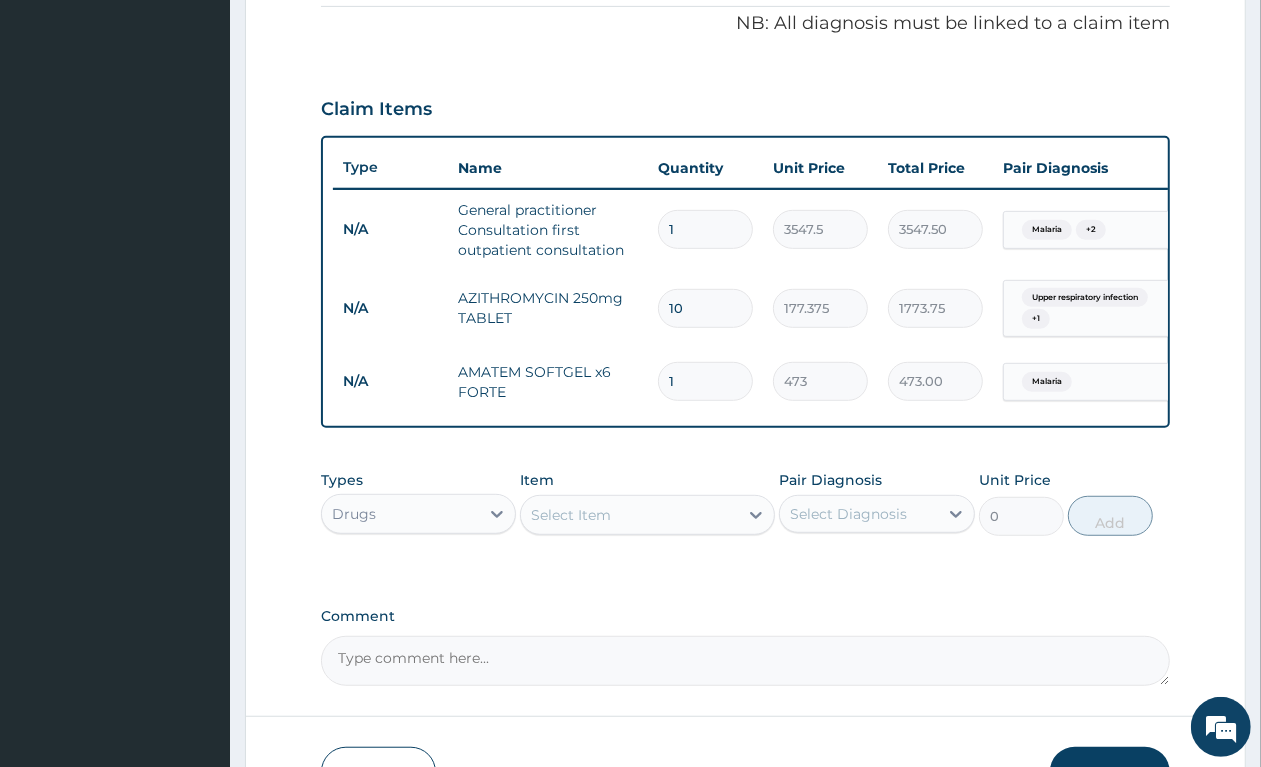 type on "0.00" 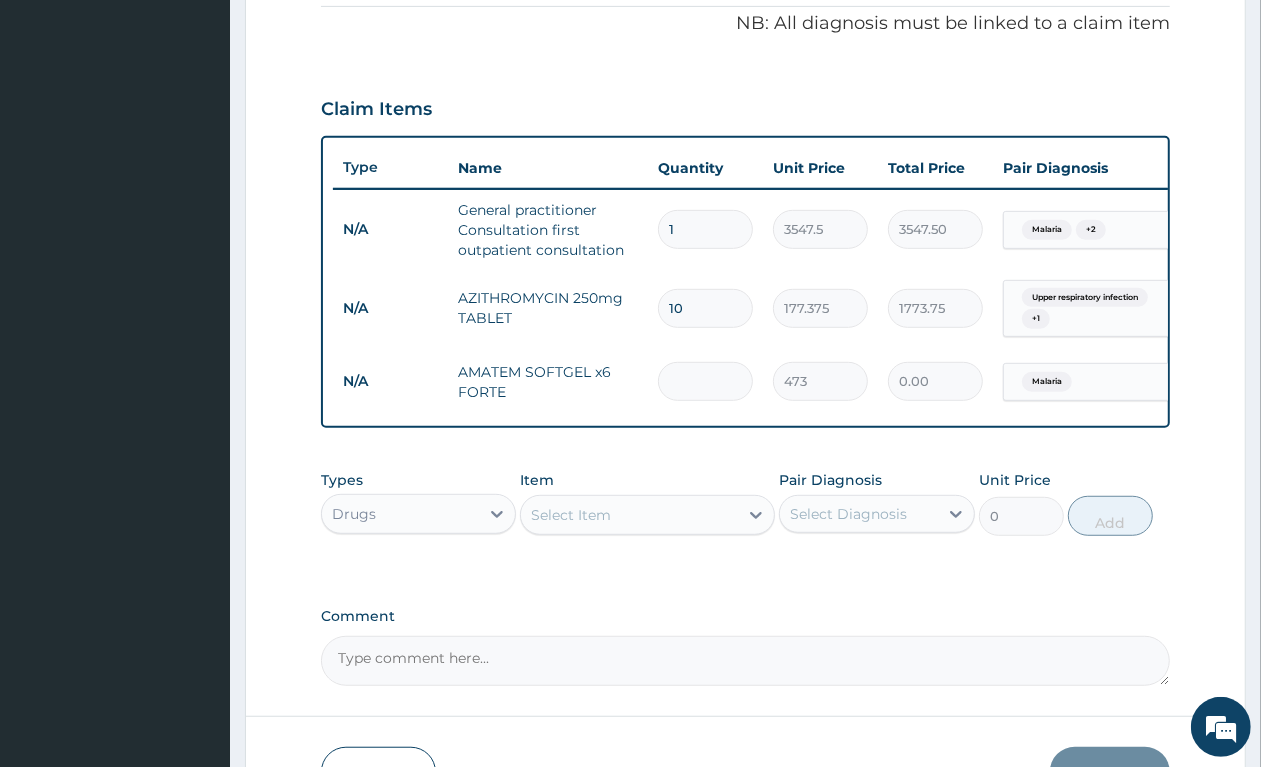 type on "6" 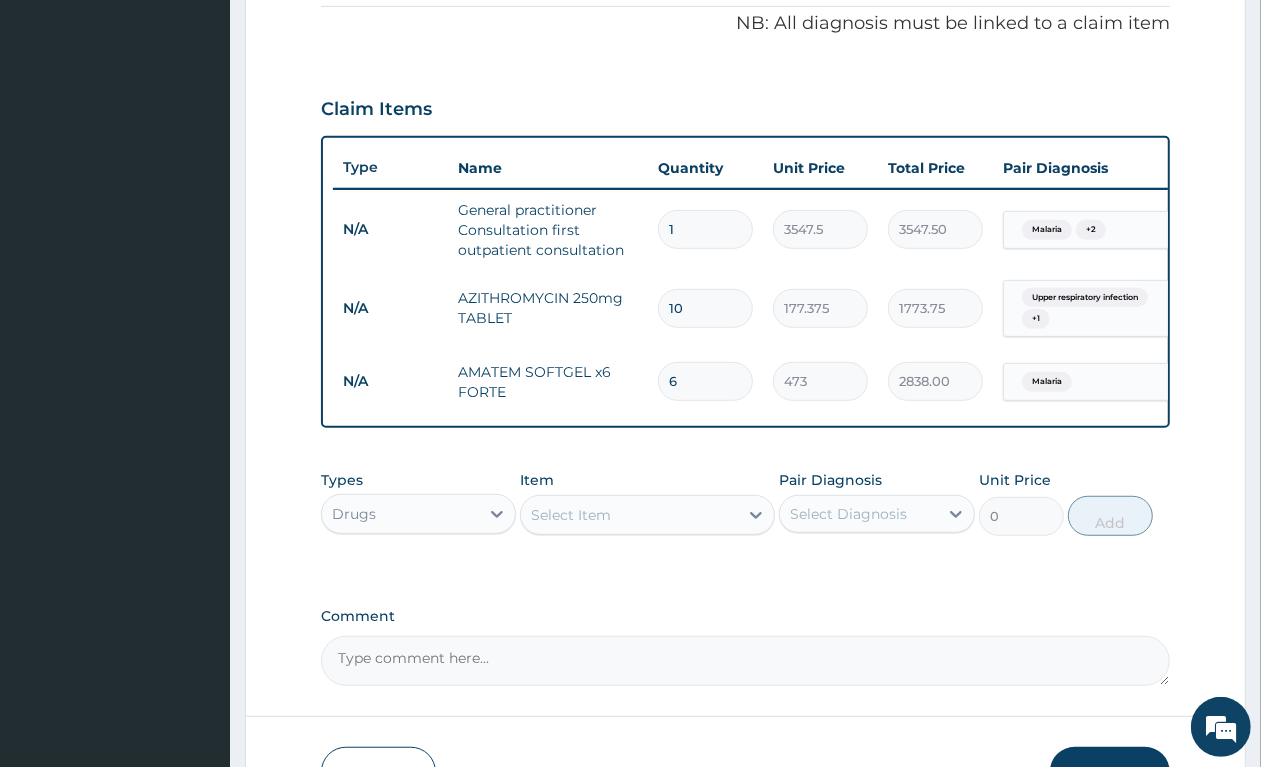 type on "6" 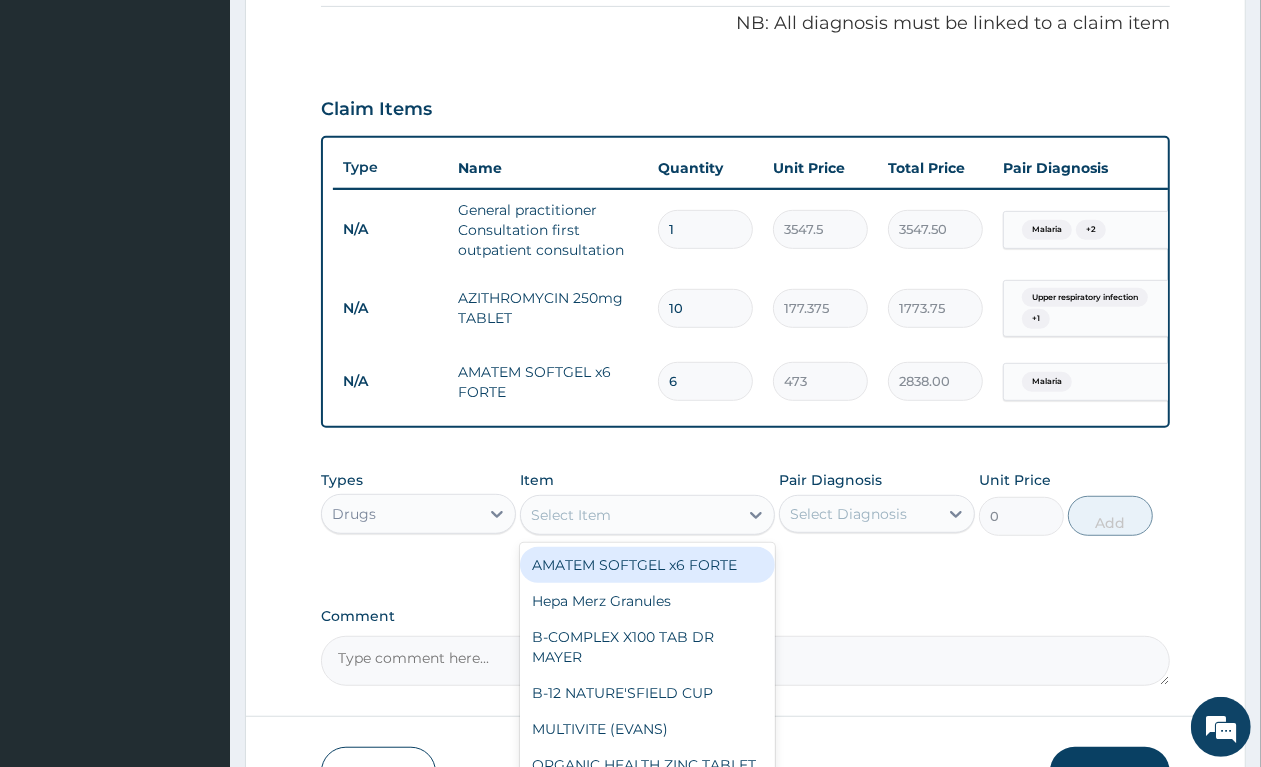 click on "Select Item" at bounding box center (571, 515) 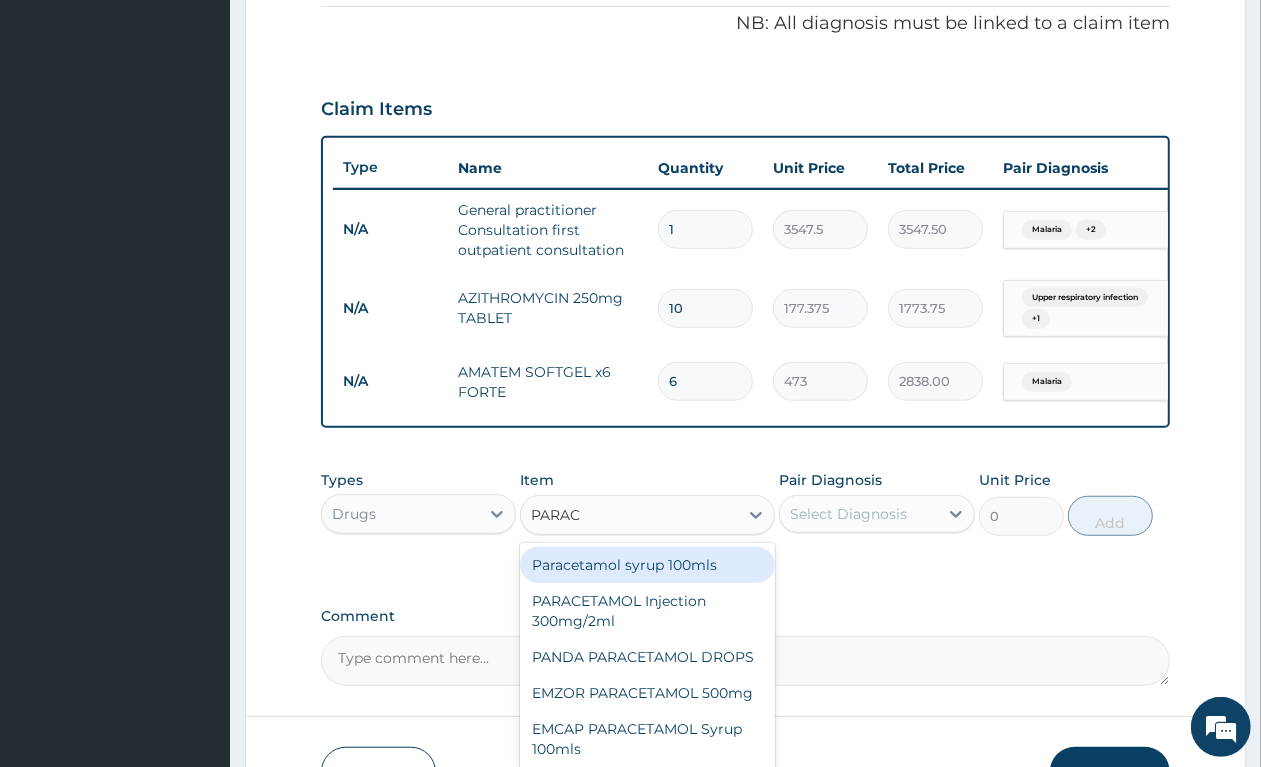 type on "PARACE" 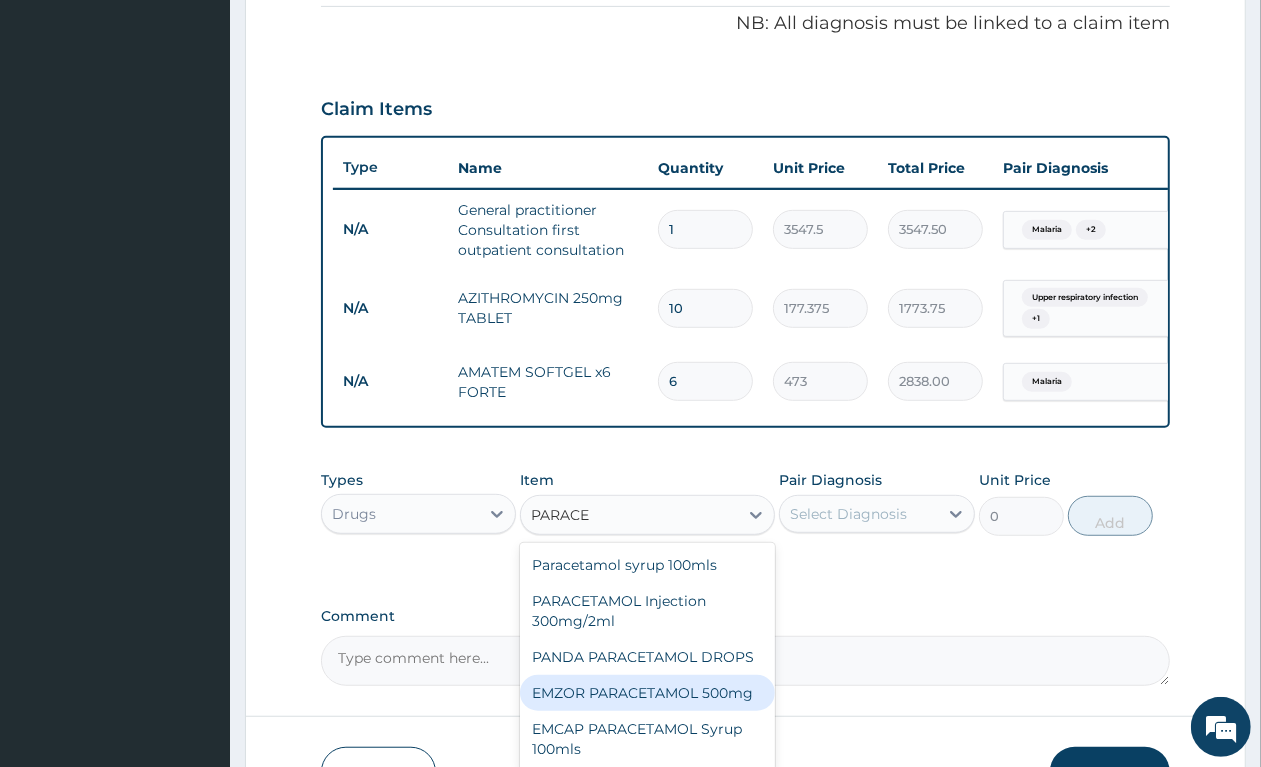 click on "EMZOR PARACETAMOL 500mg" at bounding box center (647, 693) 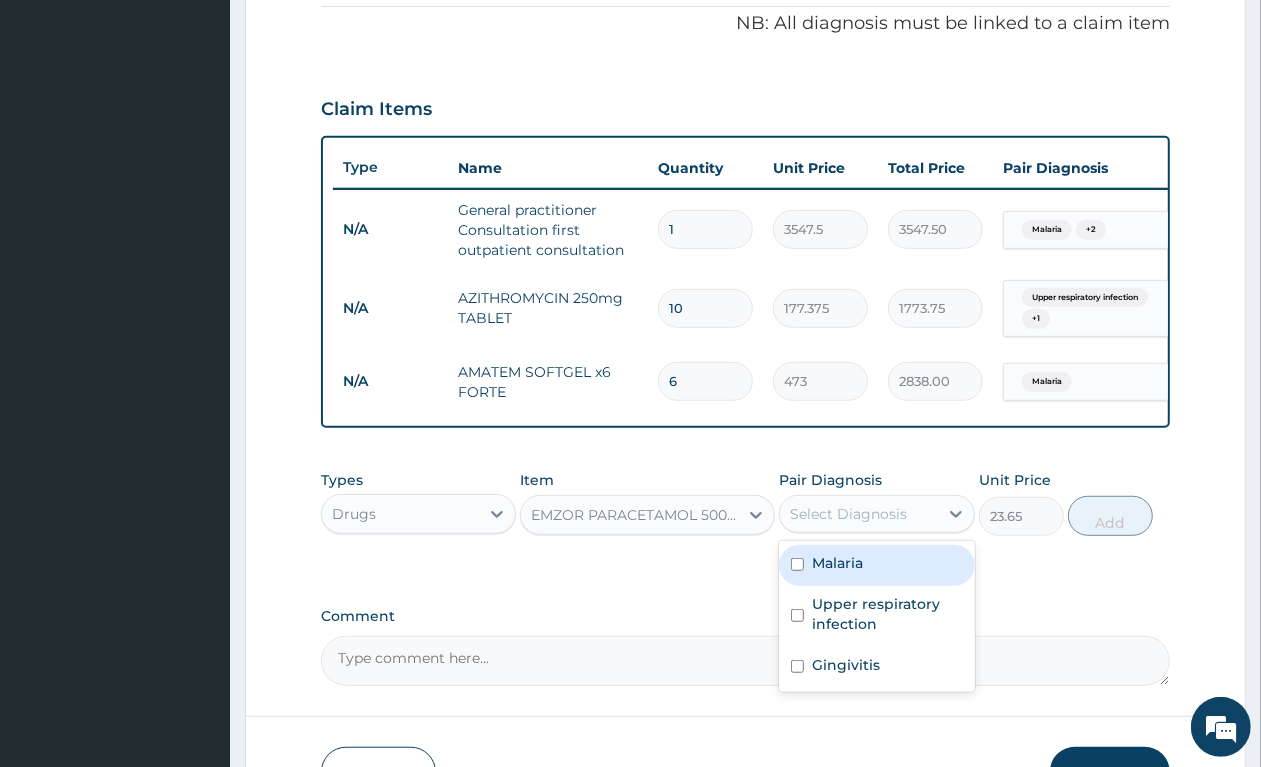 click on "Select Diagnosis" at bounding box center [848, 514] 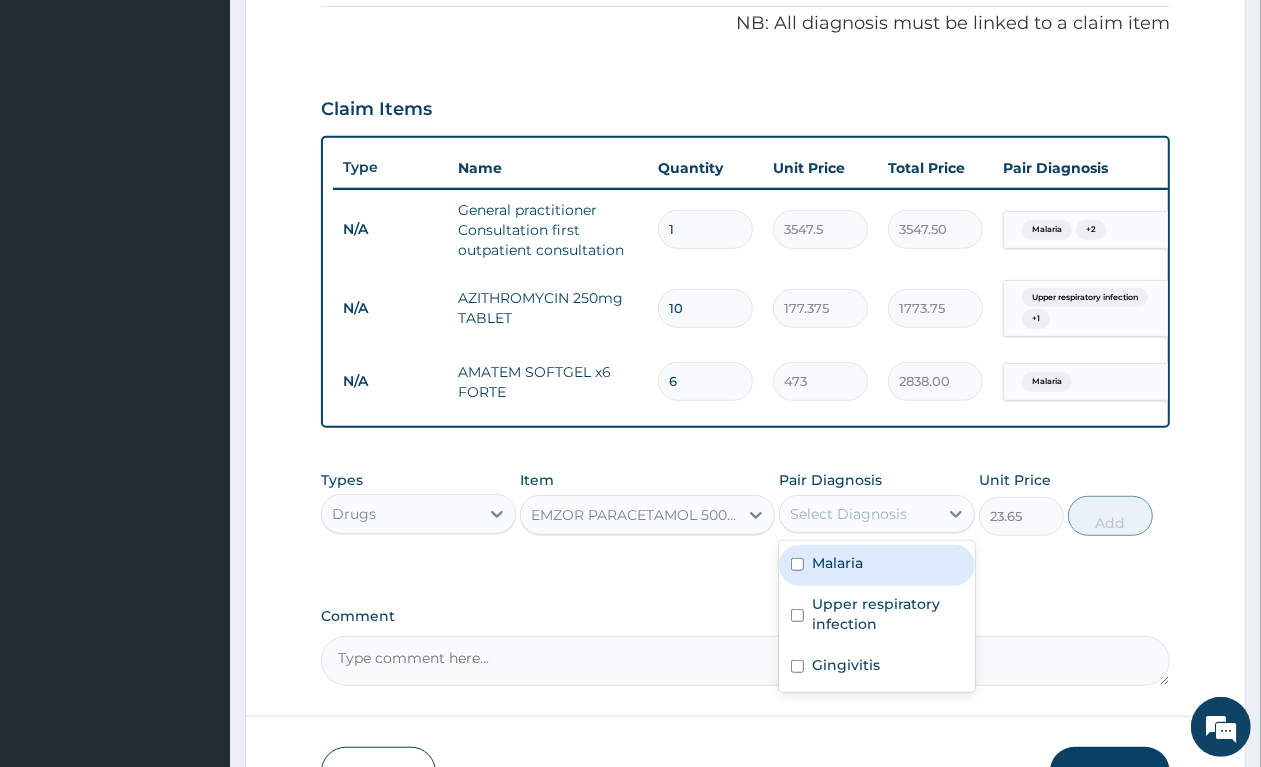 click on "Malaria" at bounding box center [837, 563] 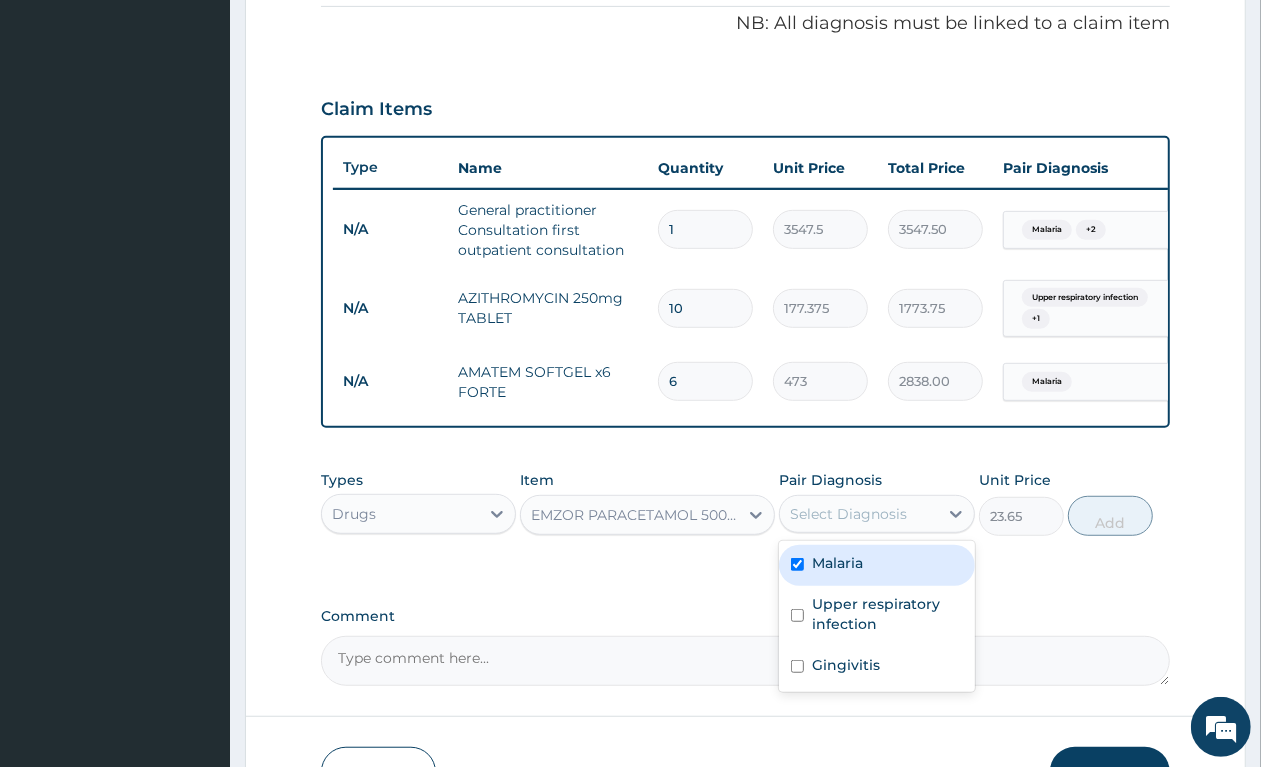 checkbox on "true" 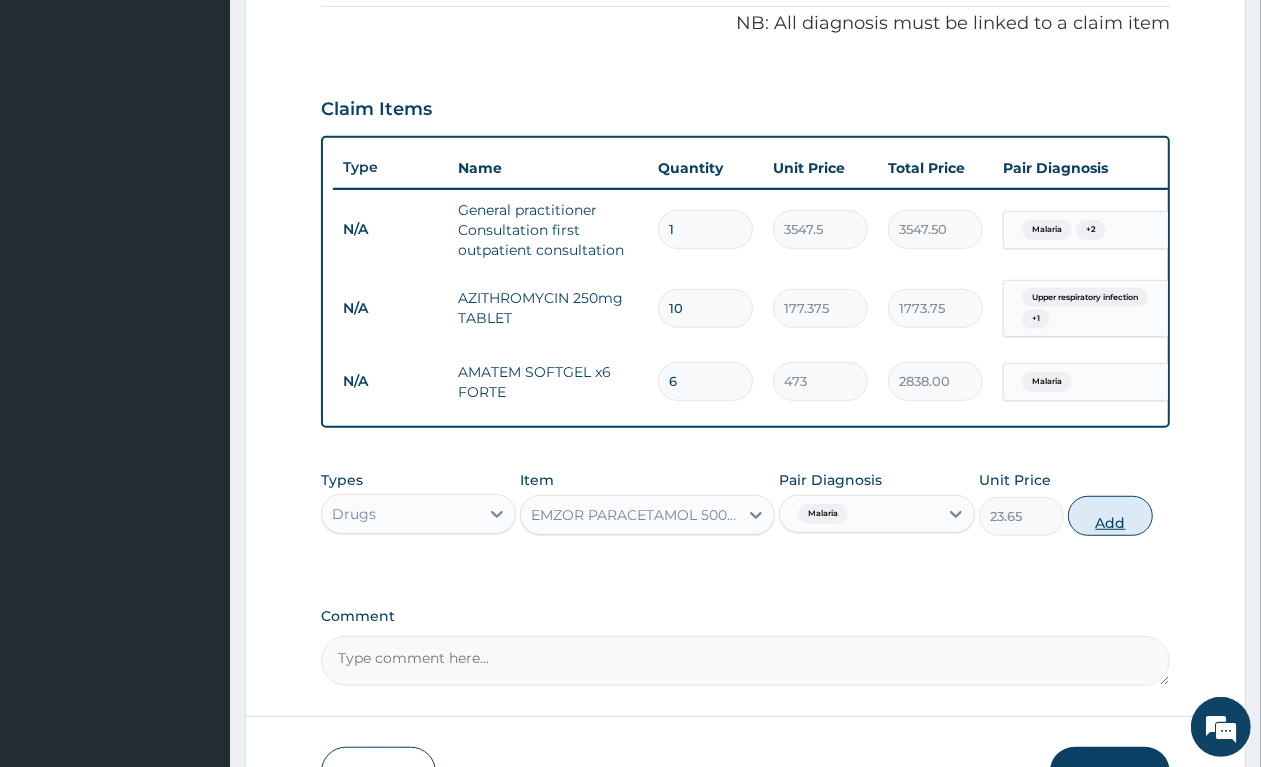 click on "Add" at bounding box center [1110, 516] 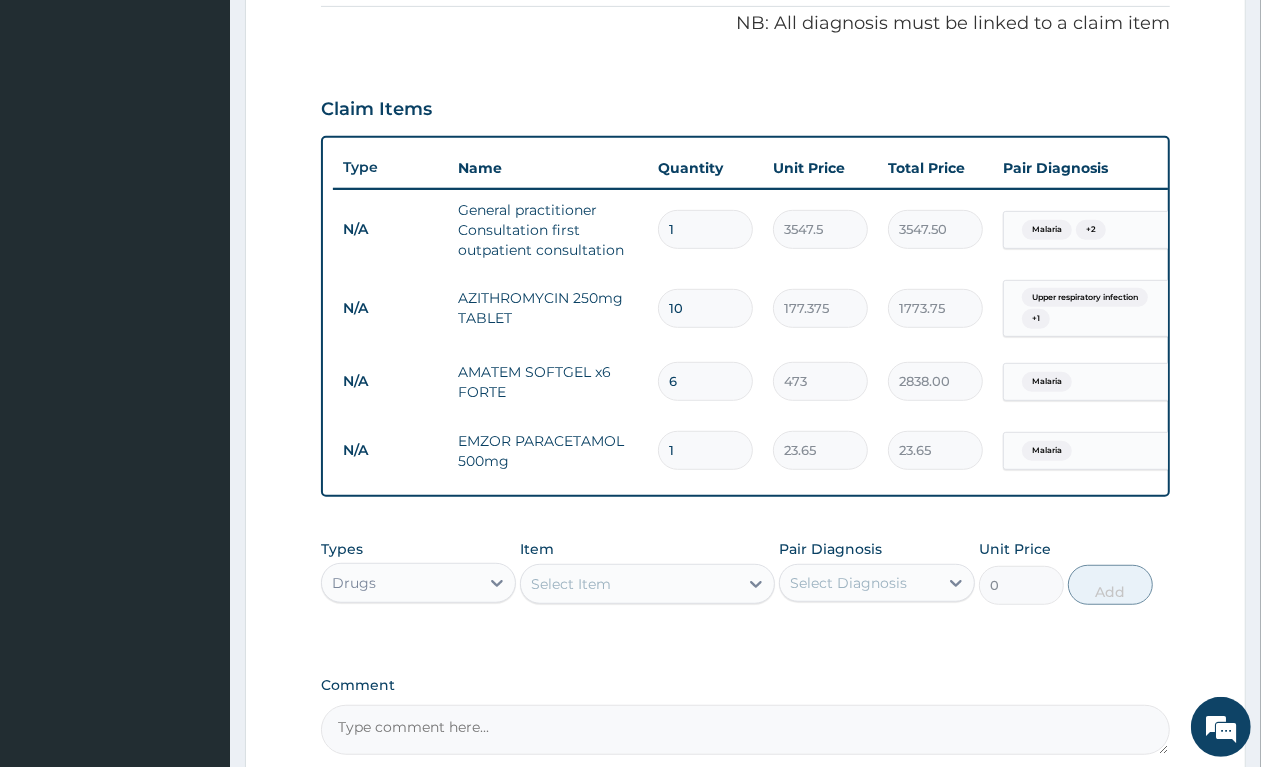 type 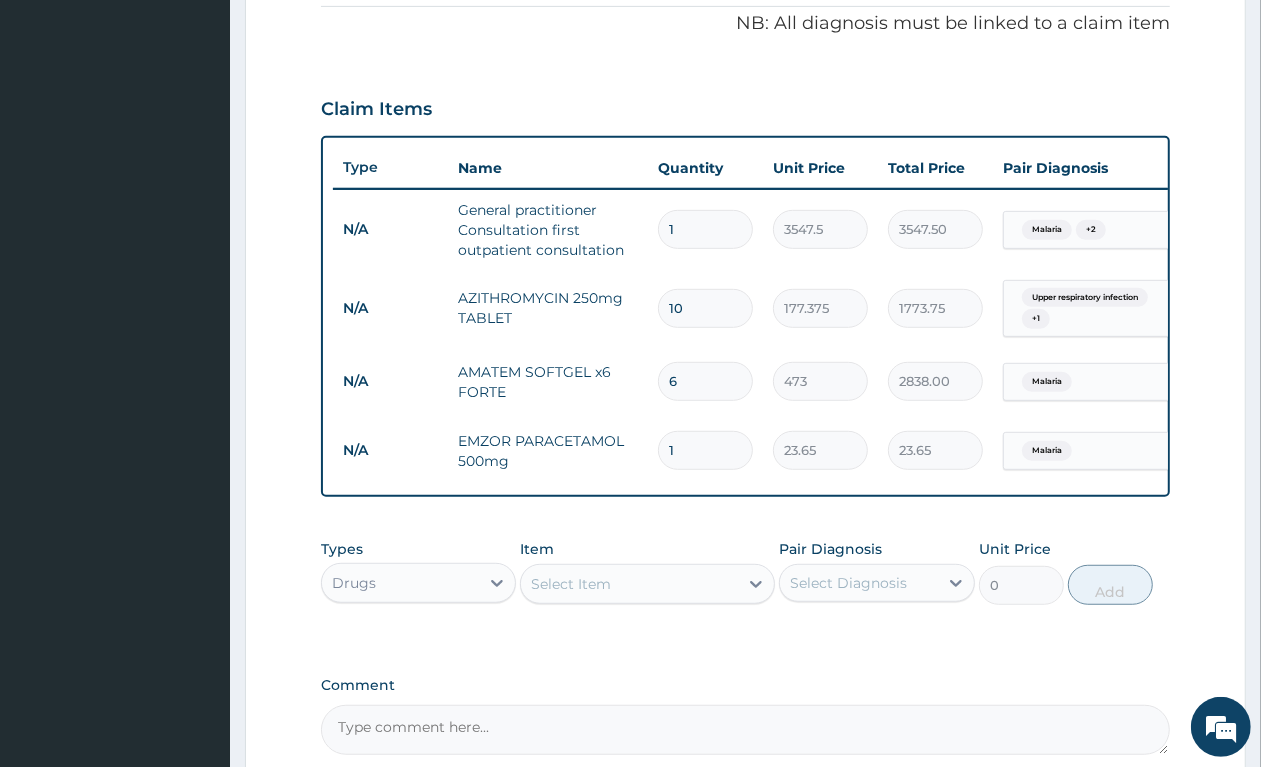 type on "0.00" 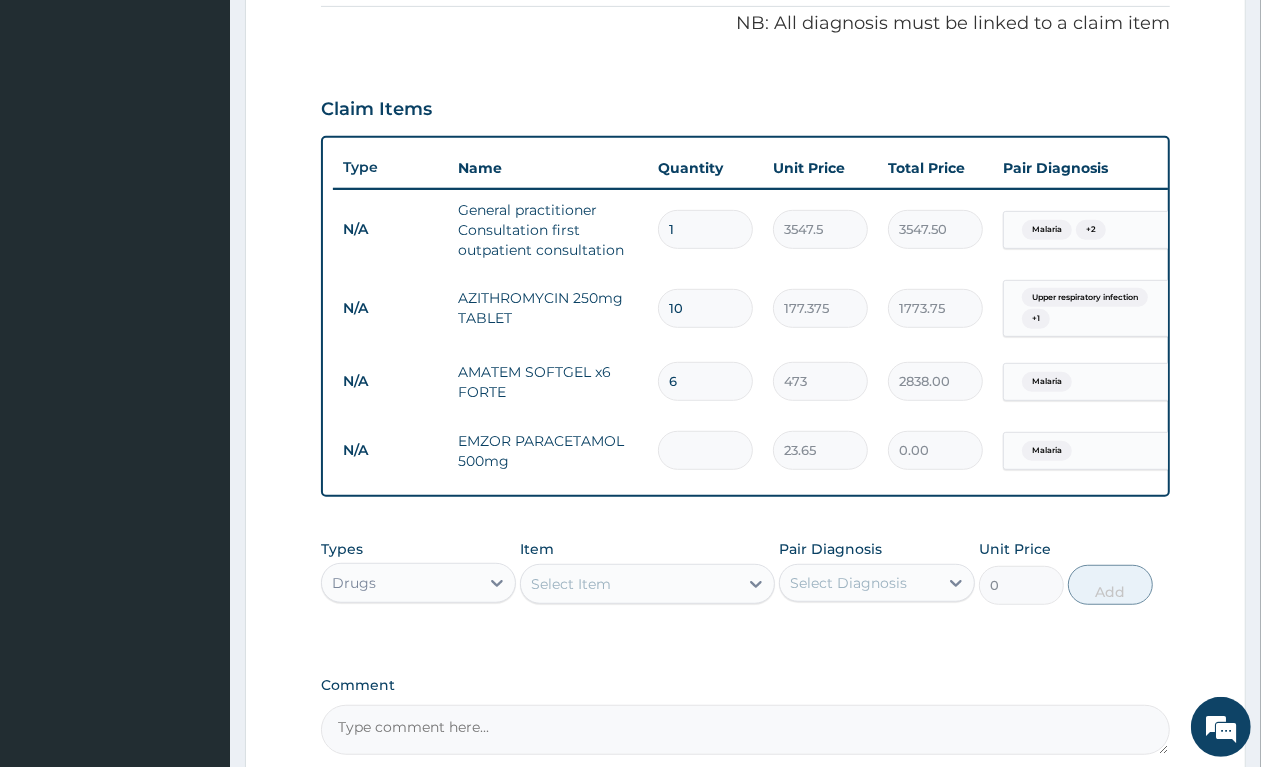 type on "9" 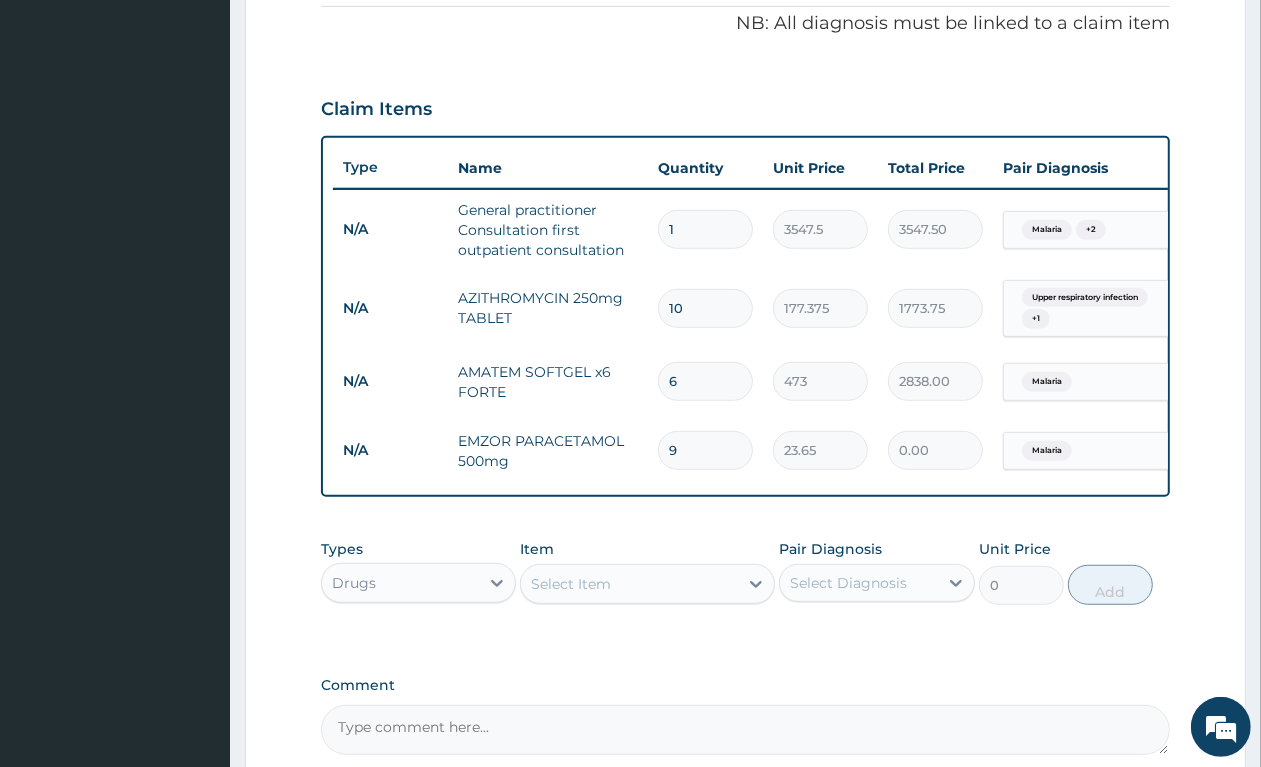 type on "212.85" 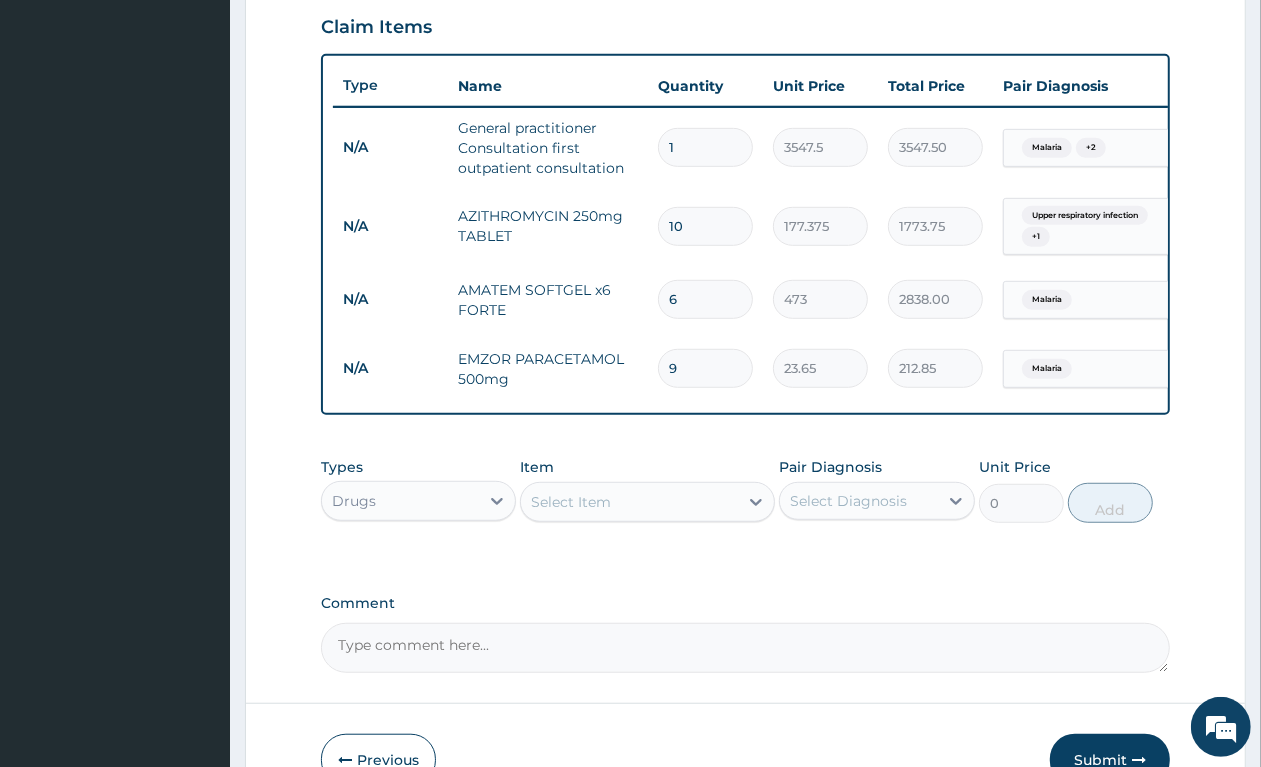 scroll, scrollTop: 733, scrollLeft: 0, axis: vertical 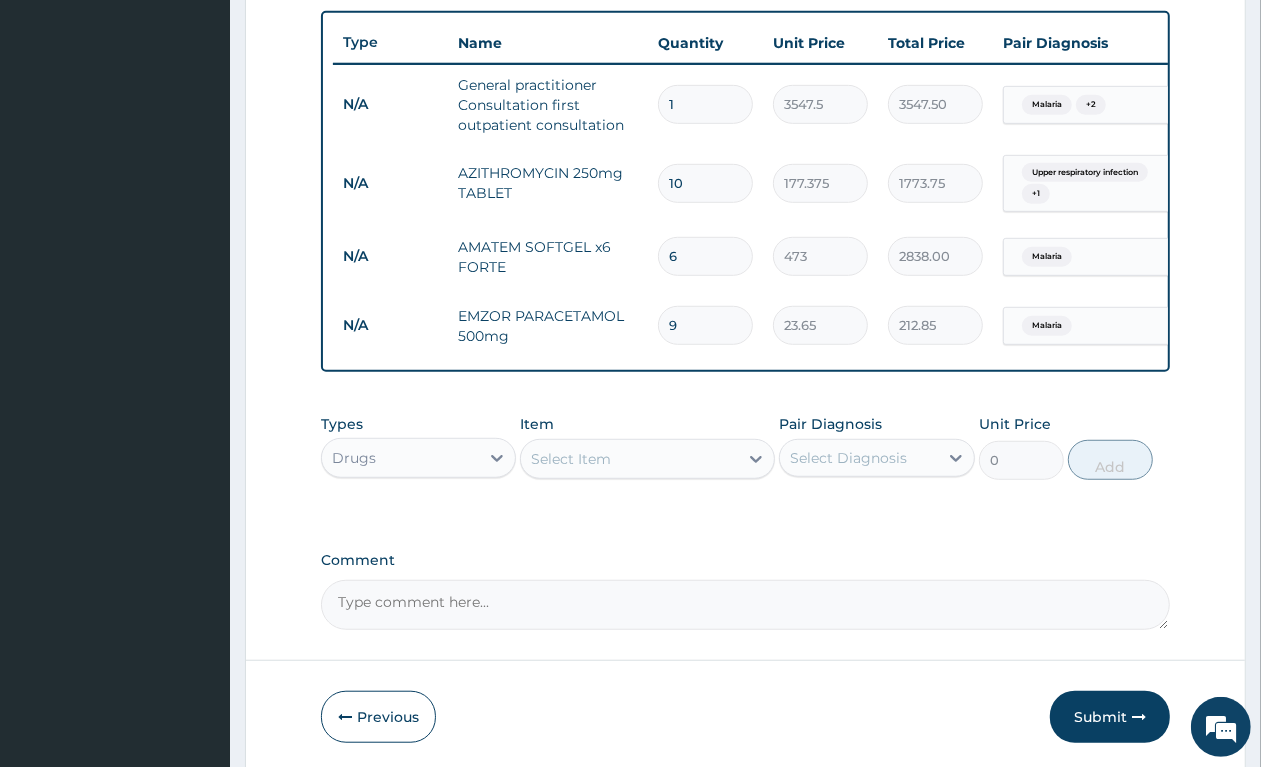 type on "9" 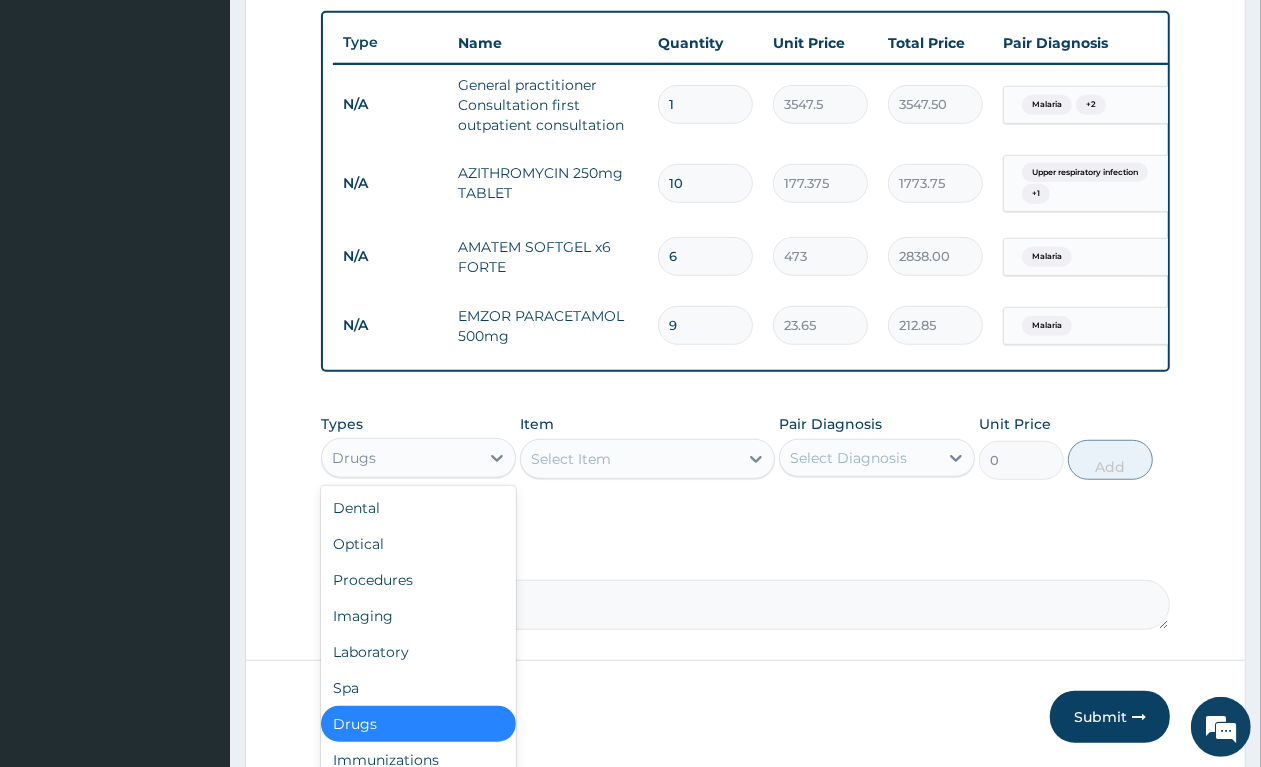 click on "Drugs" at bounding box center [400, 458] 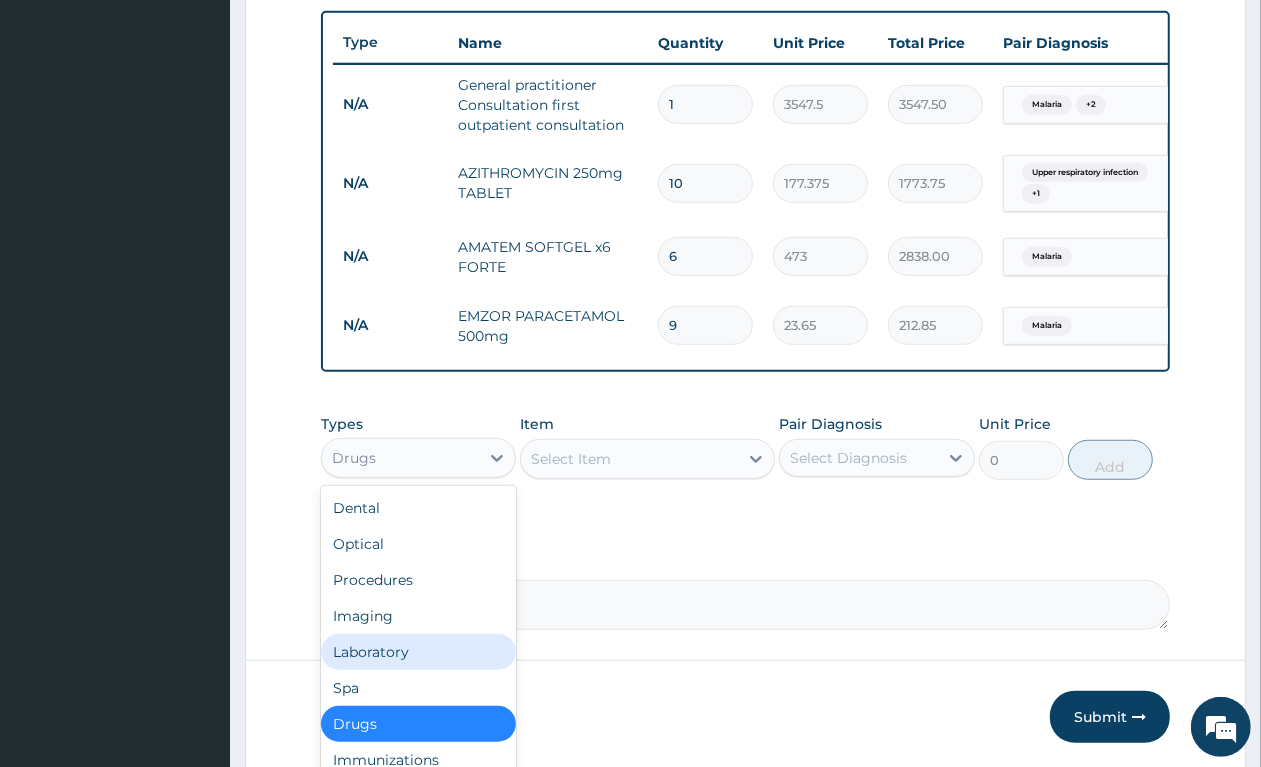 click on "Laboratory" at bounding box center [418, 652] 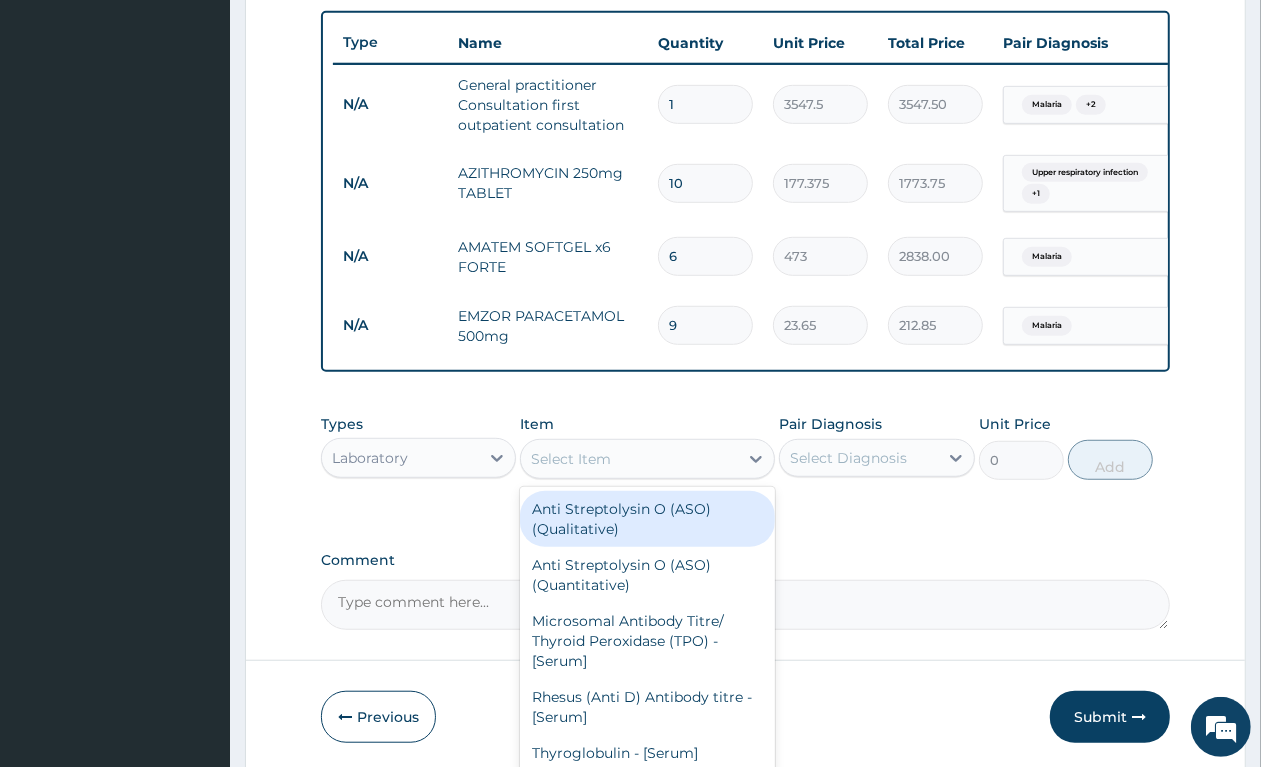 click on "Select Item" at bounding box center (571, 459) 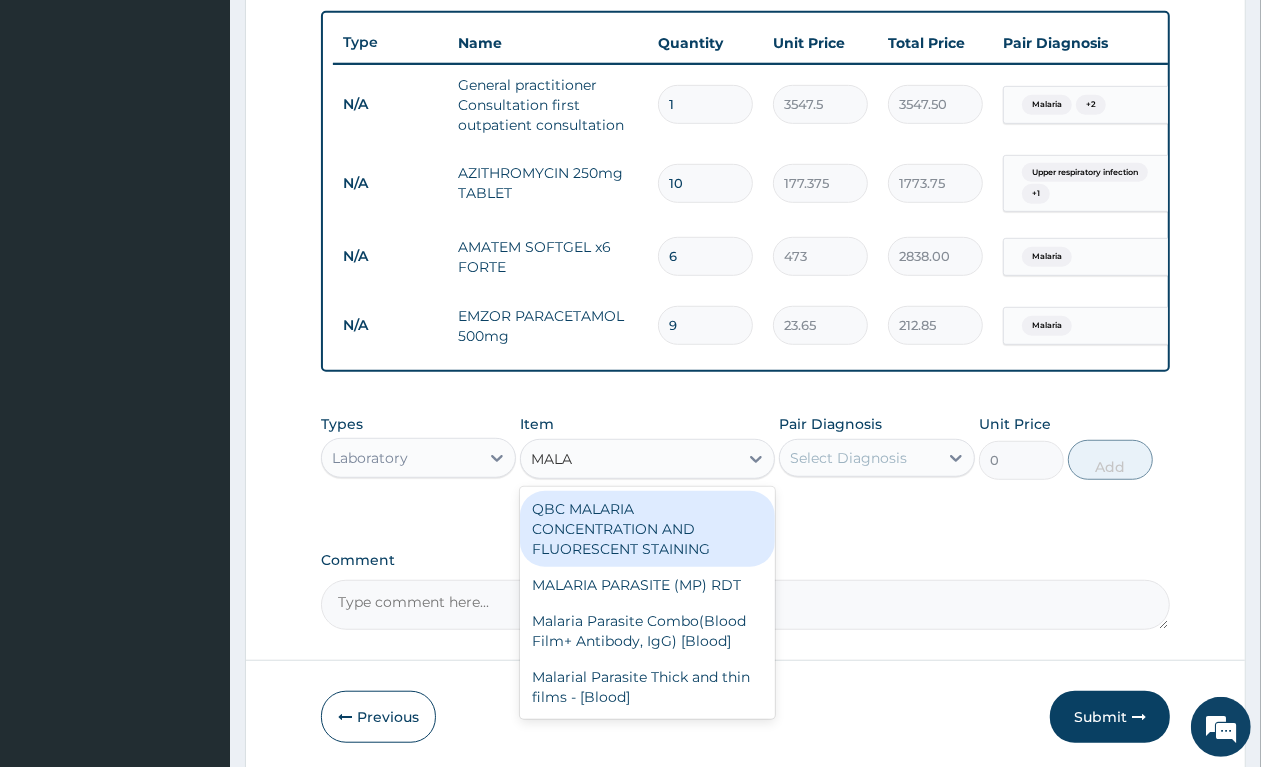 type on "MALAR" 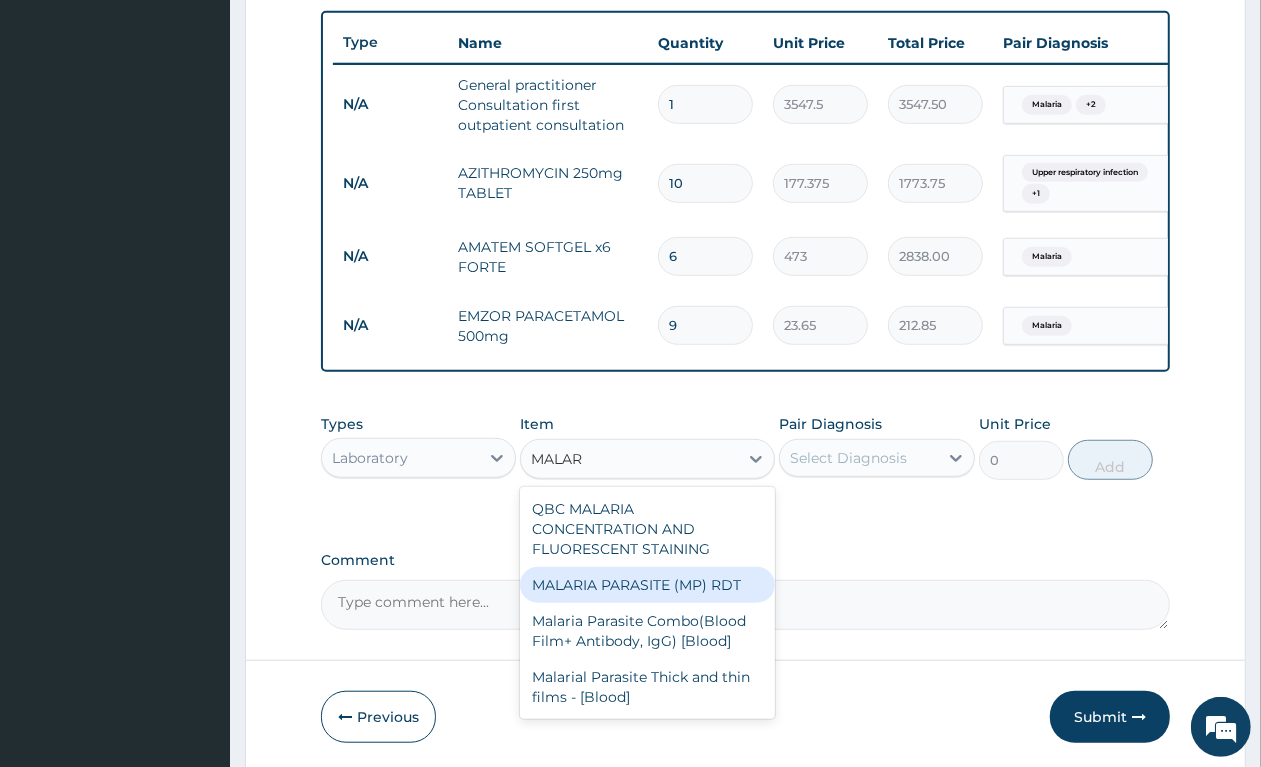click on "MALARIA PARASITE (MP) RDT" at bounding box center [647, 585] 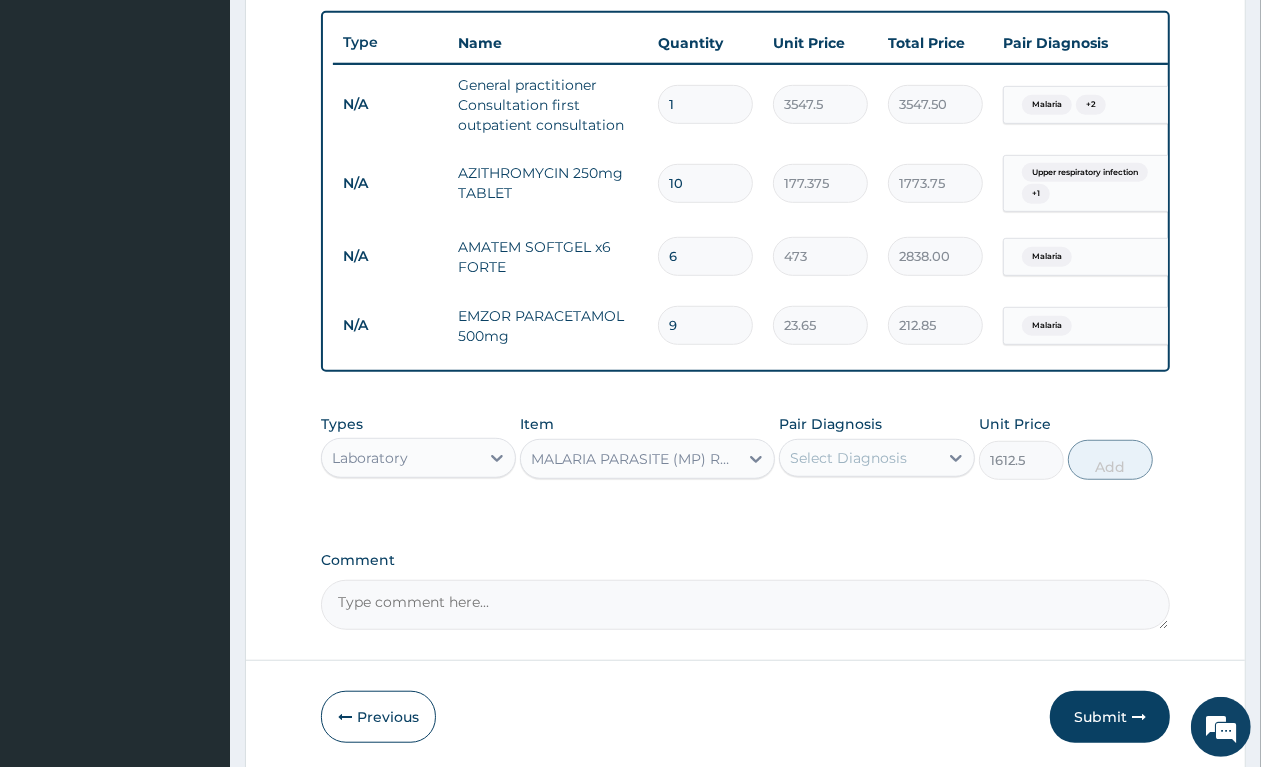 click on "Select Diagnosis" at bounding box center (848, 458) 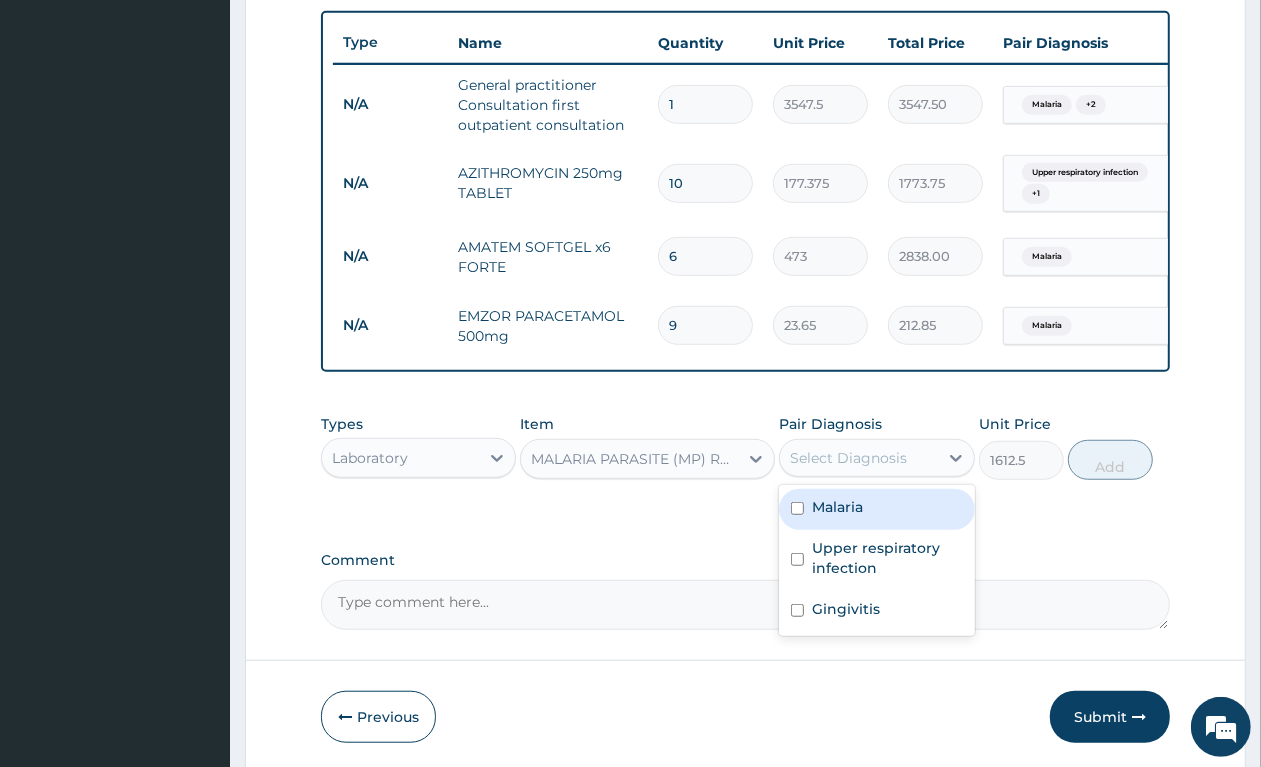 click on "Malaria" at bounding box center [876, 509] 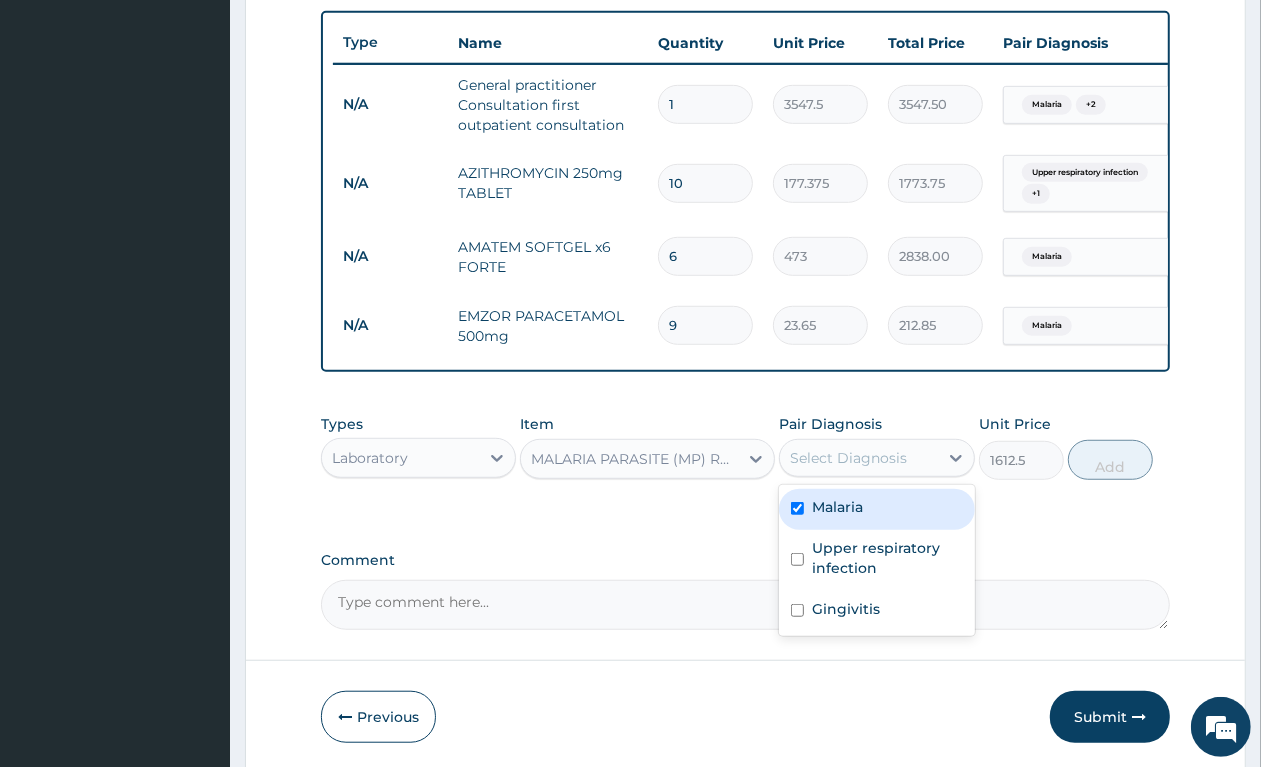 checkbox on "true" 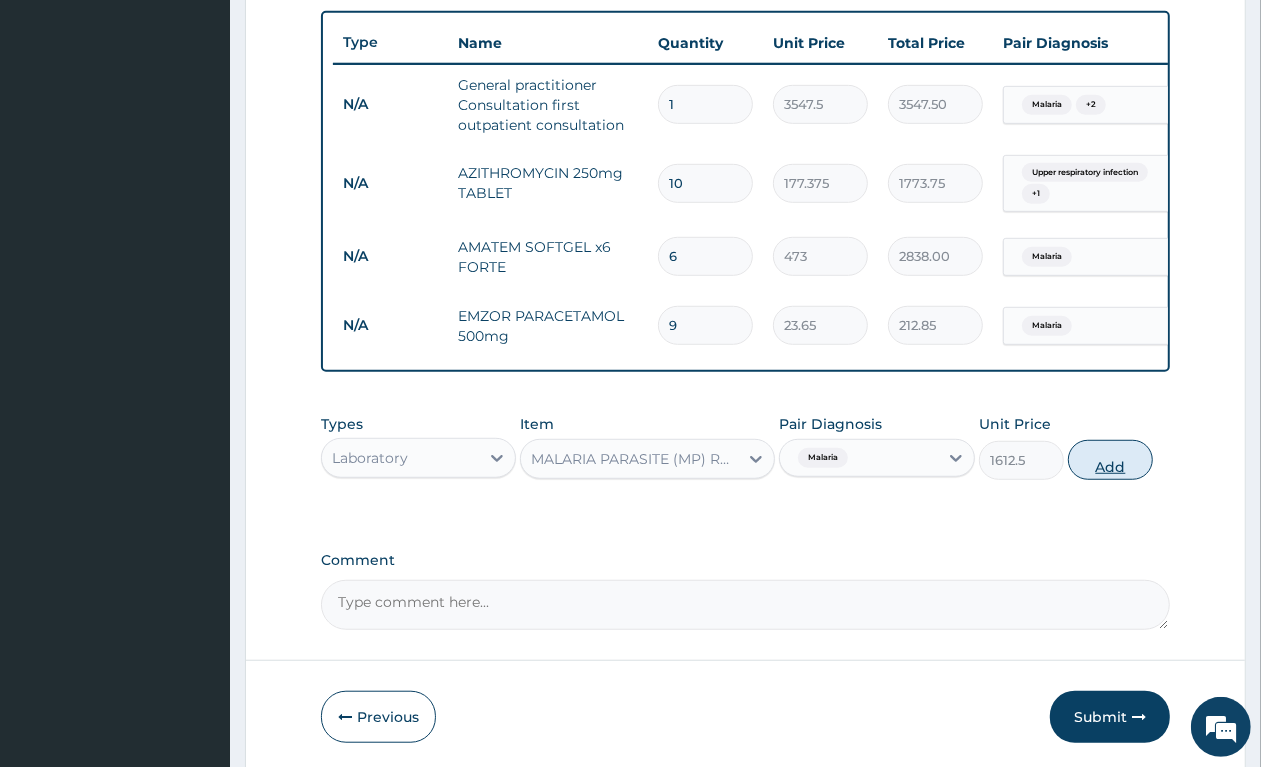 click on "Add" at bounding box center (1110, 460) 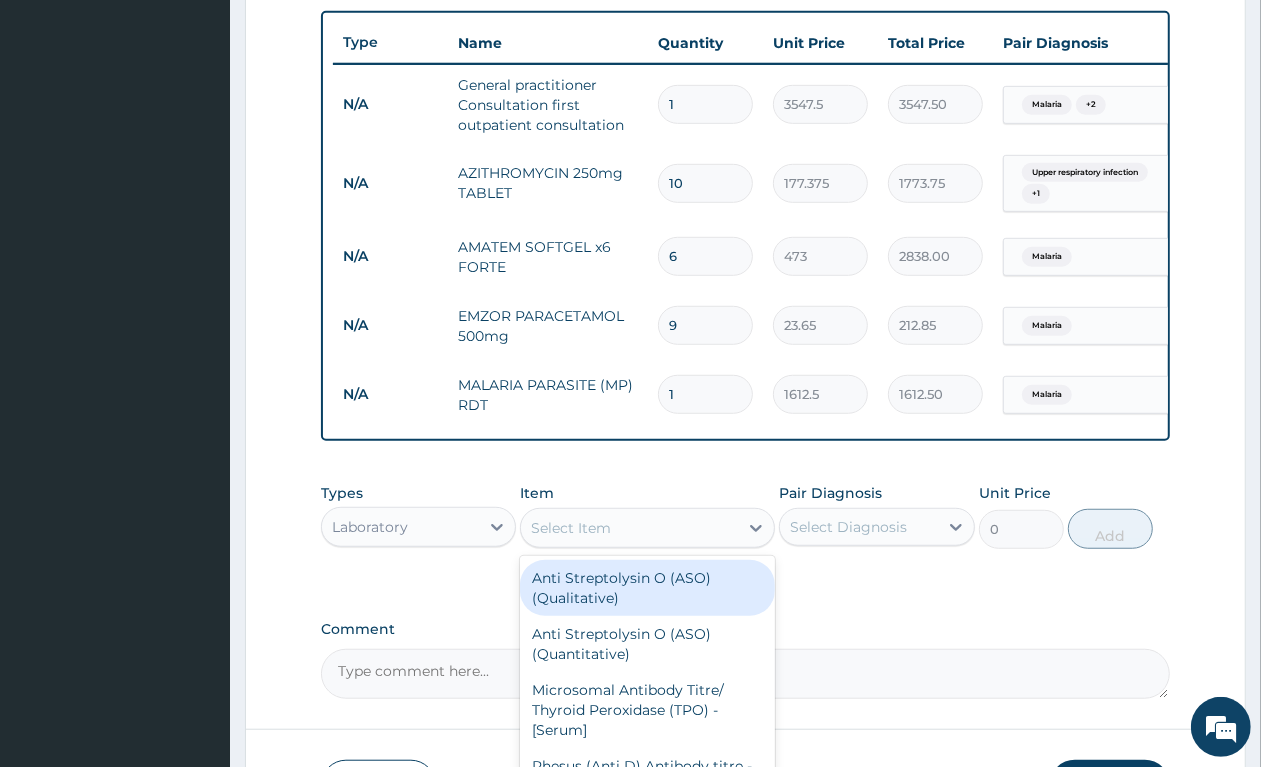 click on "Select Item" at bounding box center (571, 528) 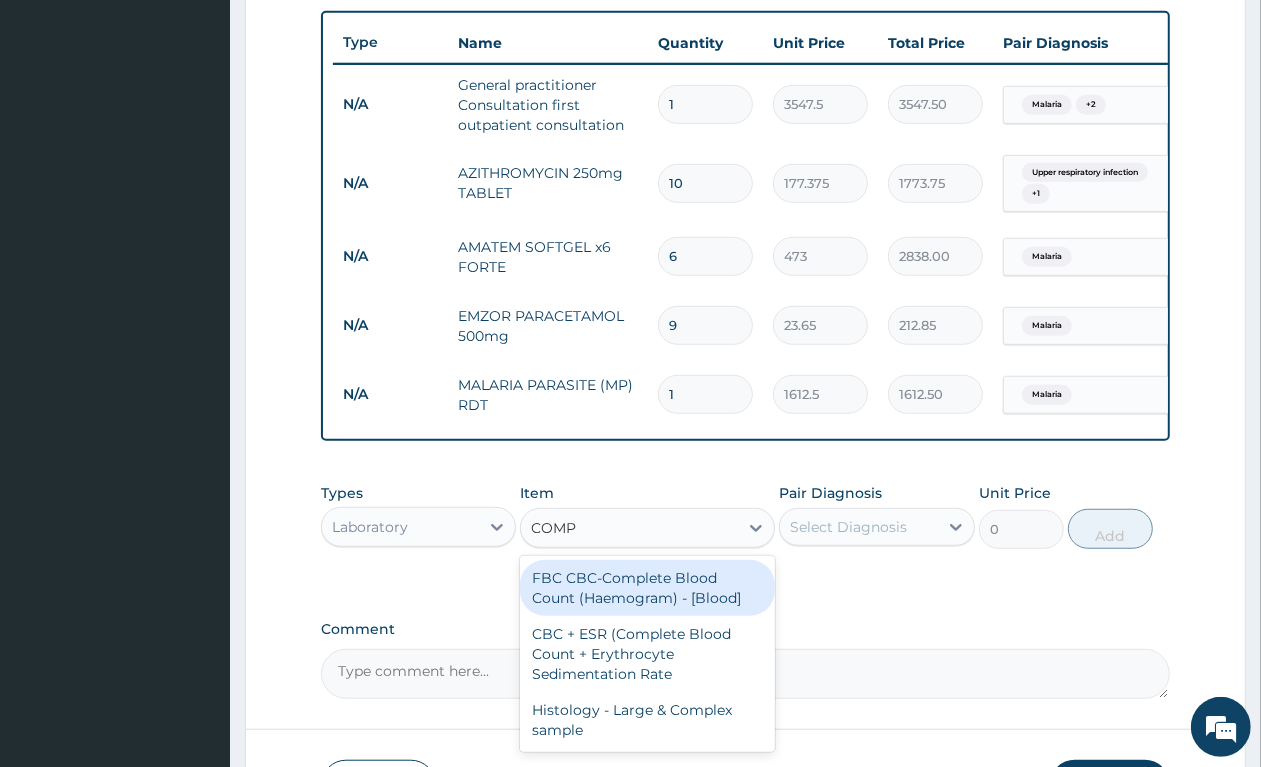type on "COMPL" 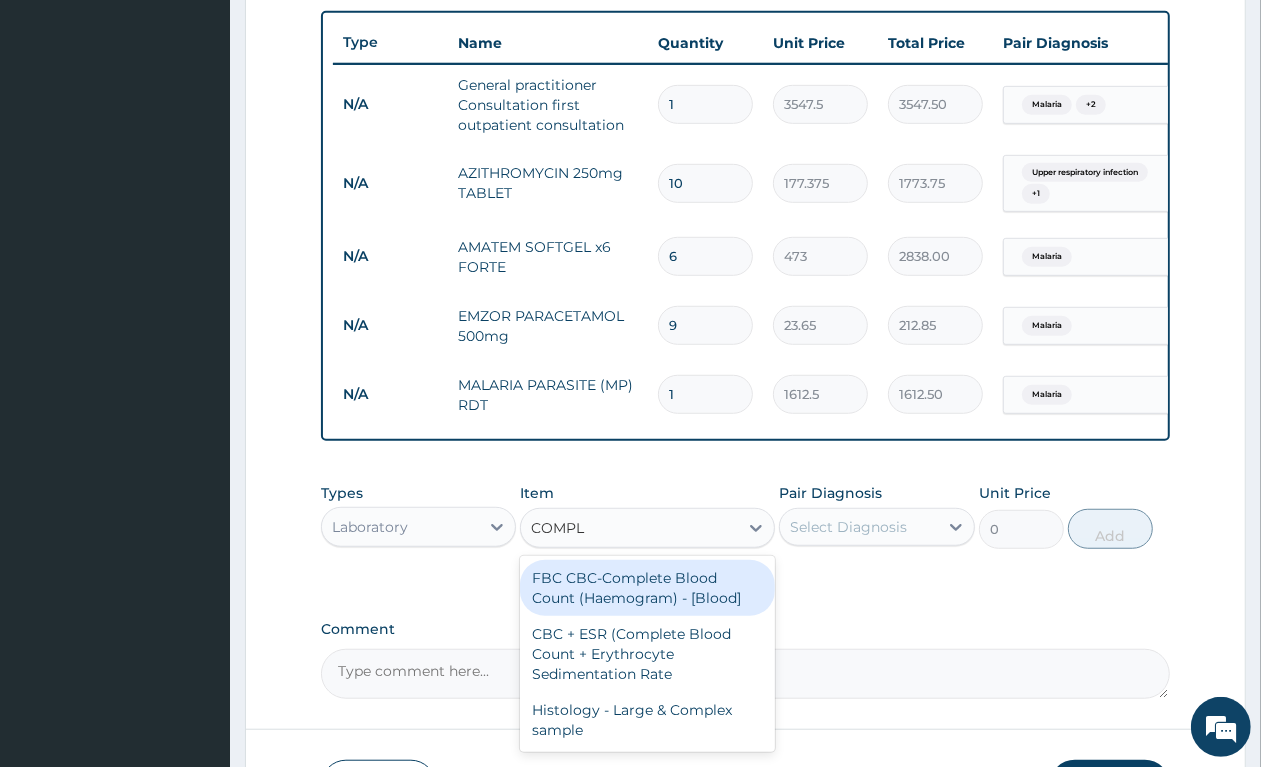 click on "FBC CBC-Complete Blood Count (Haemogram) - [Blood]" at bounding box center (647, 588) 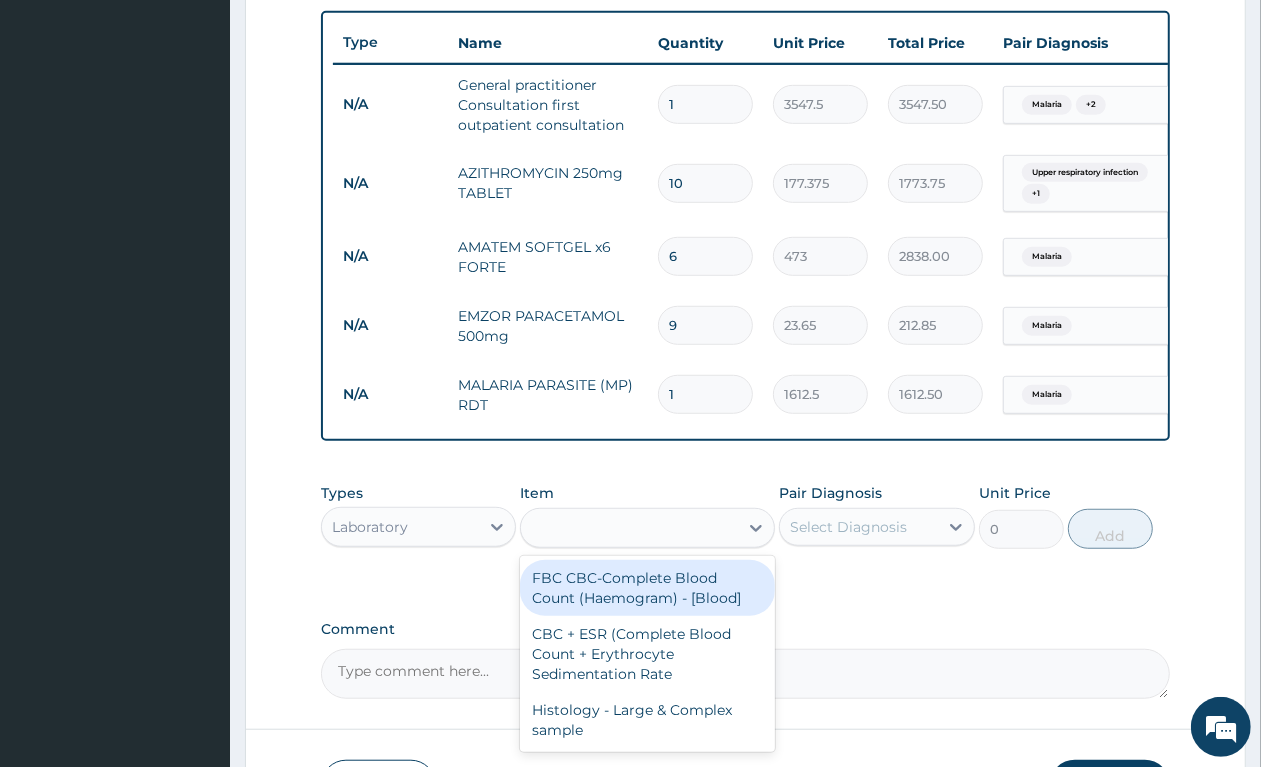 type on "4300" 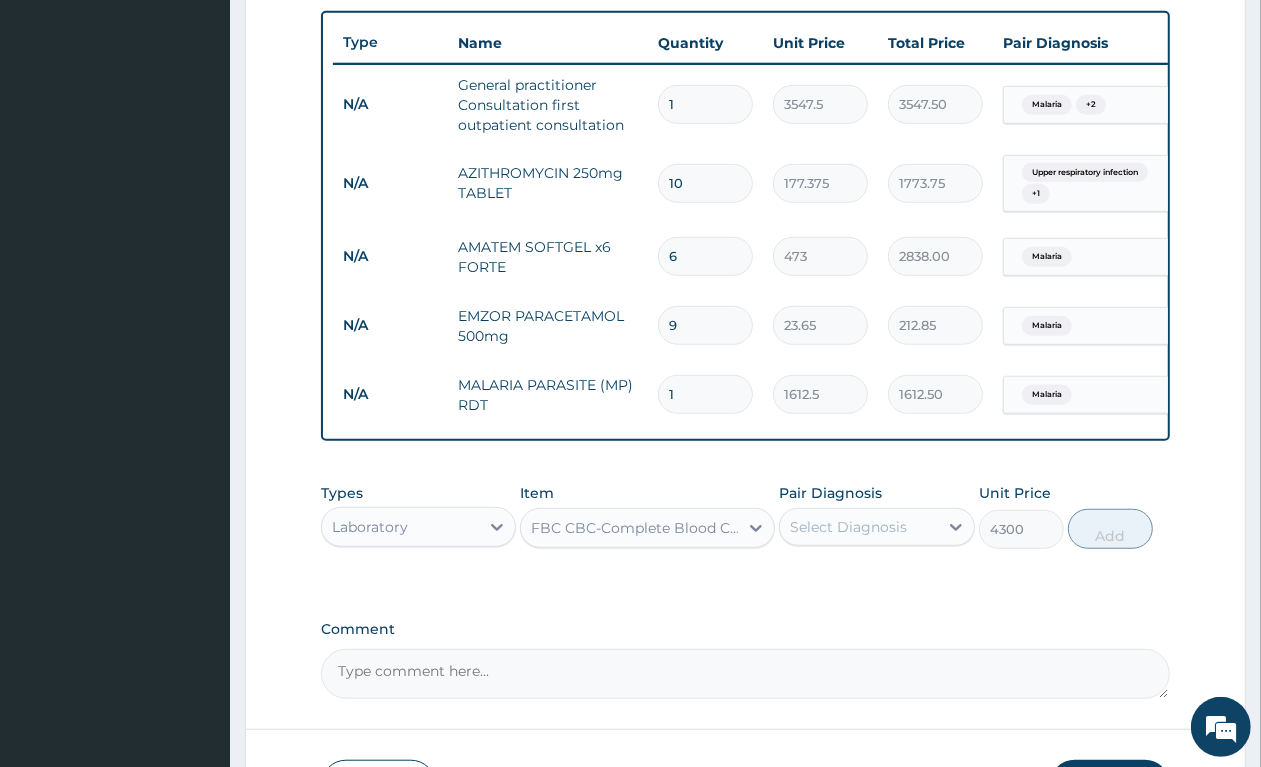click on "Select Diagnosis" at bounding box center [848, 527] 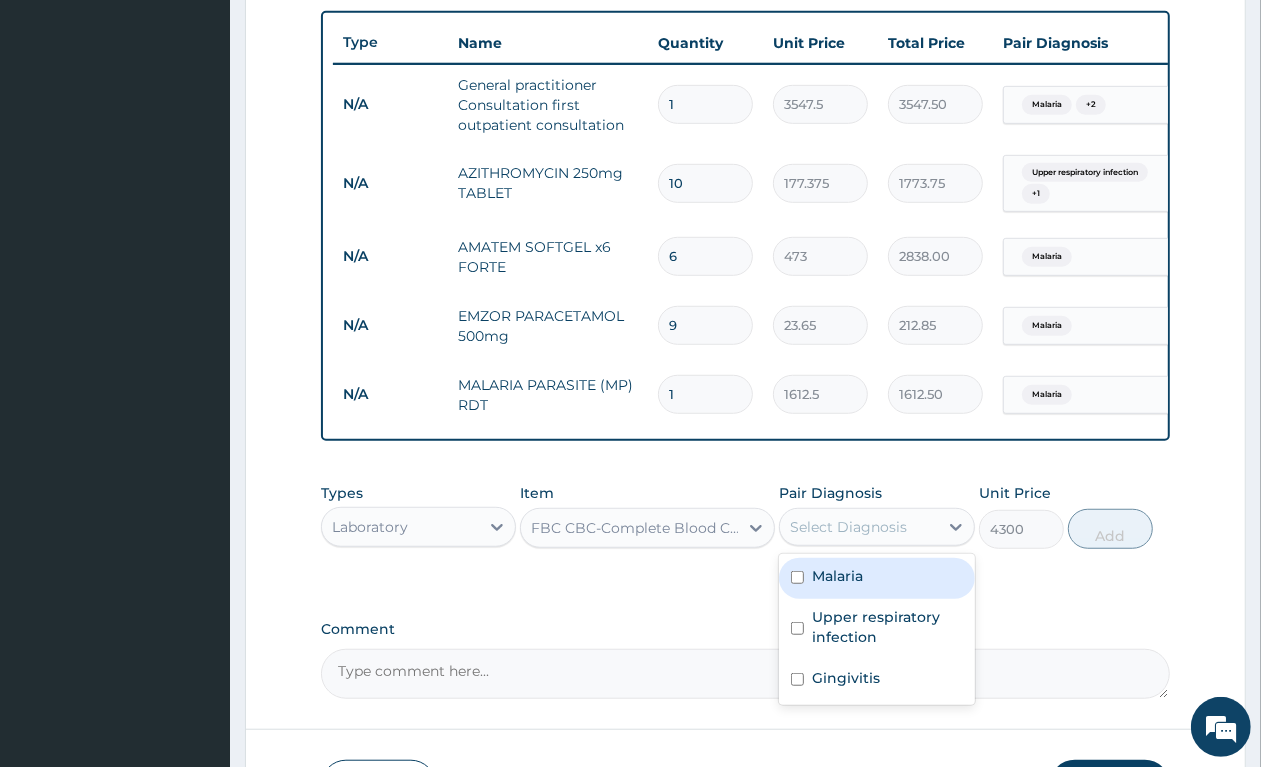 click on "Malaria" at bounding box center [876, 578] 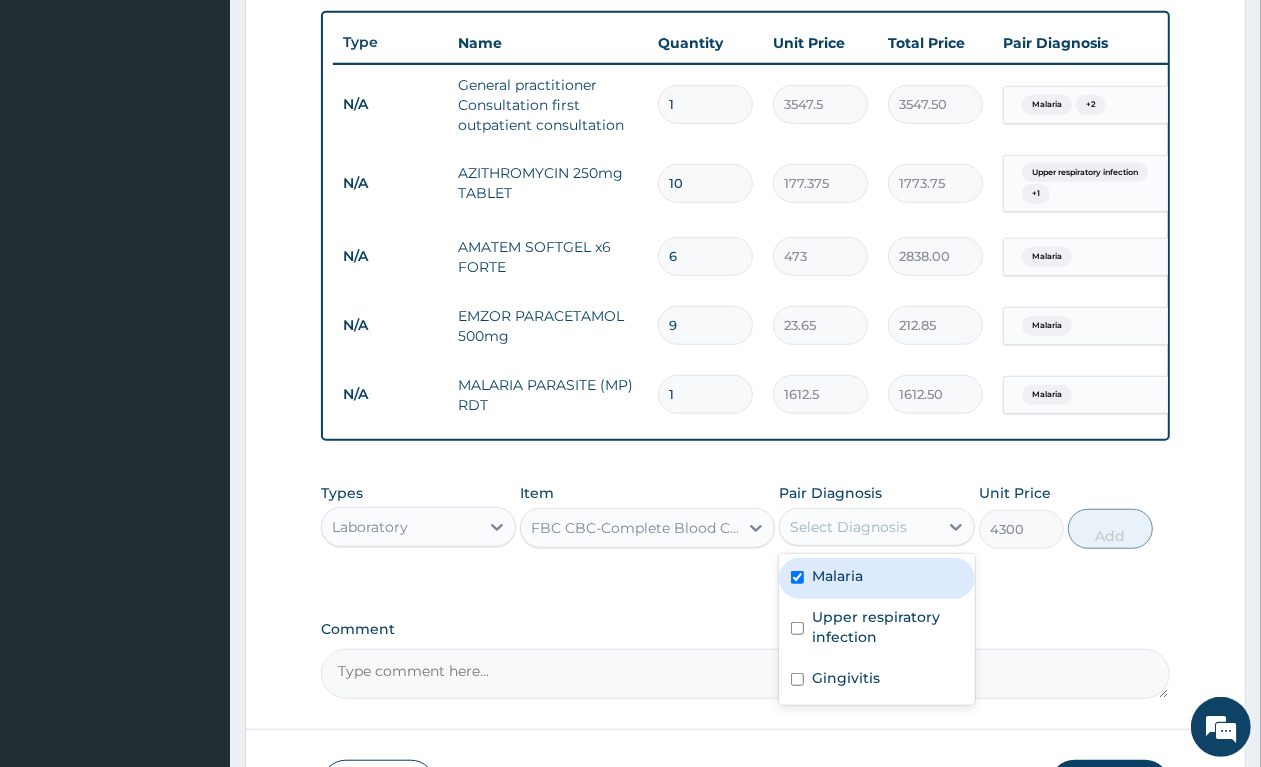 checkbox on "true" 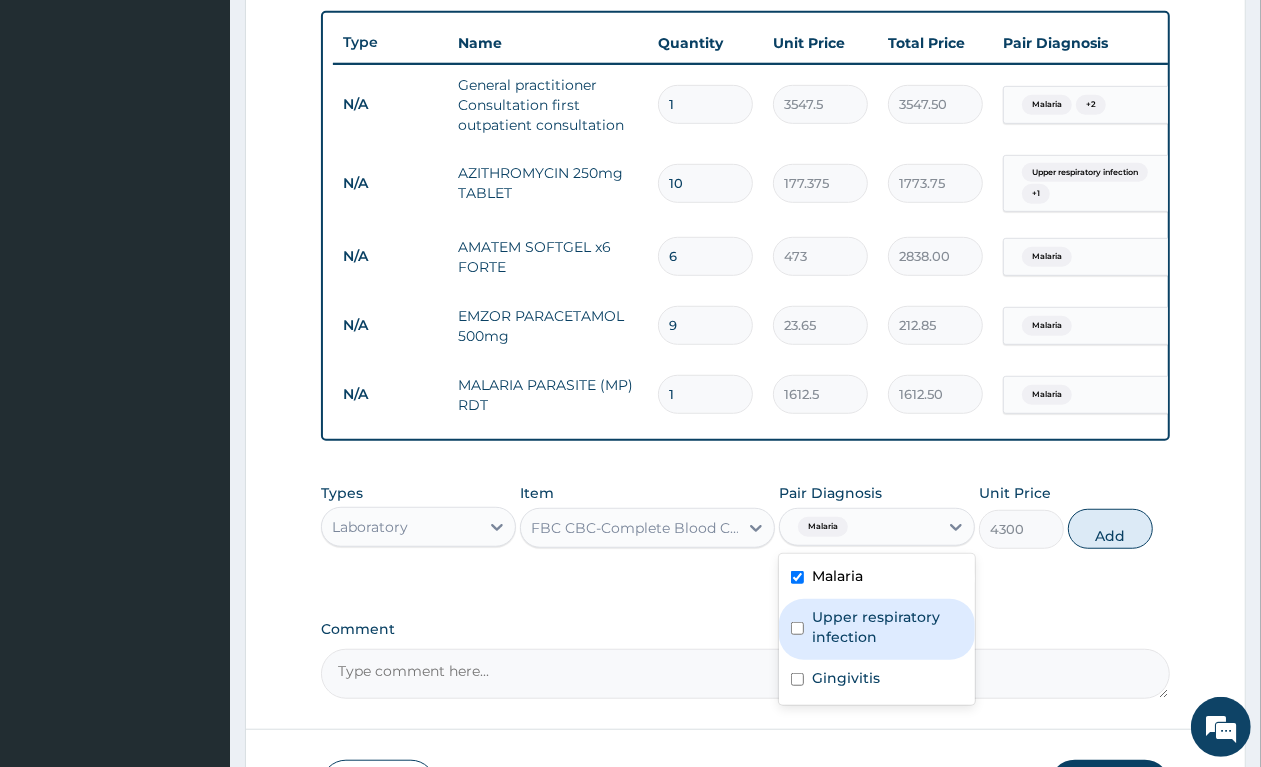 click on "Upper respiratory infection" at bounding box center [887, 627] 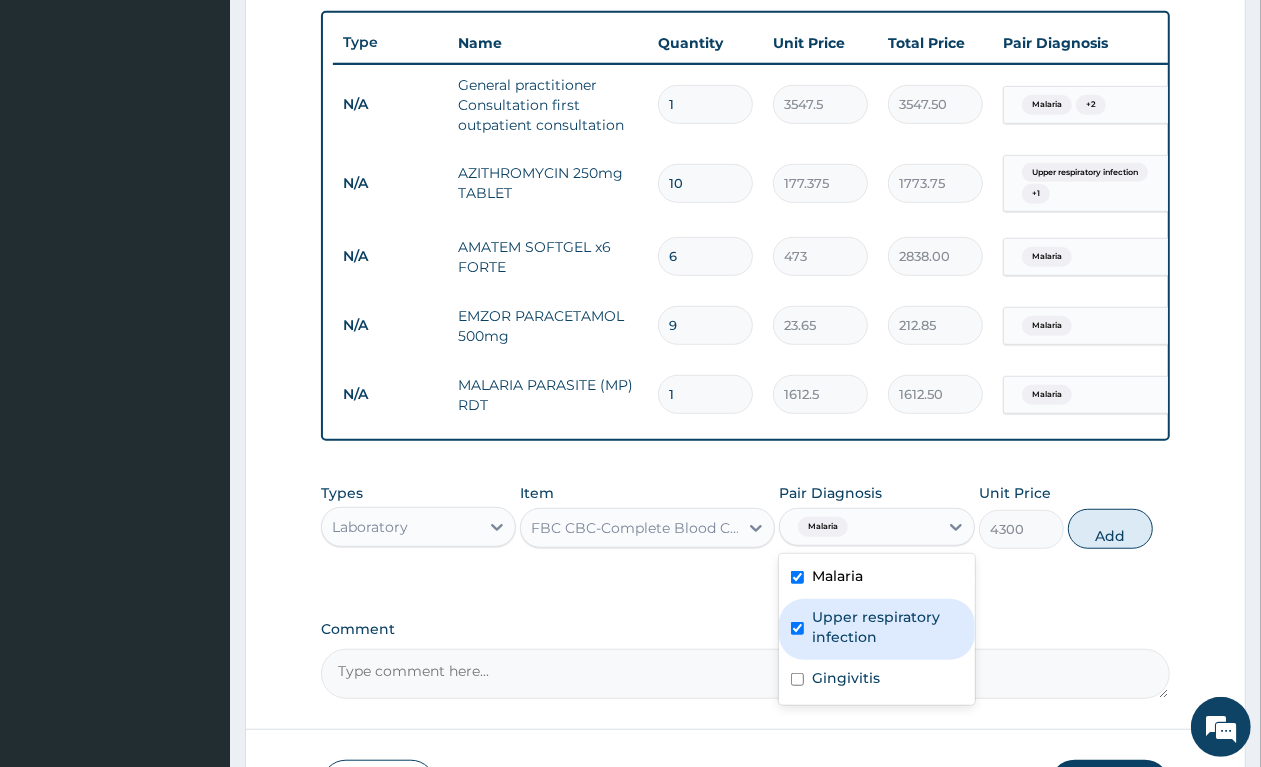 checkbox on "true" 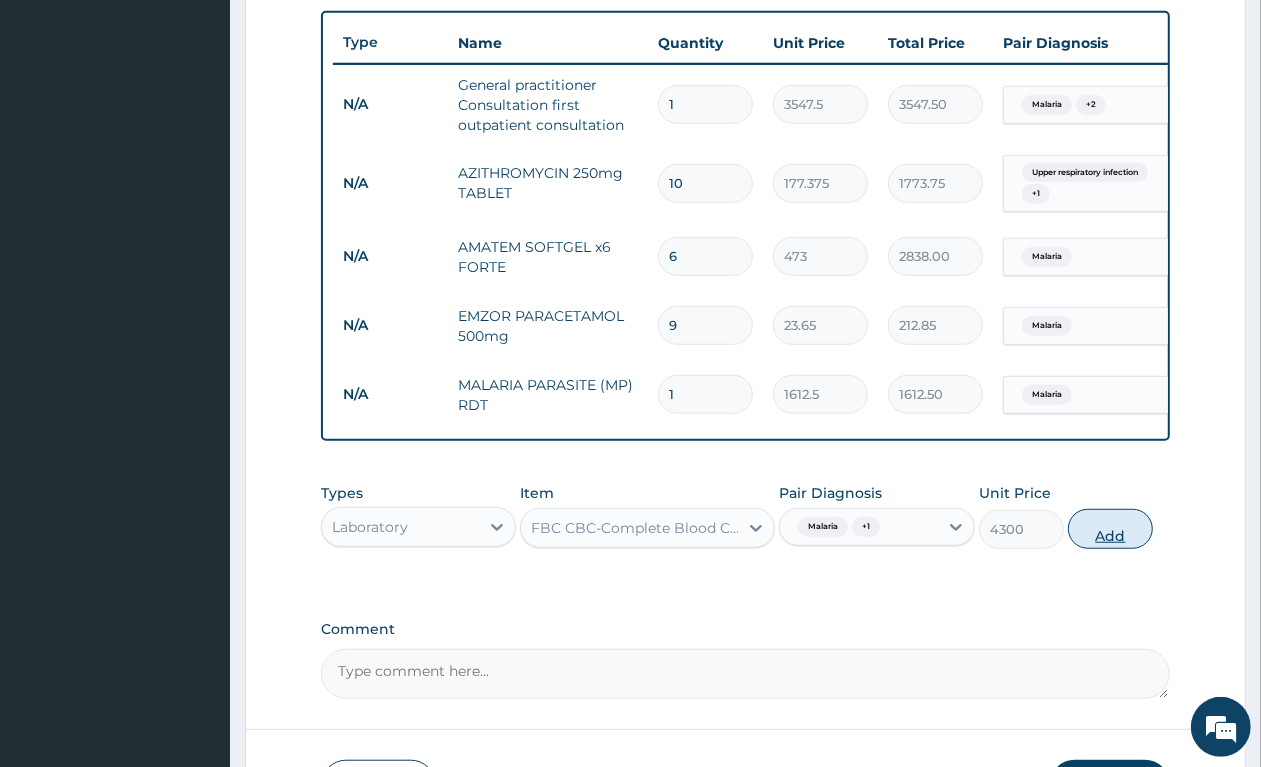 click on "Add" at bounding box center [1110, 529] 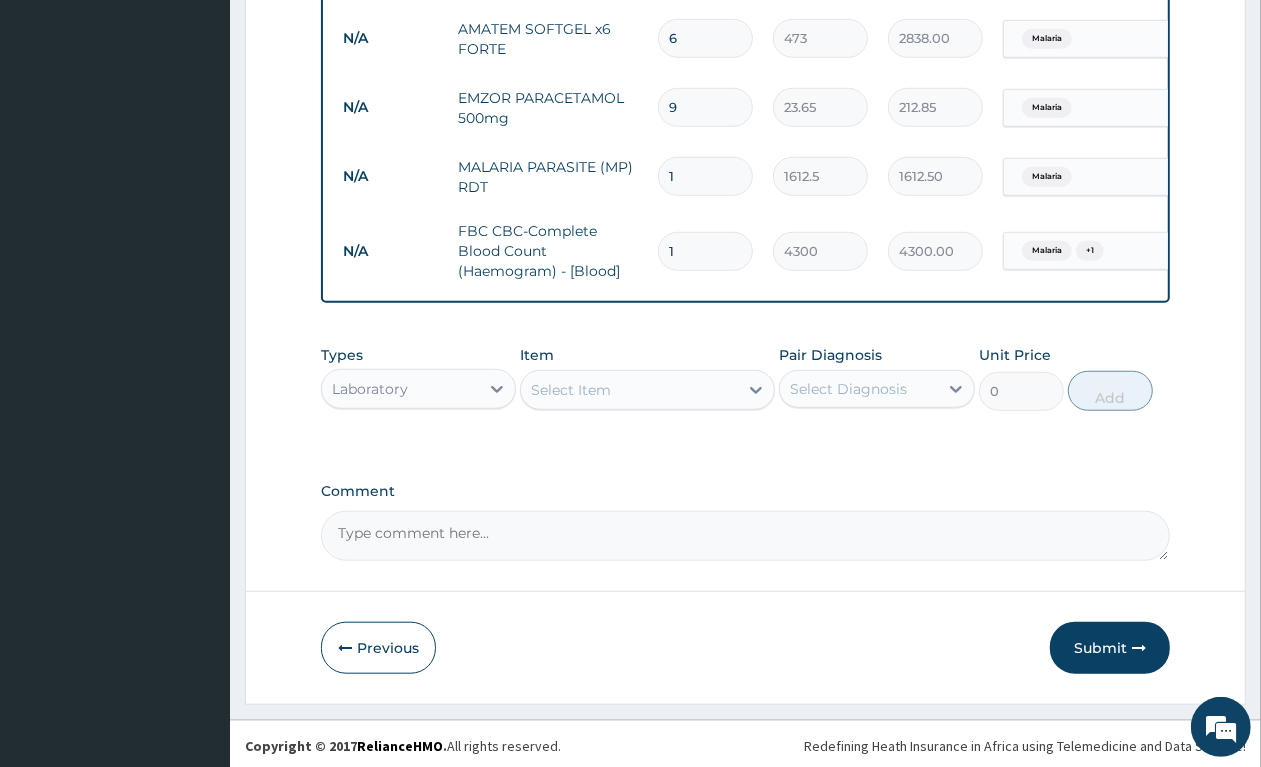 scroll, scrollTop: 973, scrollLeft: 0, axis: vertical 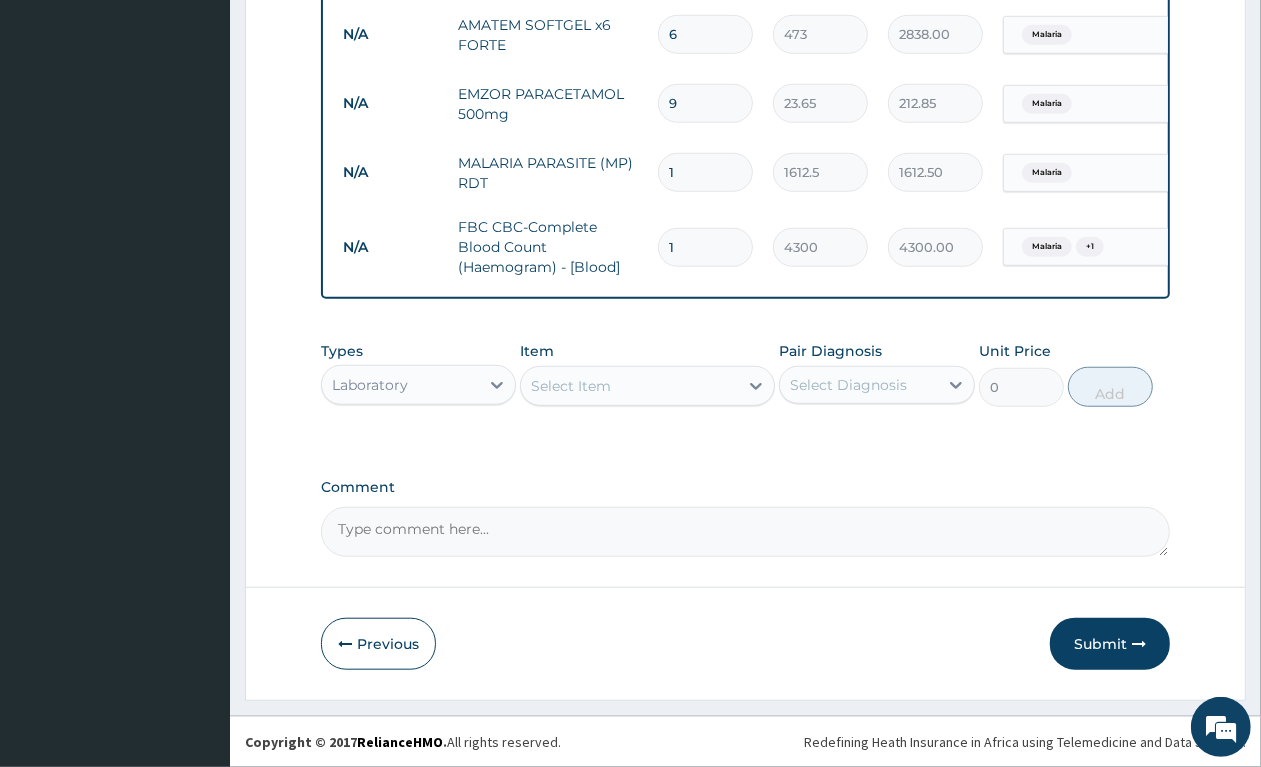 click on "Comment" at bounding box center [745, 487] 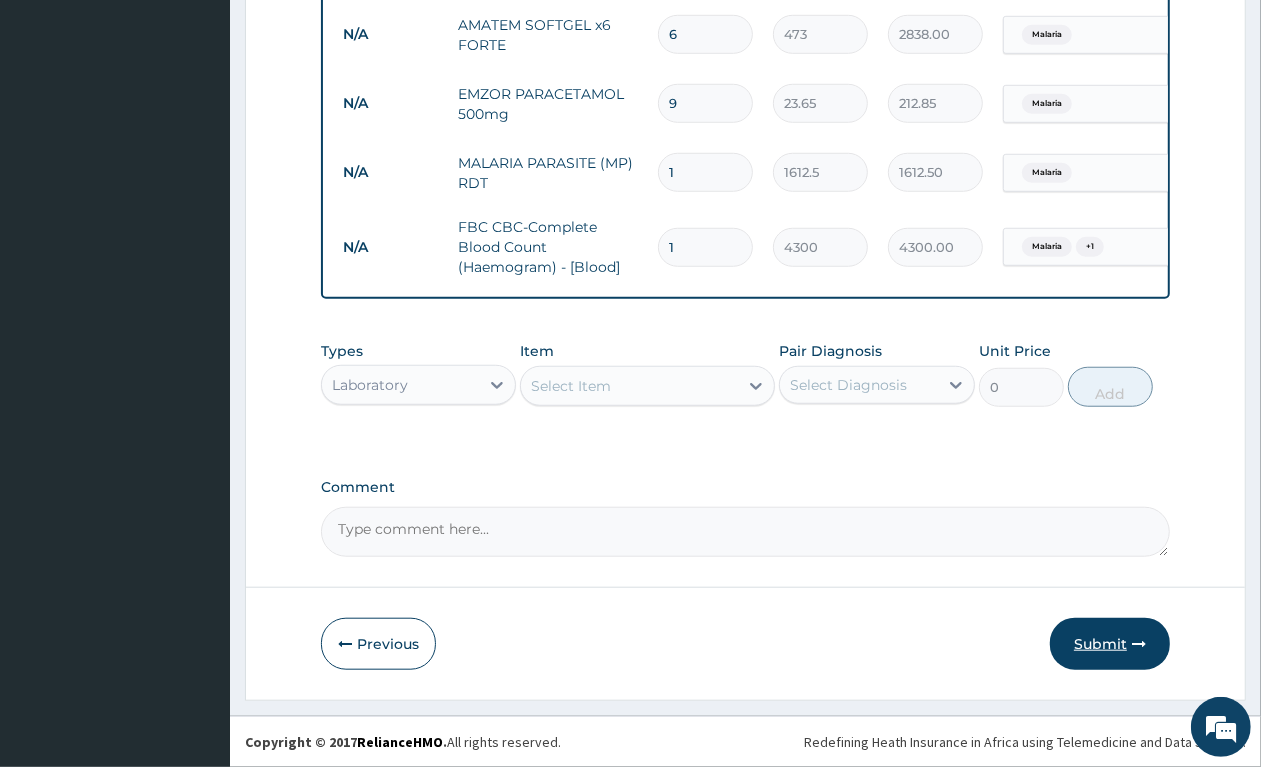 click on "Submit" at bounding box center (1110, 644) 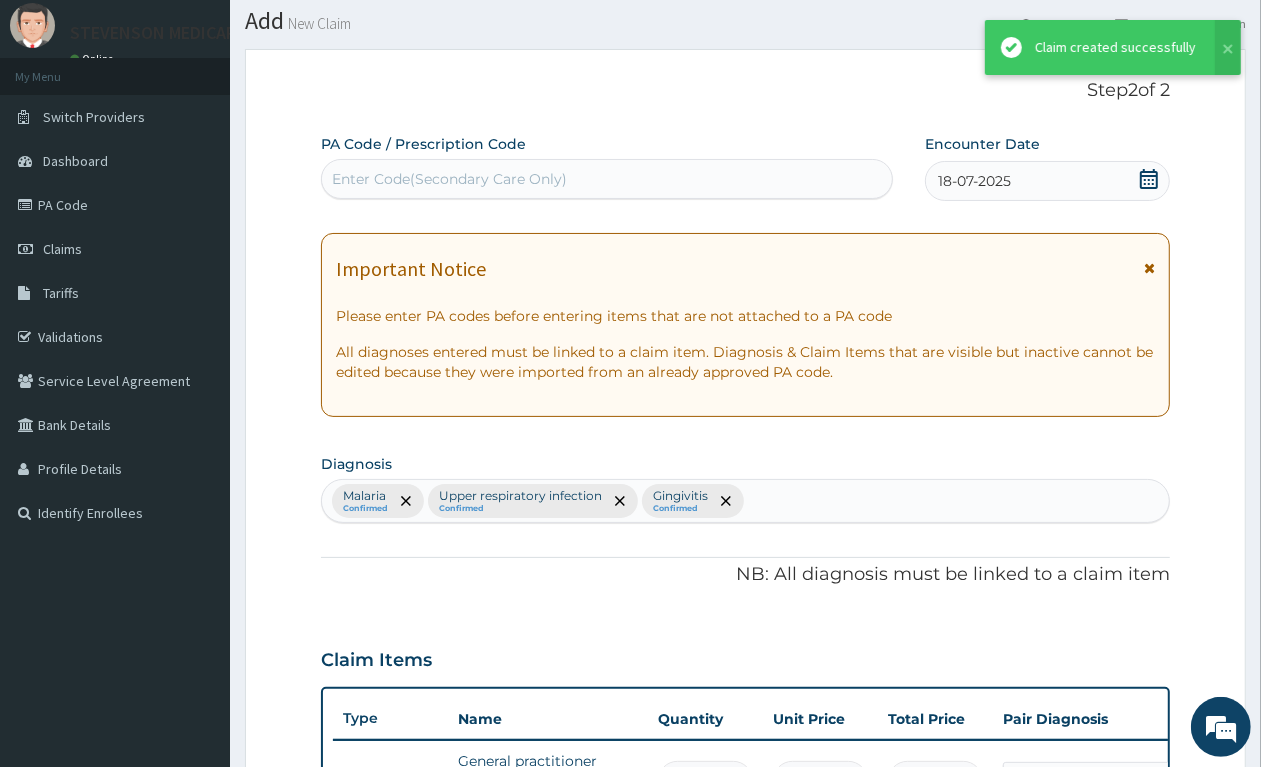 scroll, scrollTop: 973, scrollLeft: 0, axis: vertical 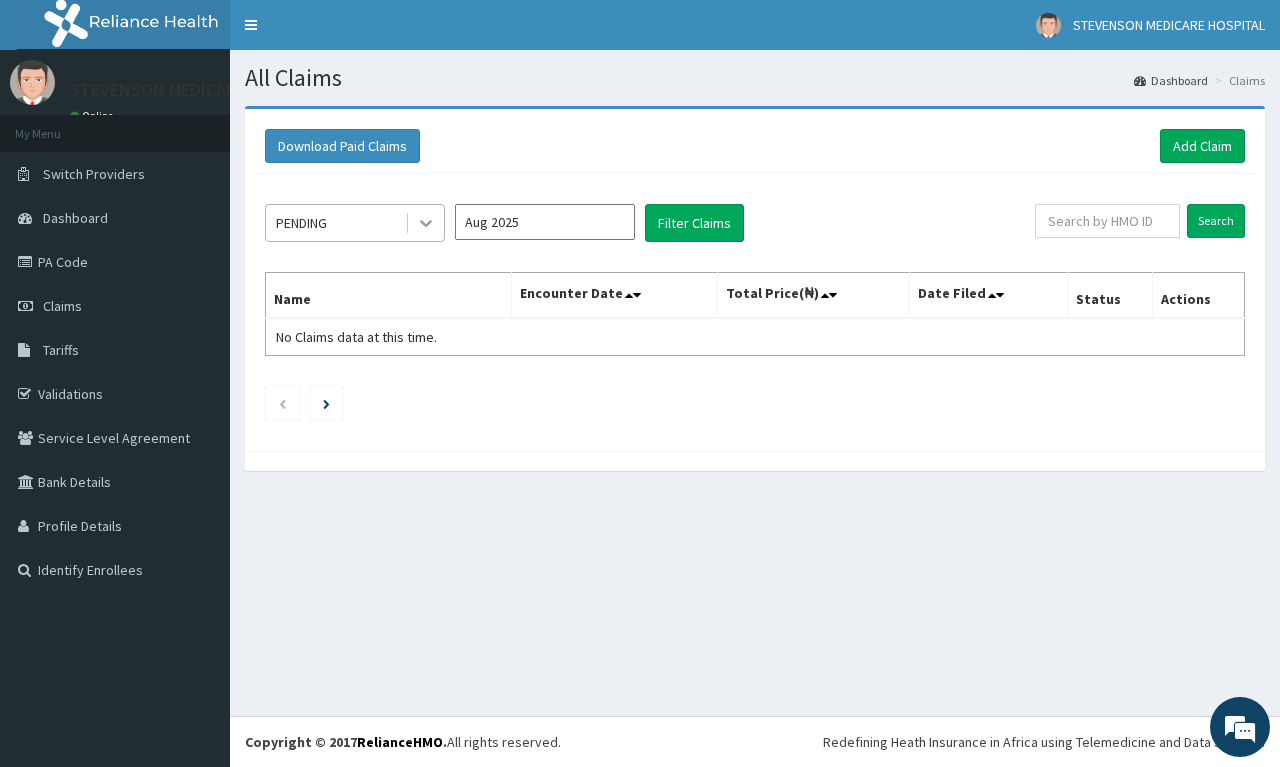 click 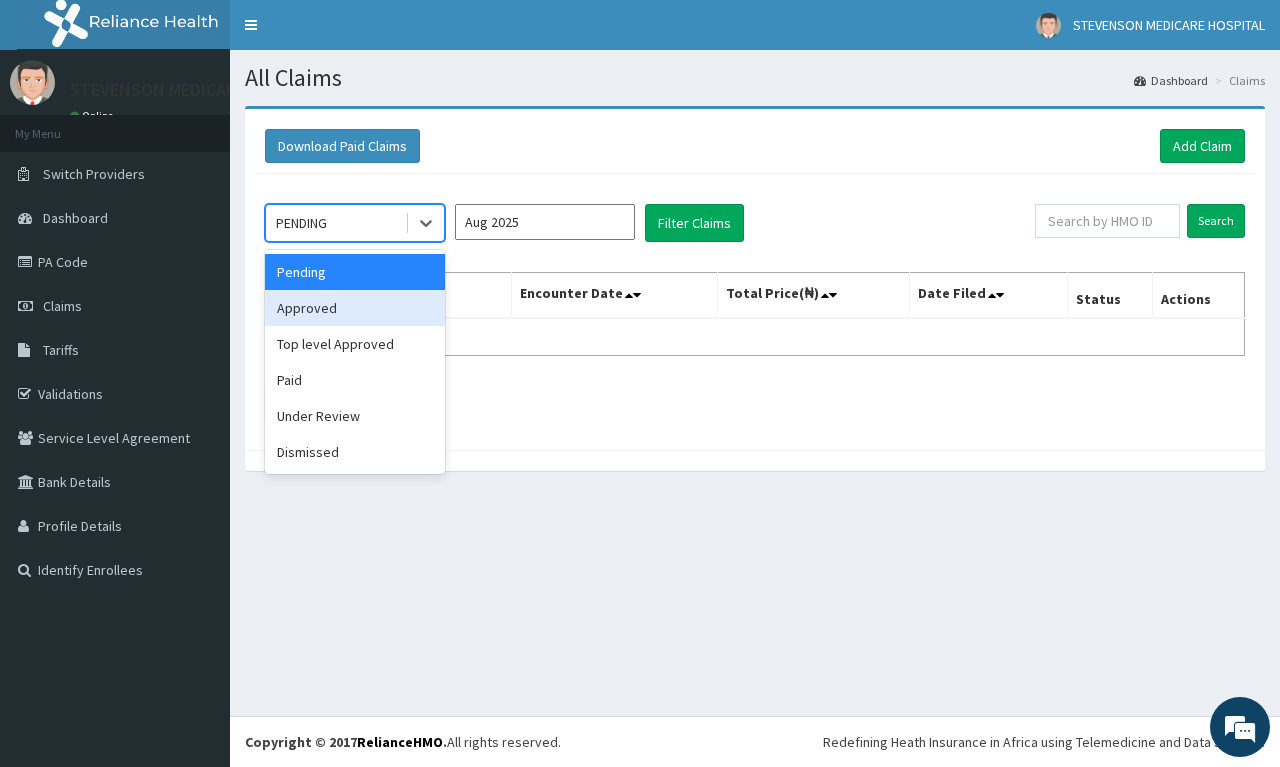 click on "Approved" at bounding box center (355, 308) 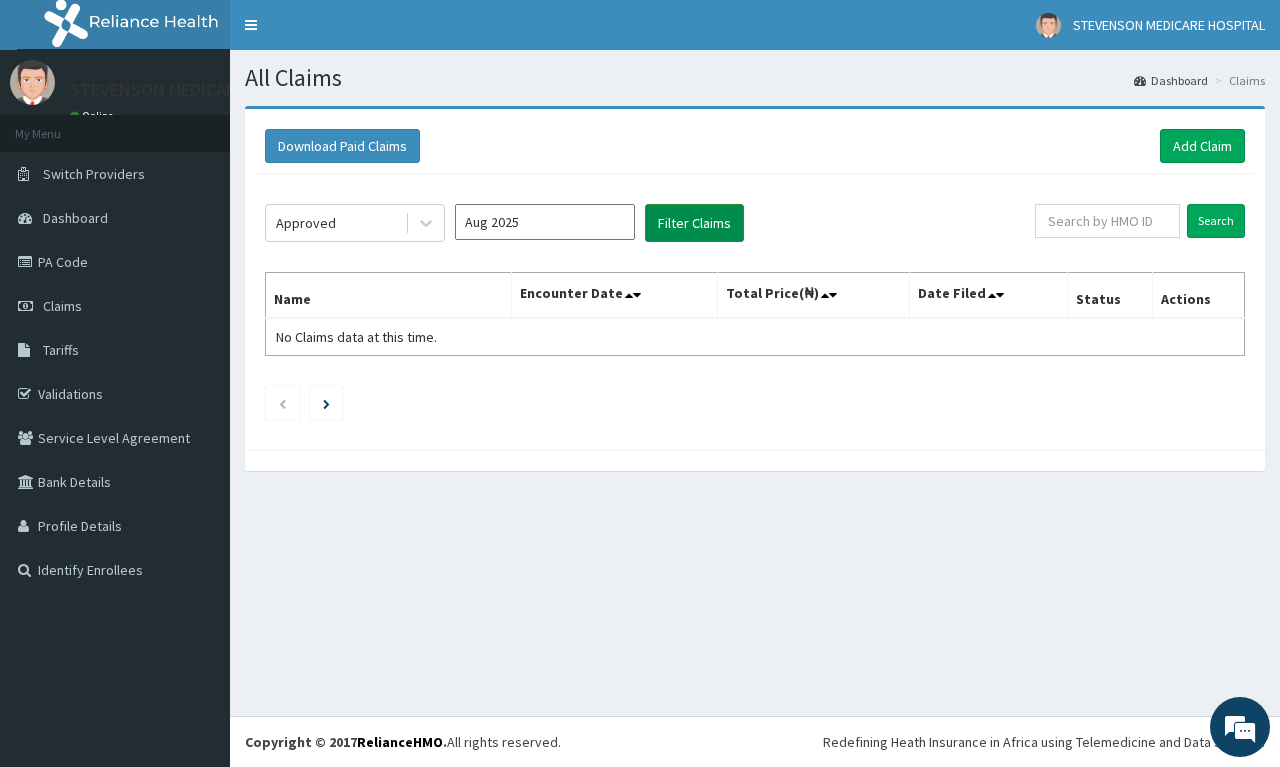 click on "Filter Claims" at bounding box center [694, 223] 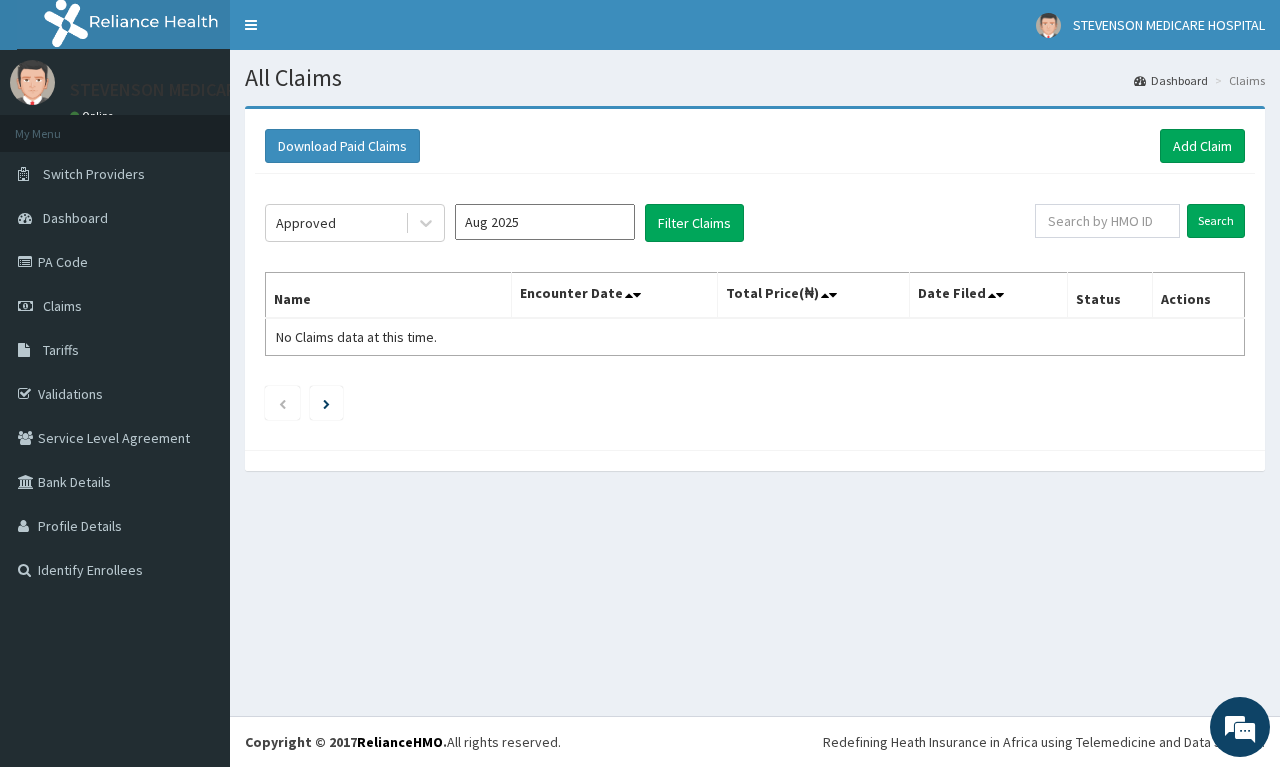 click on "Aug 2025" at bounding box center (545, 222) 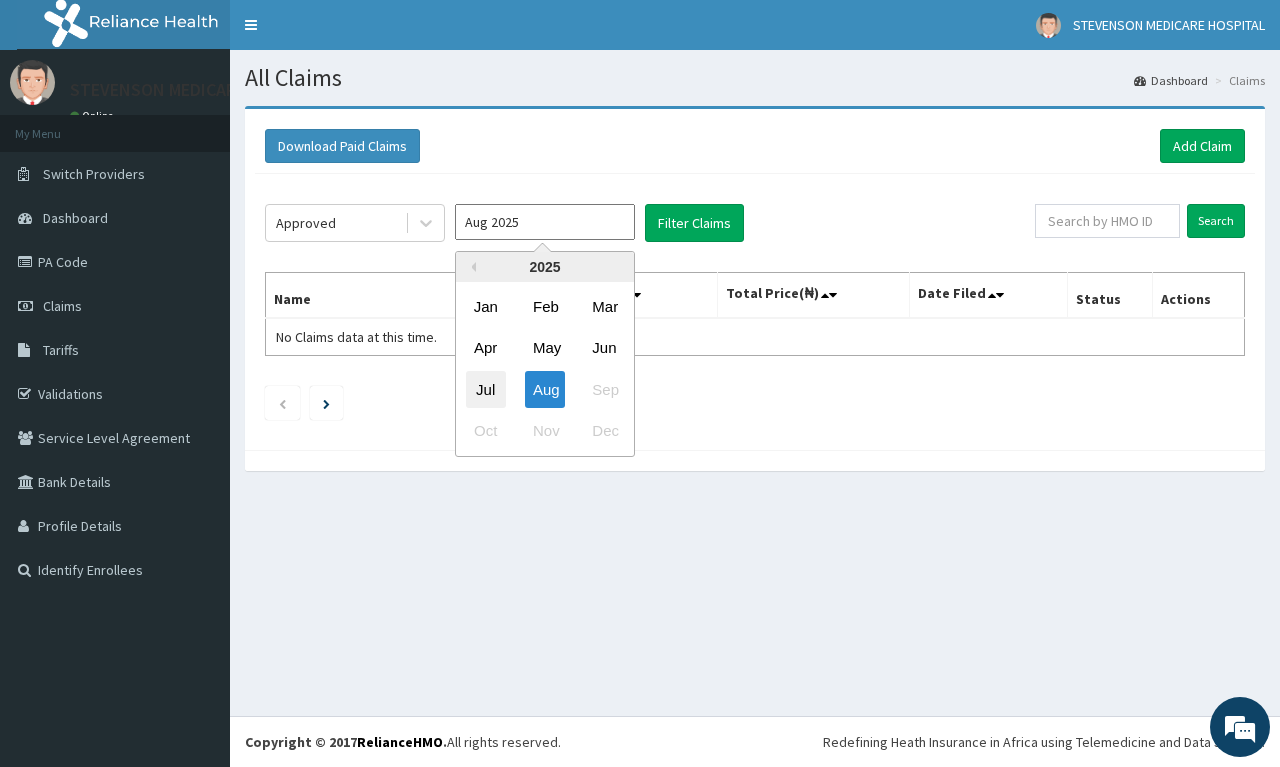 click on "Jul" at bounding box center [486, 389] 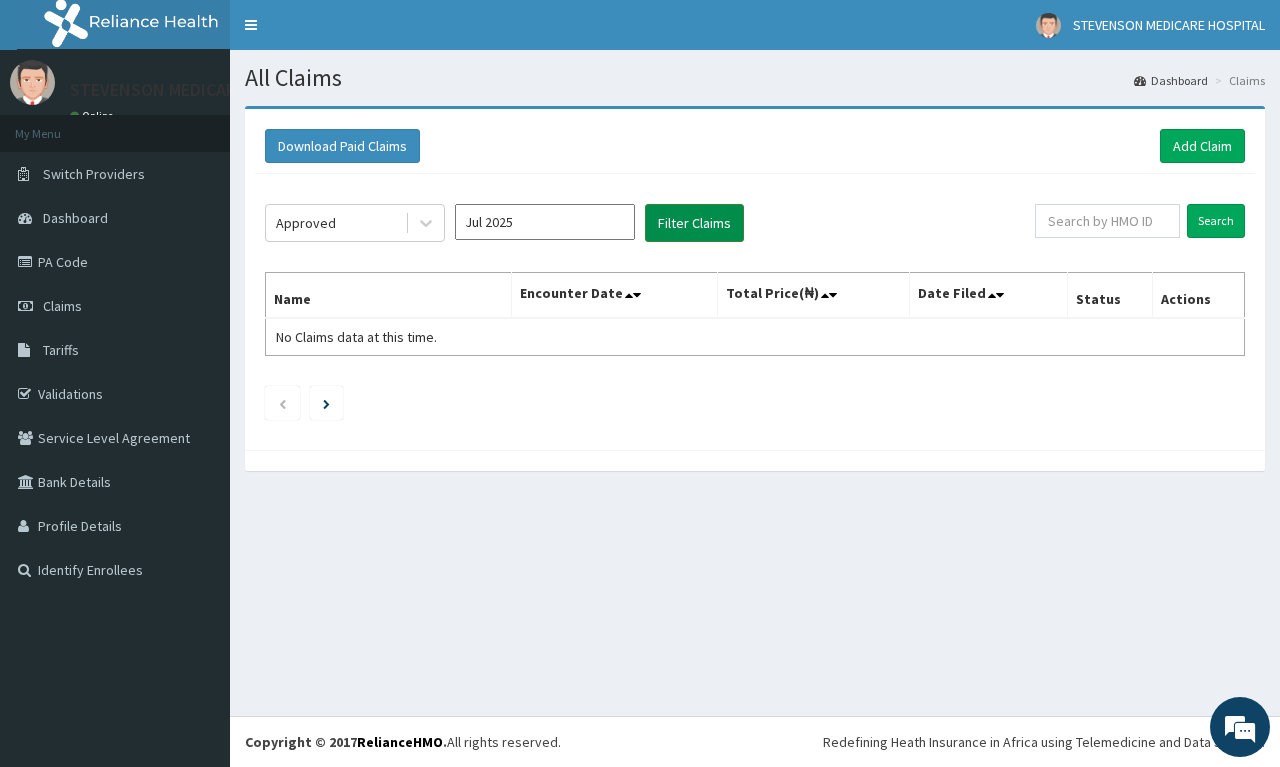 click on "Filter Claims" at bounding box center (694, 223) 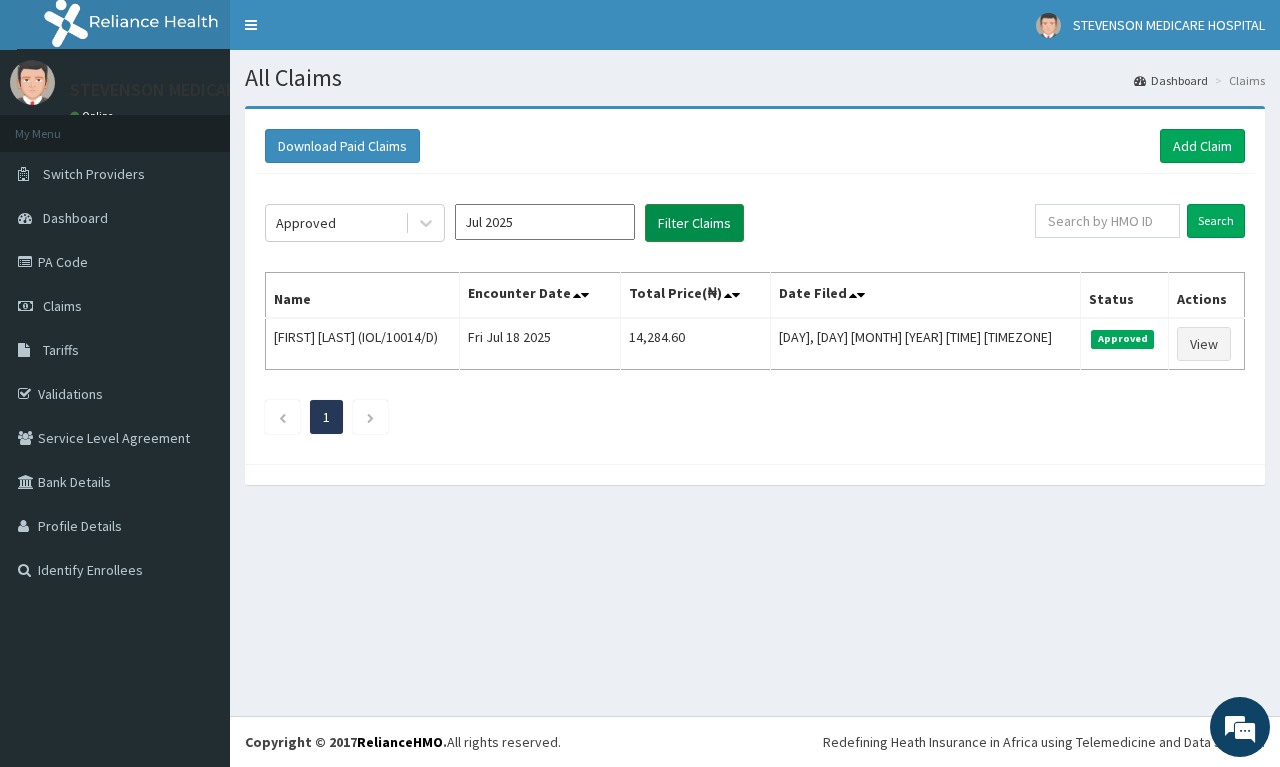 click on "Filter Claims" at bounding box center (694, 223) 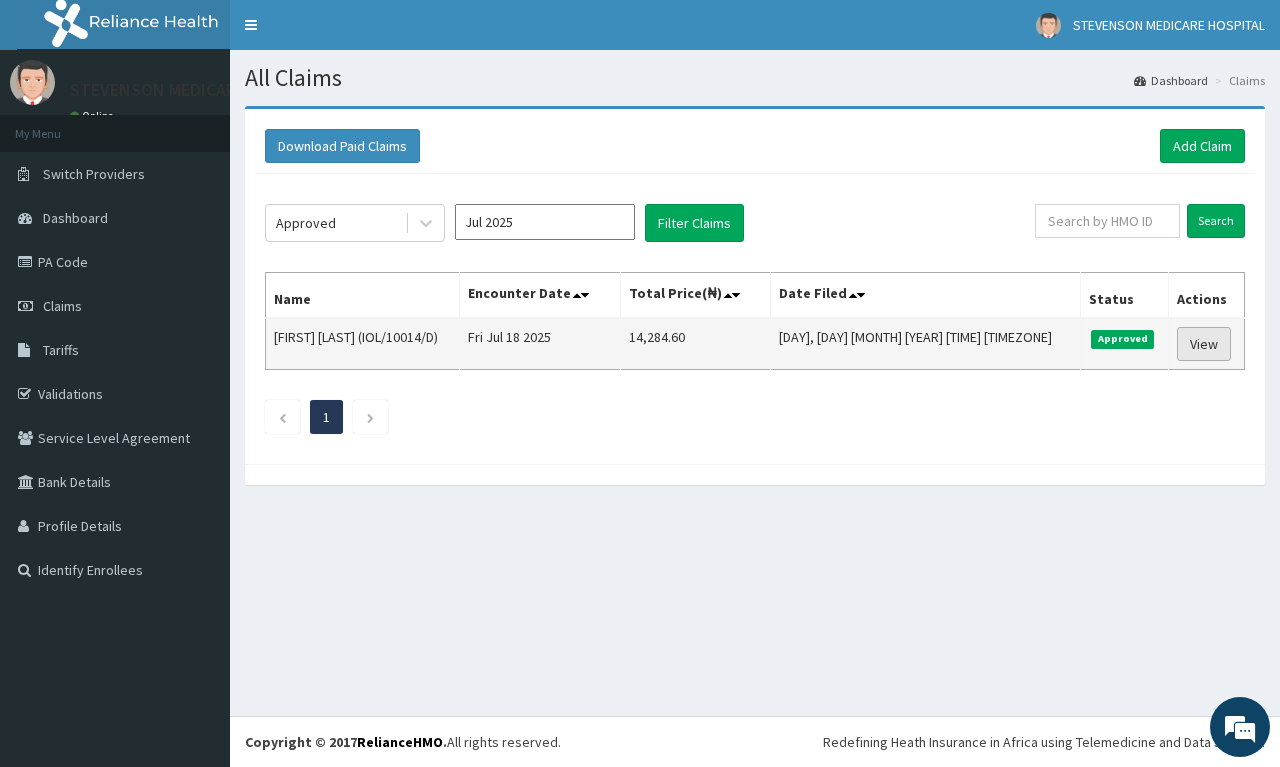 click on "View" at bounding box center (1204, 344) 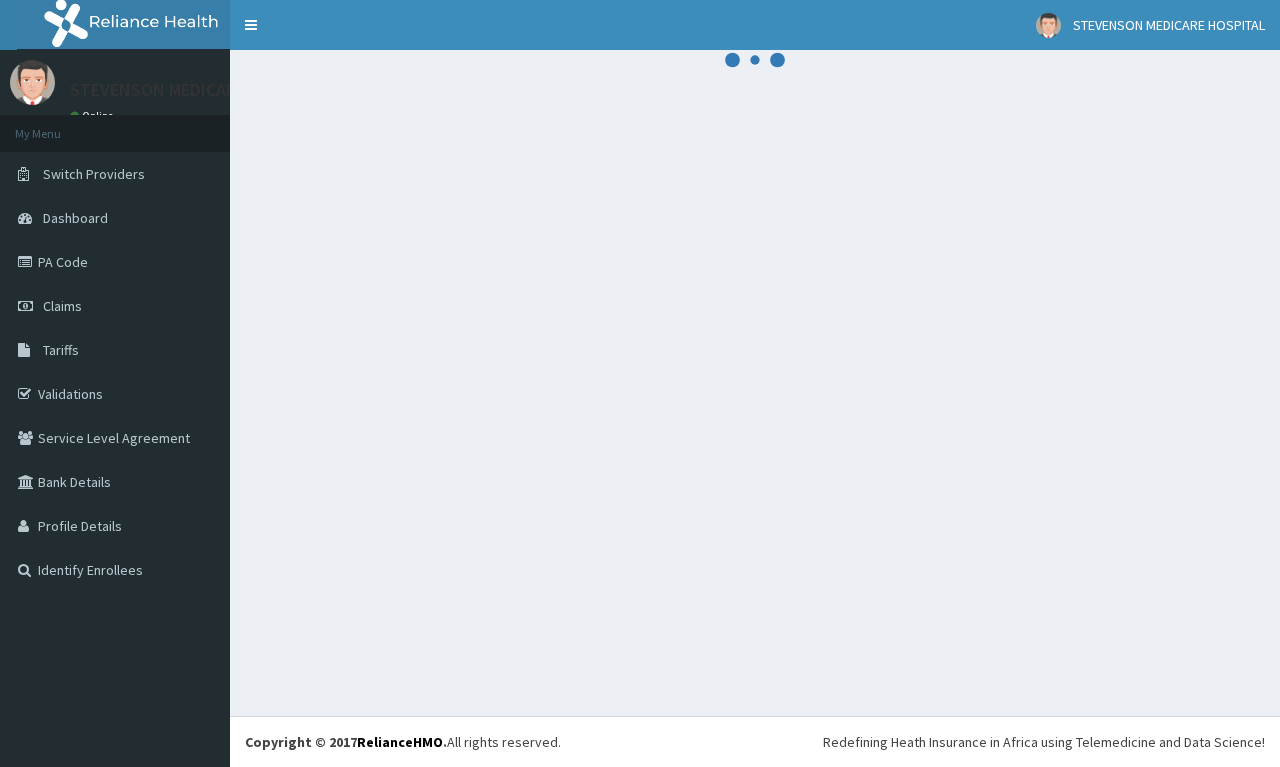 scroll, scrollTop: 0, scrollLeft: 0, axis: both 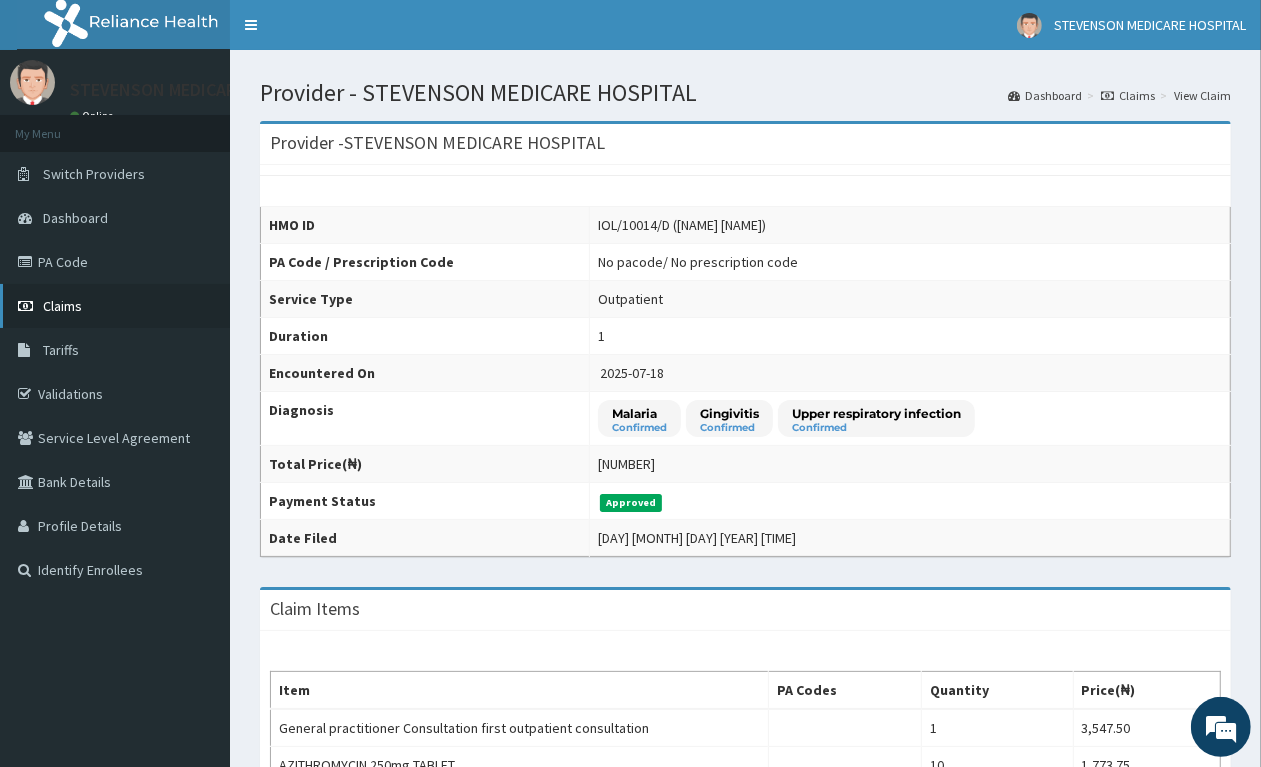 click on "Claims" at bounding box center [62, 306] 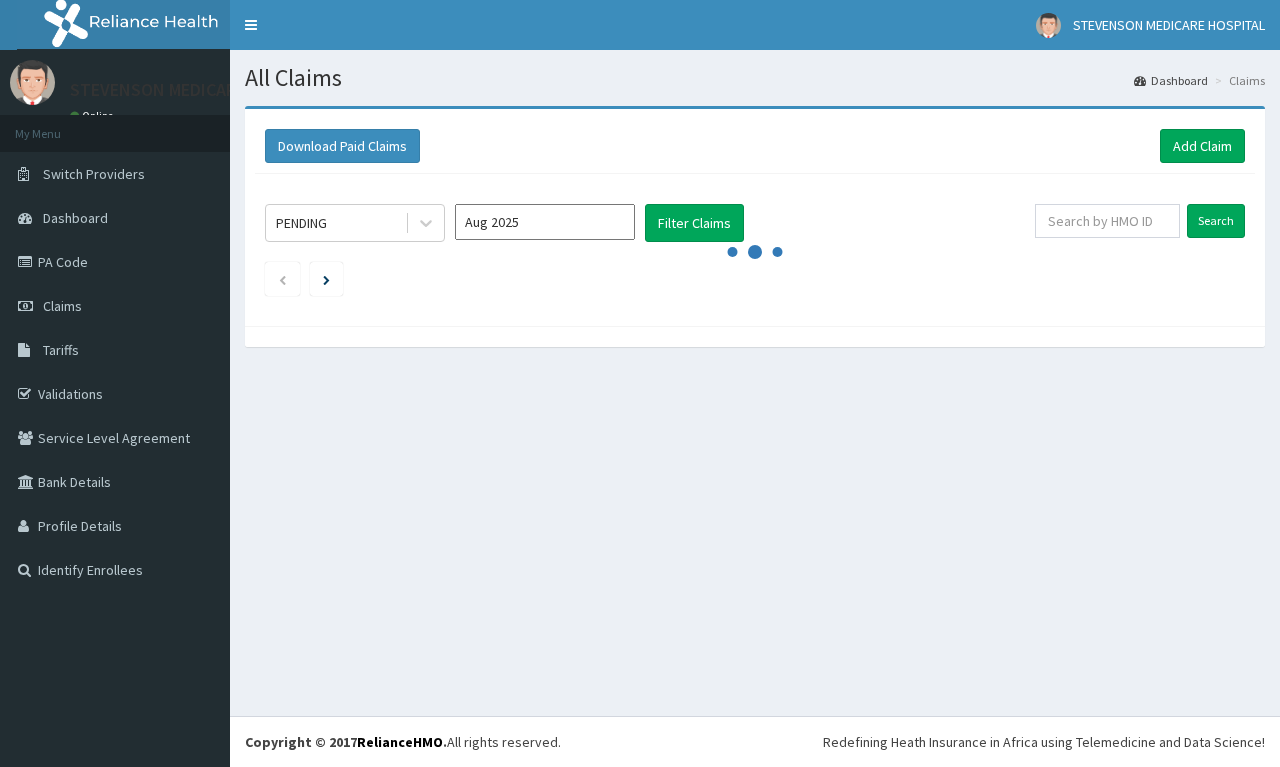 scroll, scrollTop: 0, scrollLeft: 0, axis: both 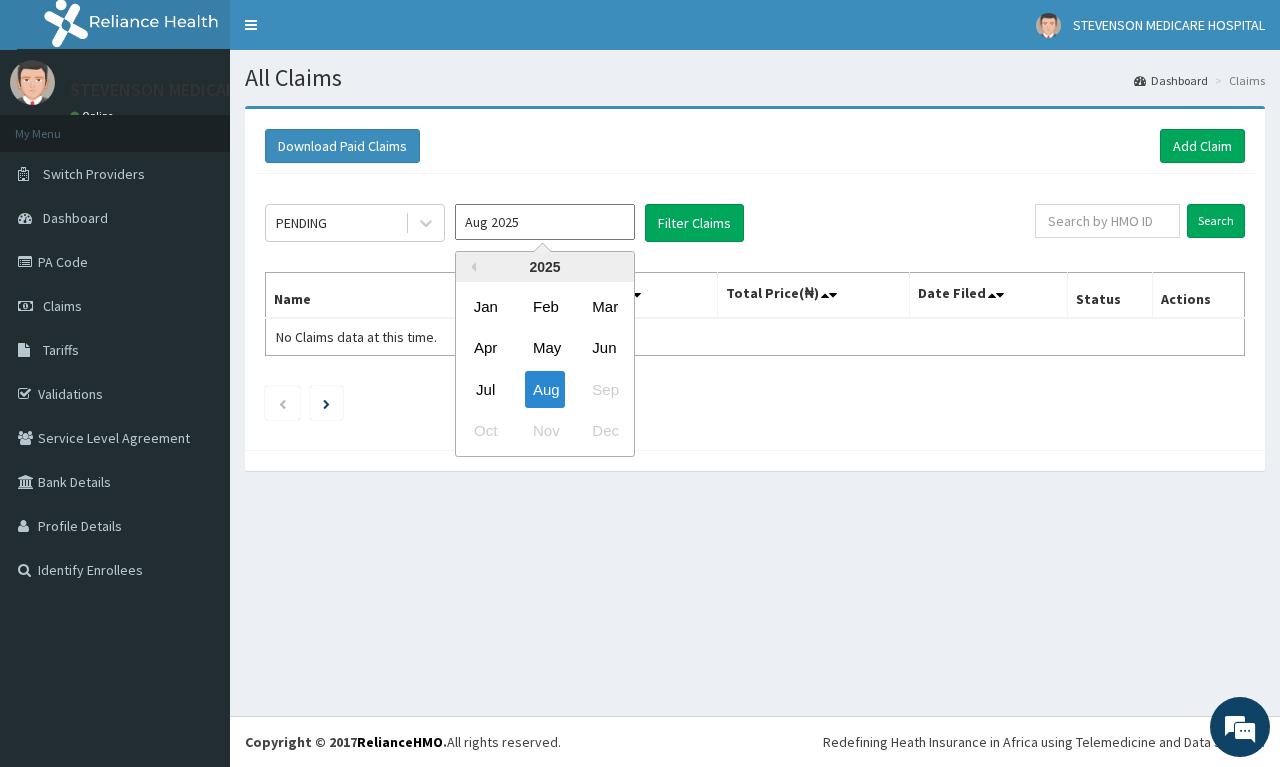 click on "Aug 2025" at bounding box center (545, 222) 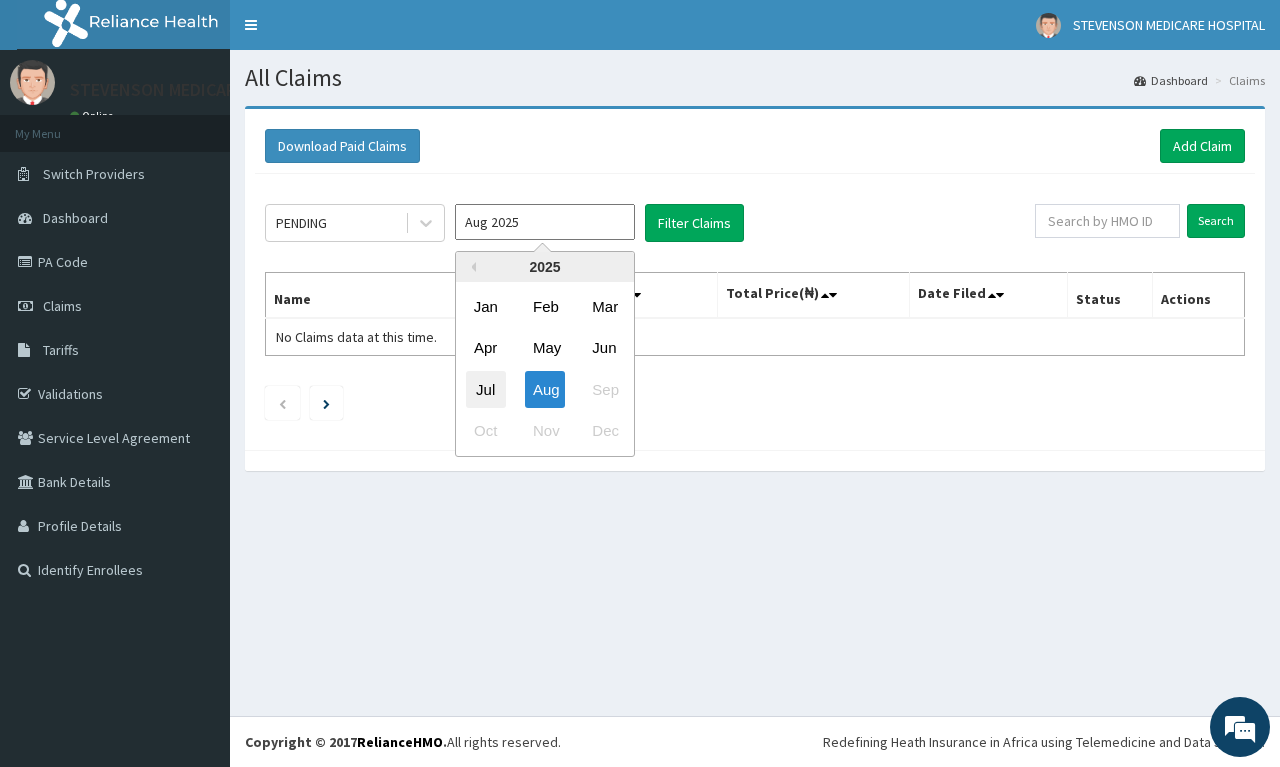 click on "Jul" at bounding box center [486, 389] 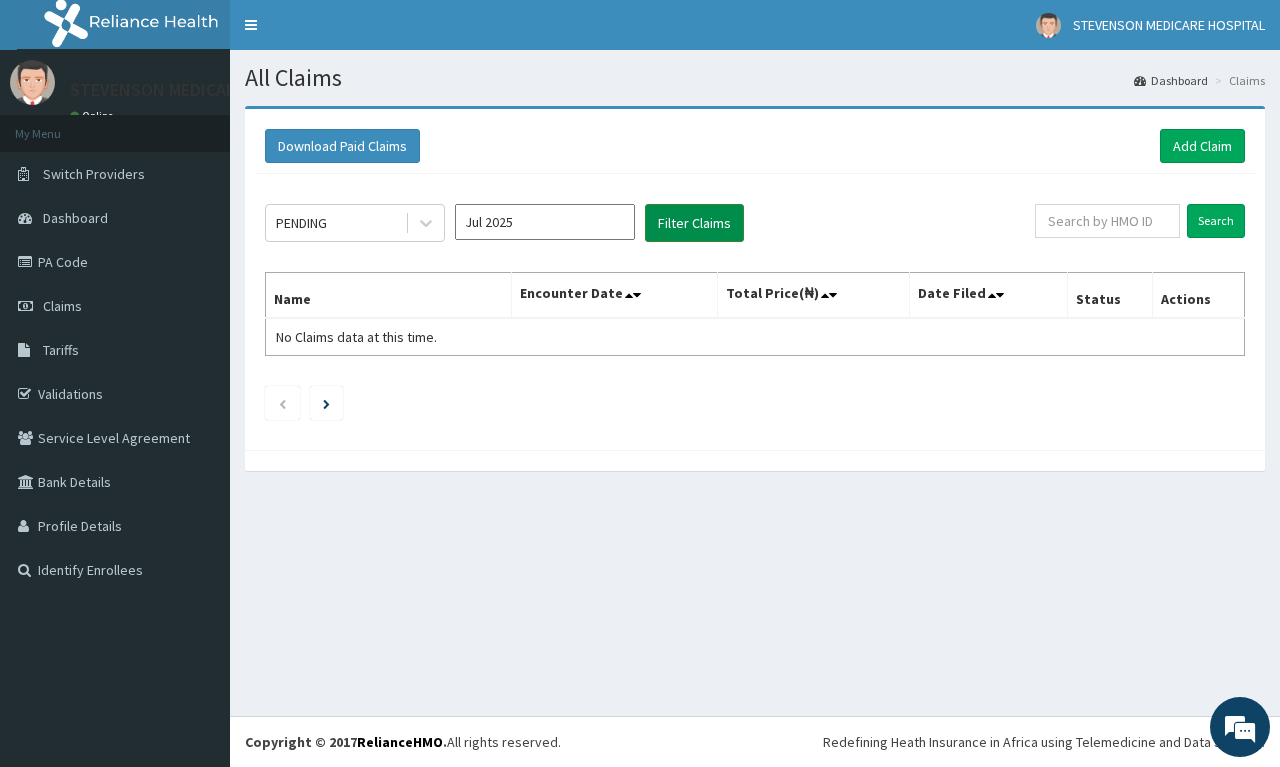 click on "Filter Claims" at bounding box center (694, 223) 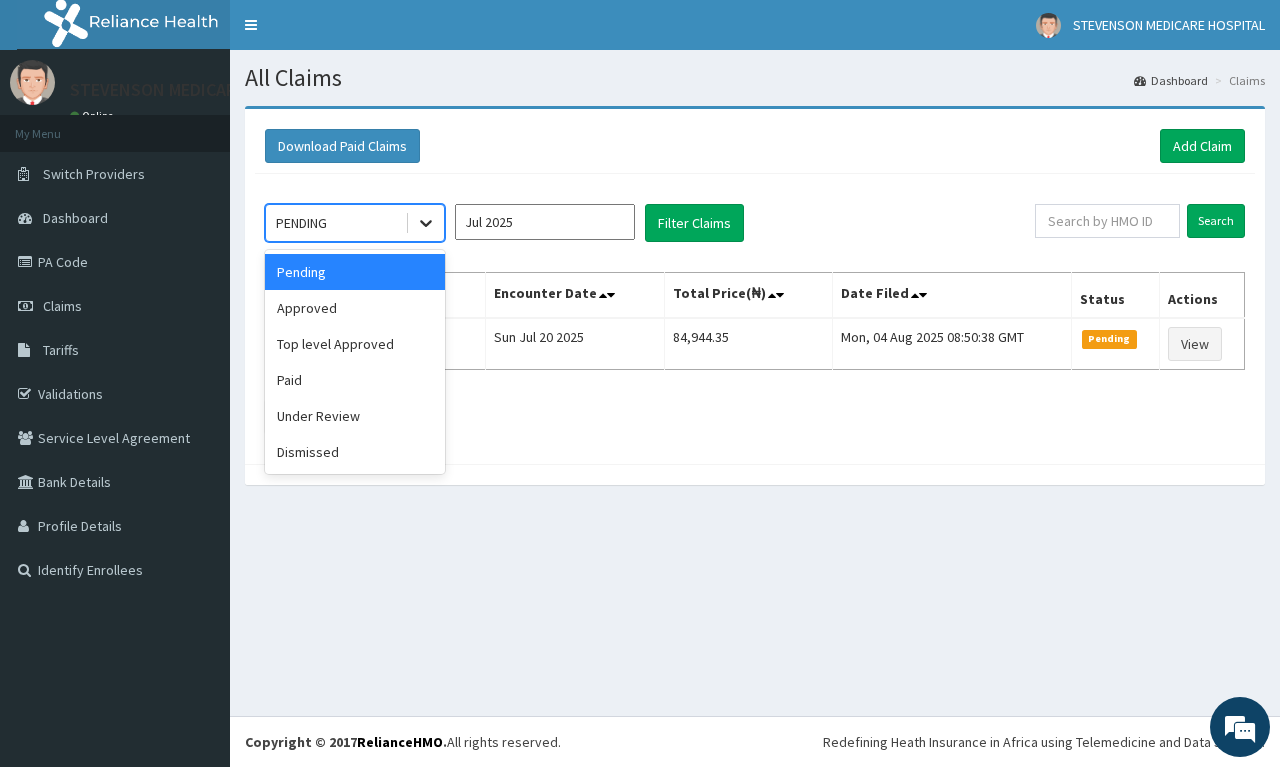 click 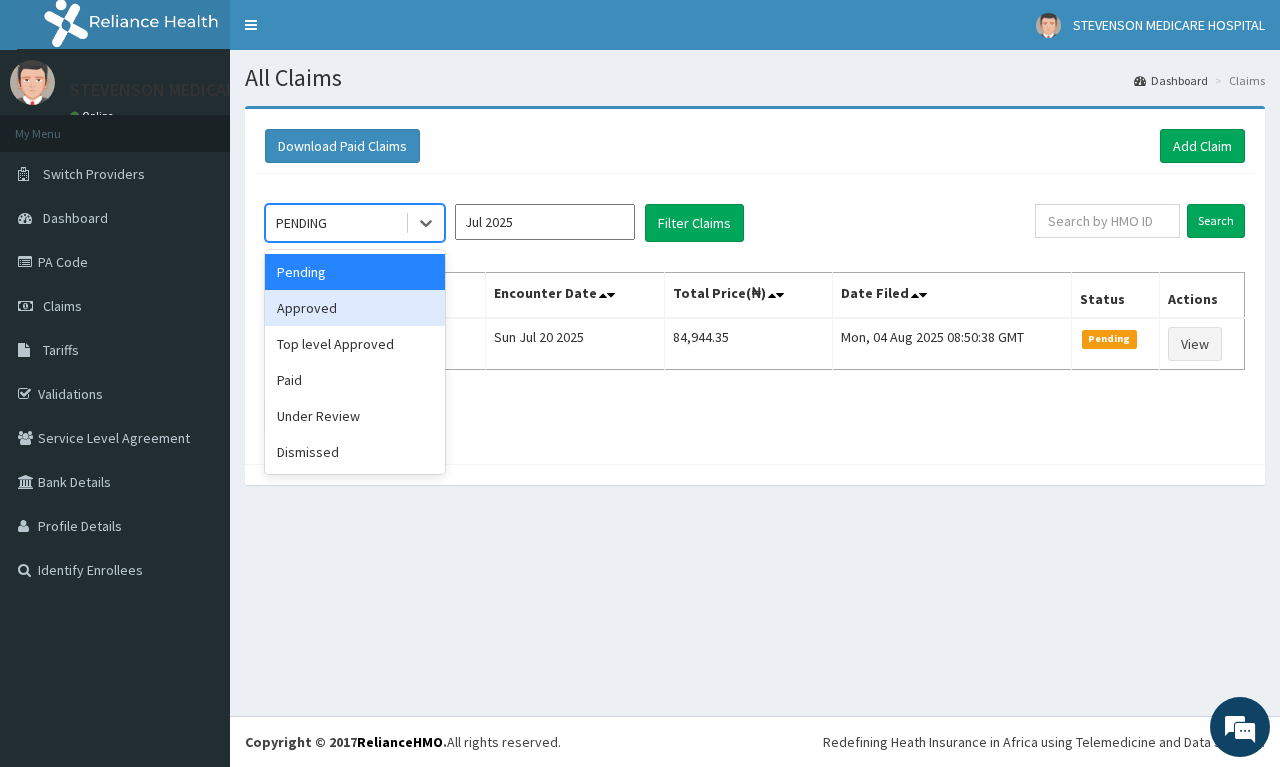 click on "Approved" at bounding box center (355, 308) 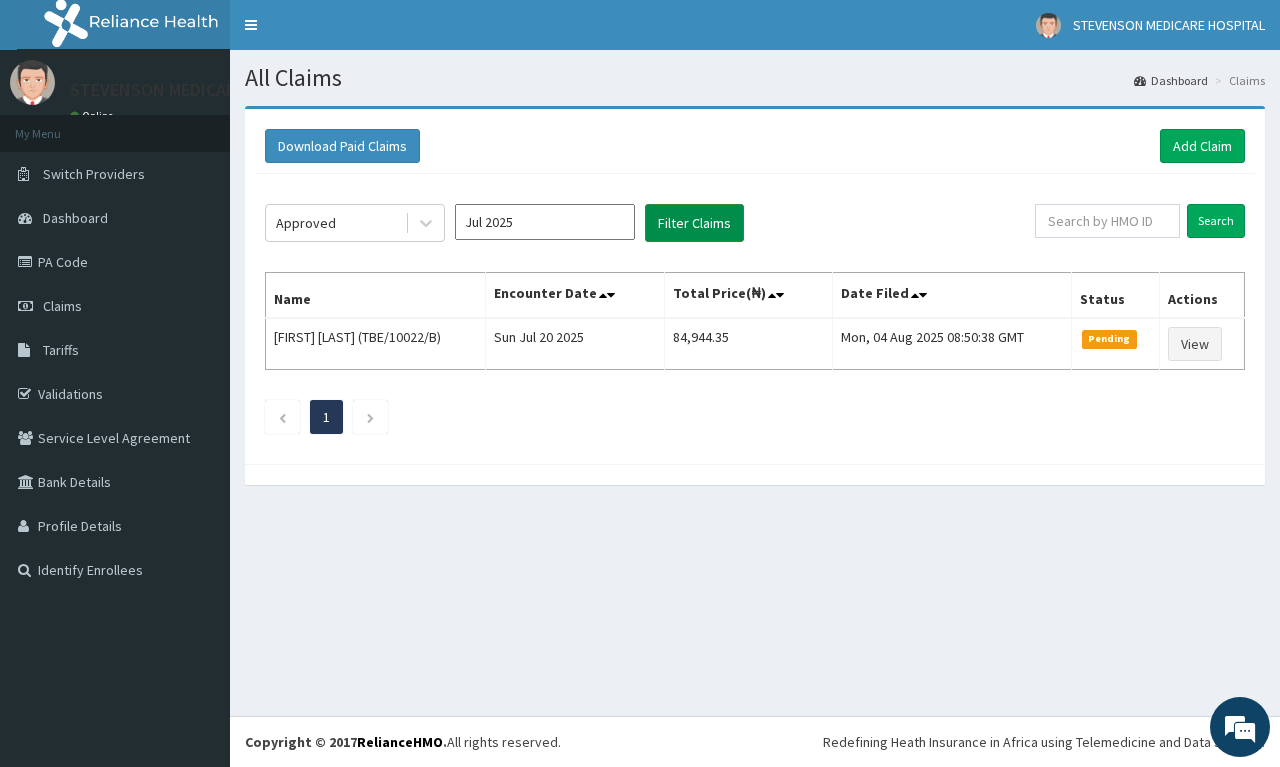 click on "Filter Claims" at bounding box center (694, 223) 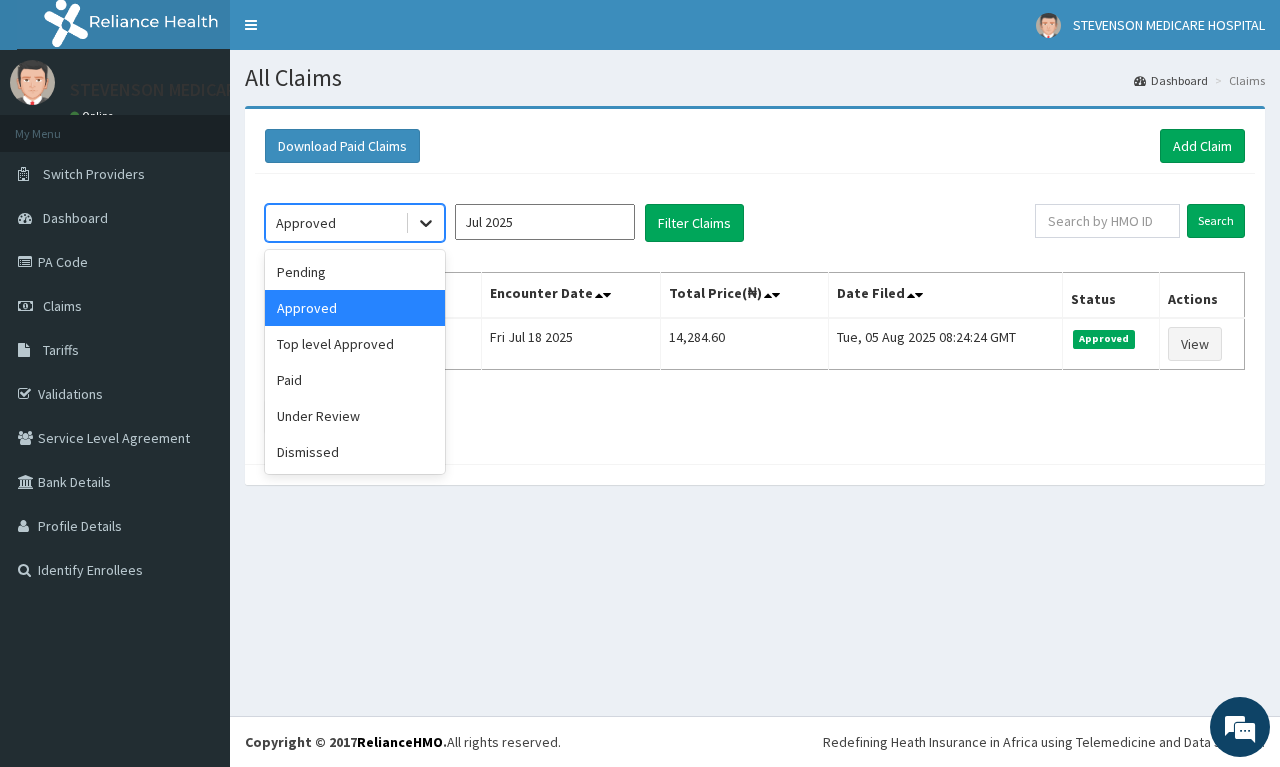 click 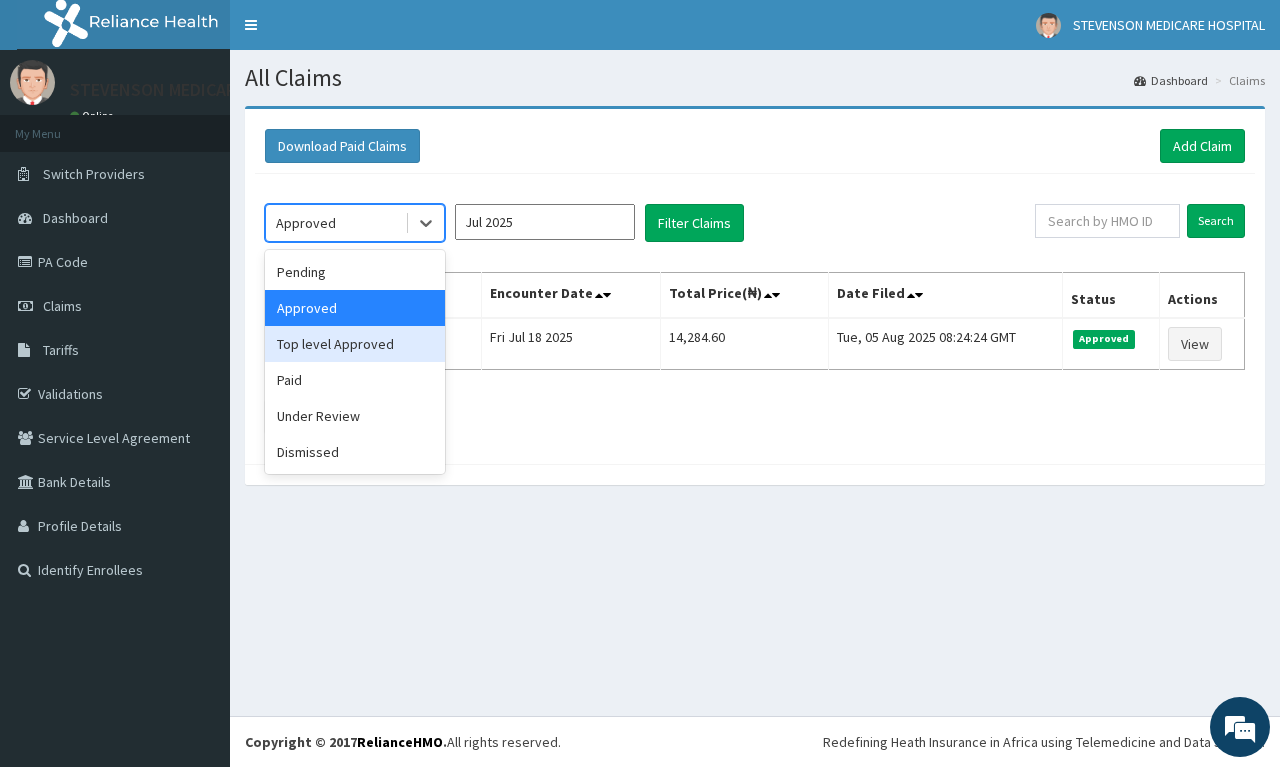 click on "Top level Approved" at bounding box center (355, 344) 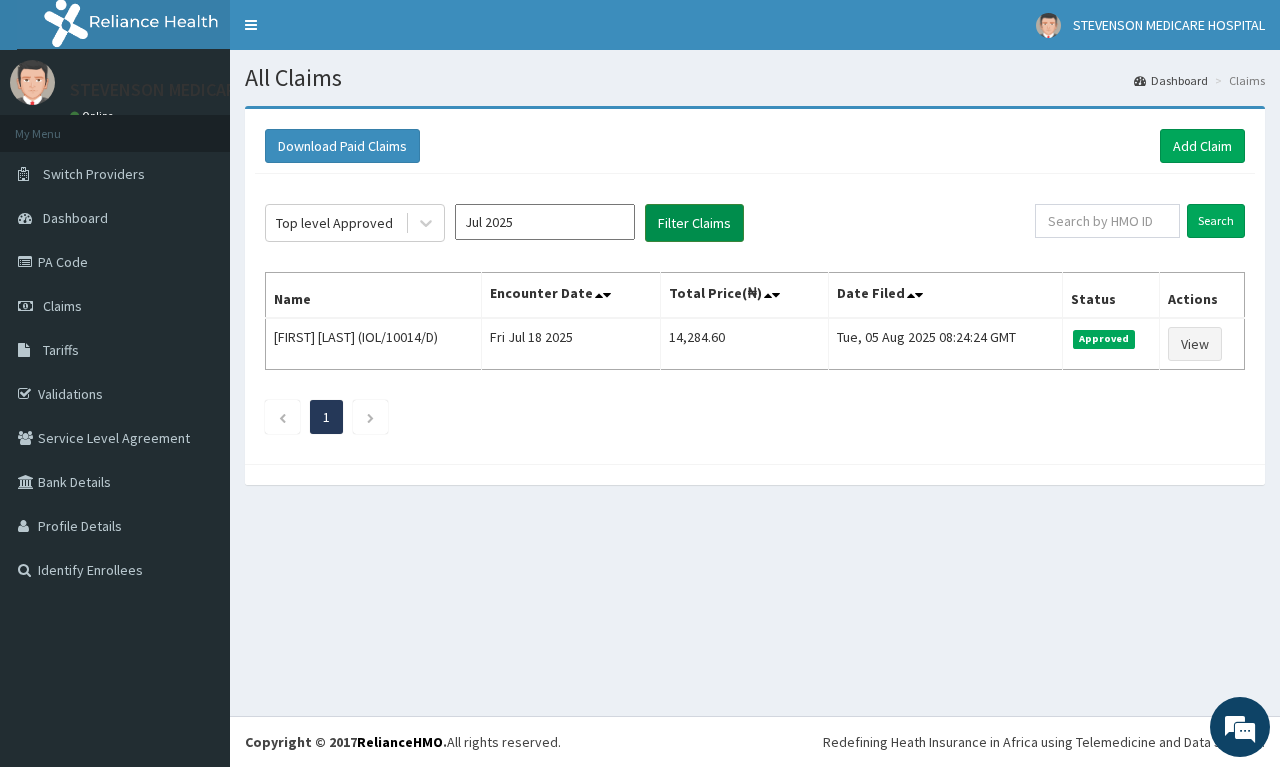 click on "Filter Claims" at bounding box center [694, 223] 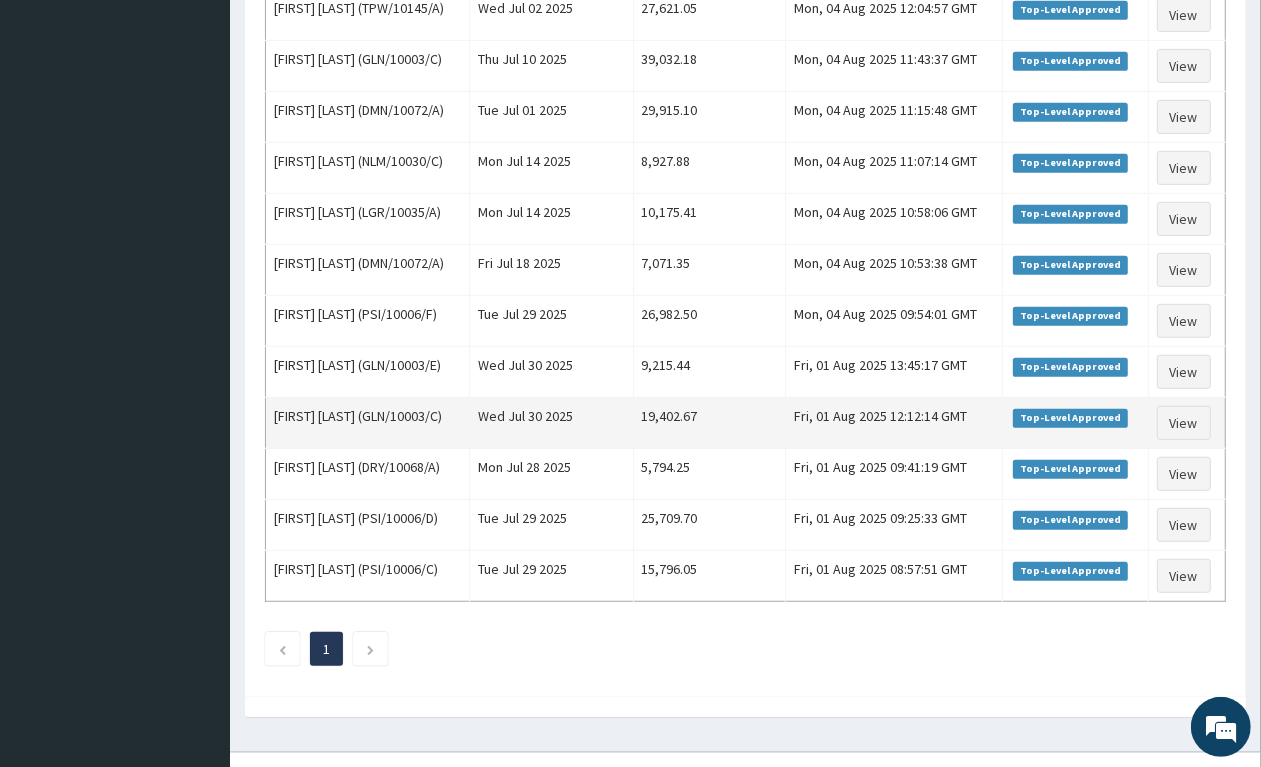 scroll, scrollTop: 678, scrollLeft: 0, axis: vertical 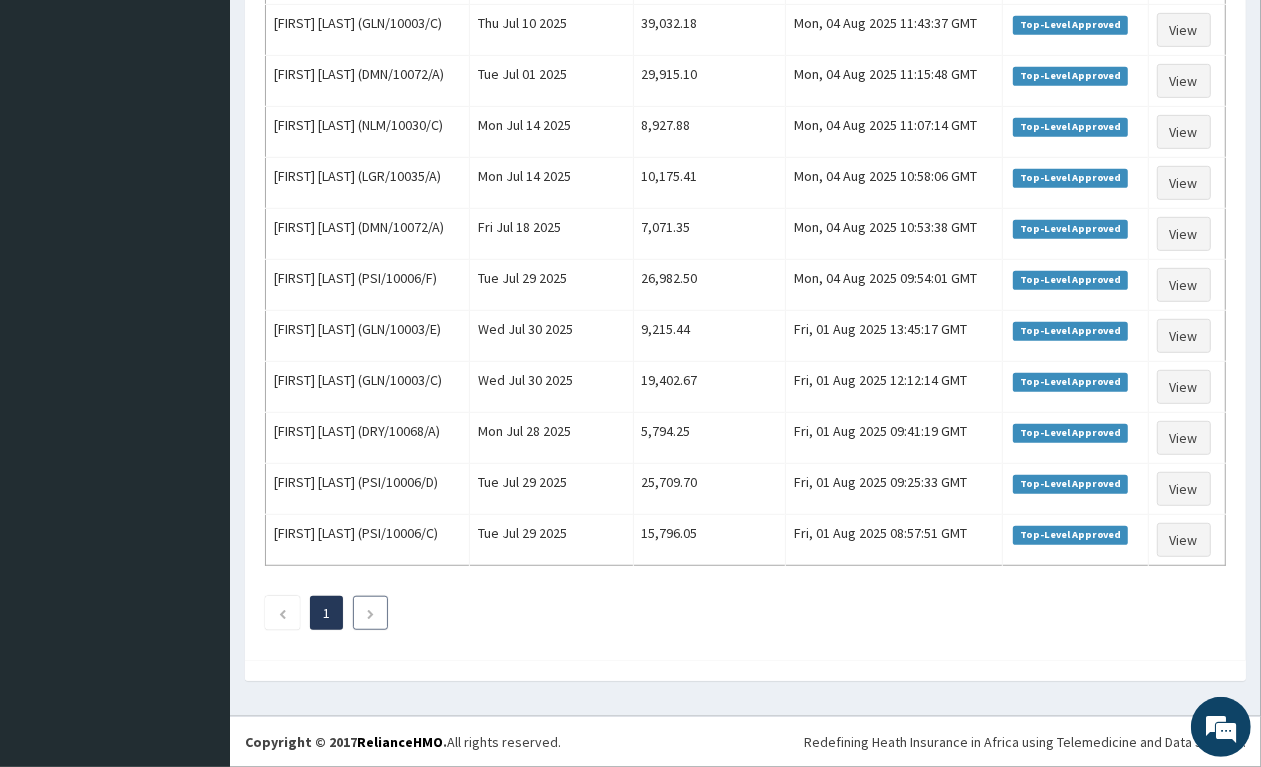 click at bounding box center [370, 613] 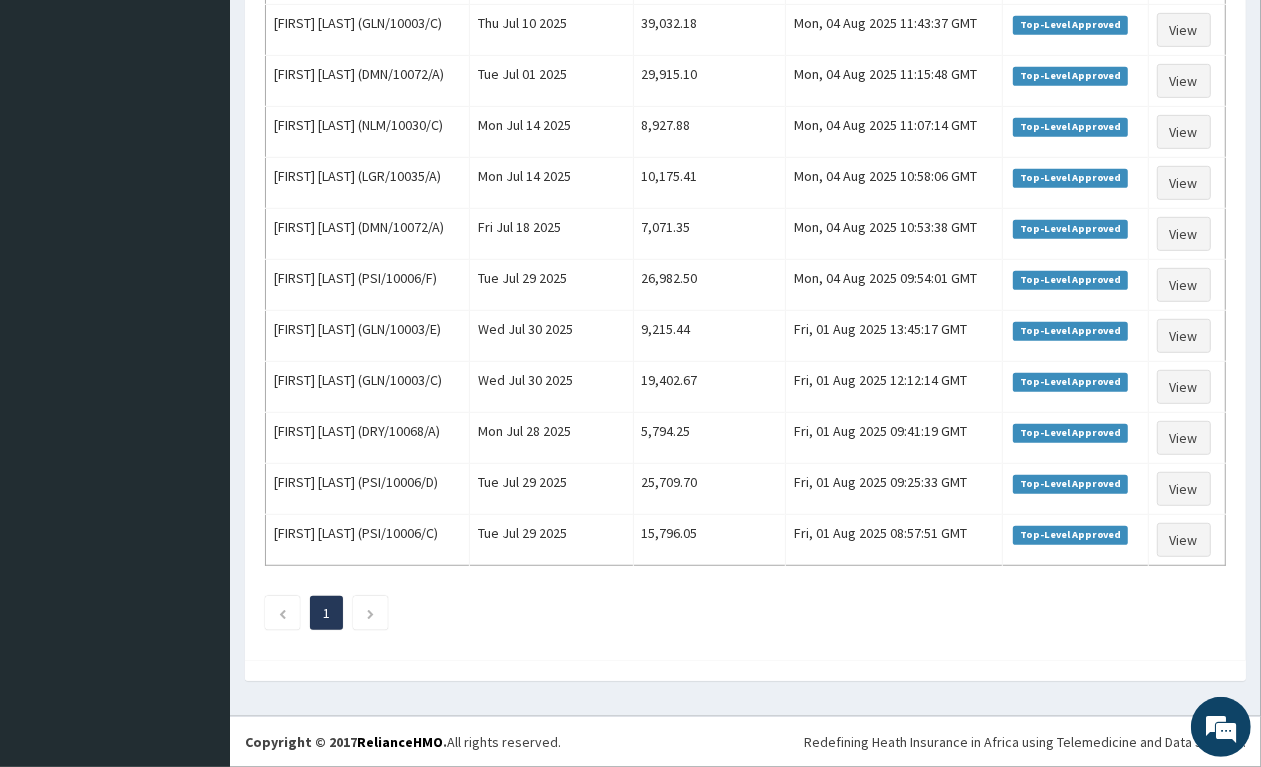 scroll, scrollTop: 803, scrollLeft: 0, axis: vertical 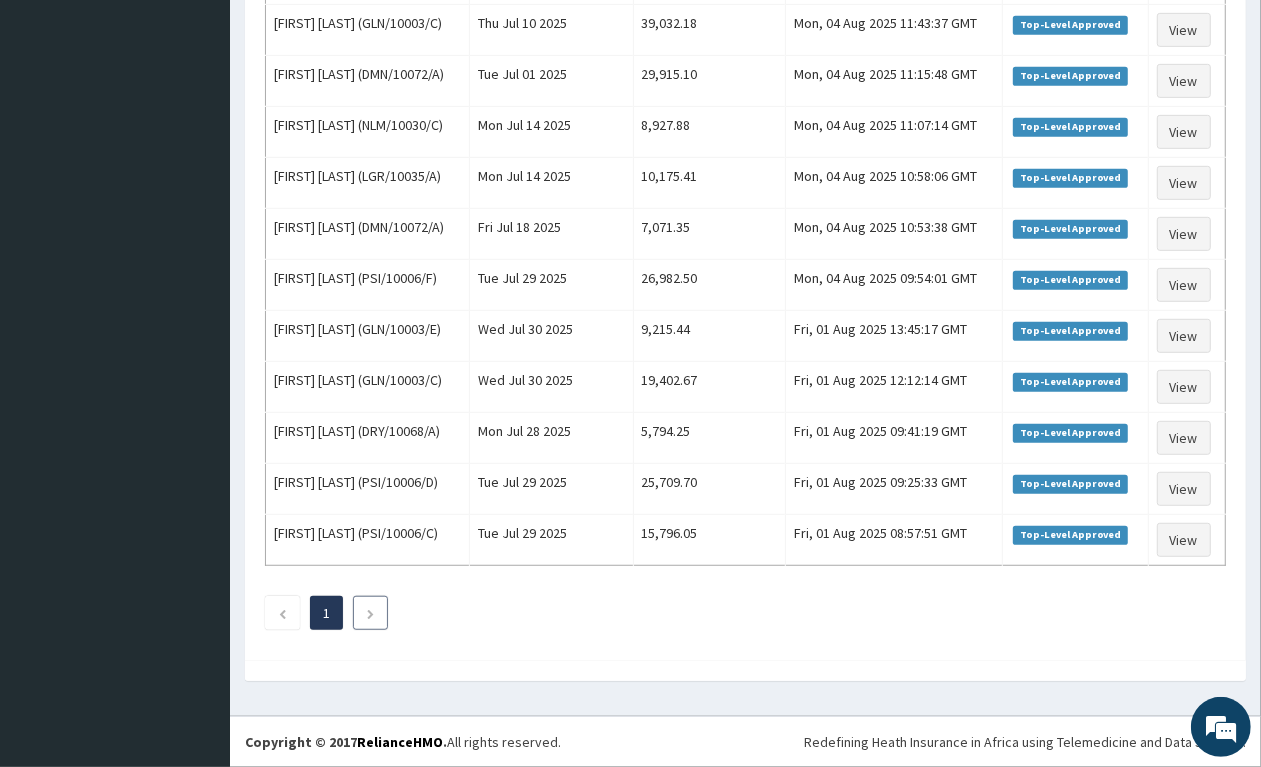 click at bounding box center [370, 613] 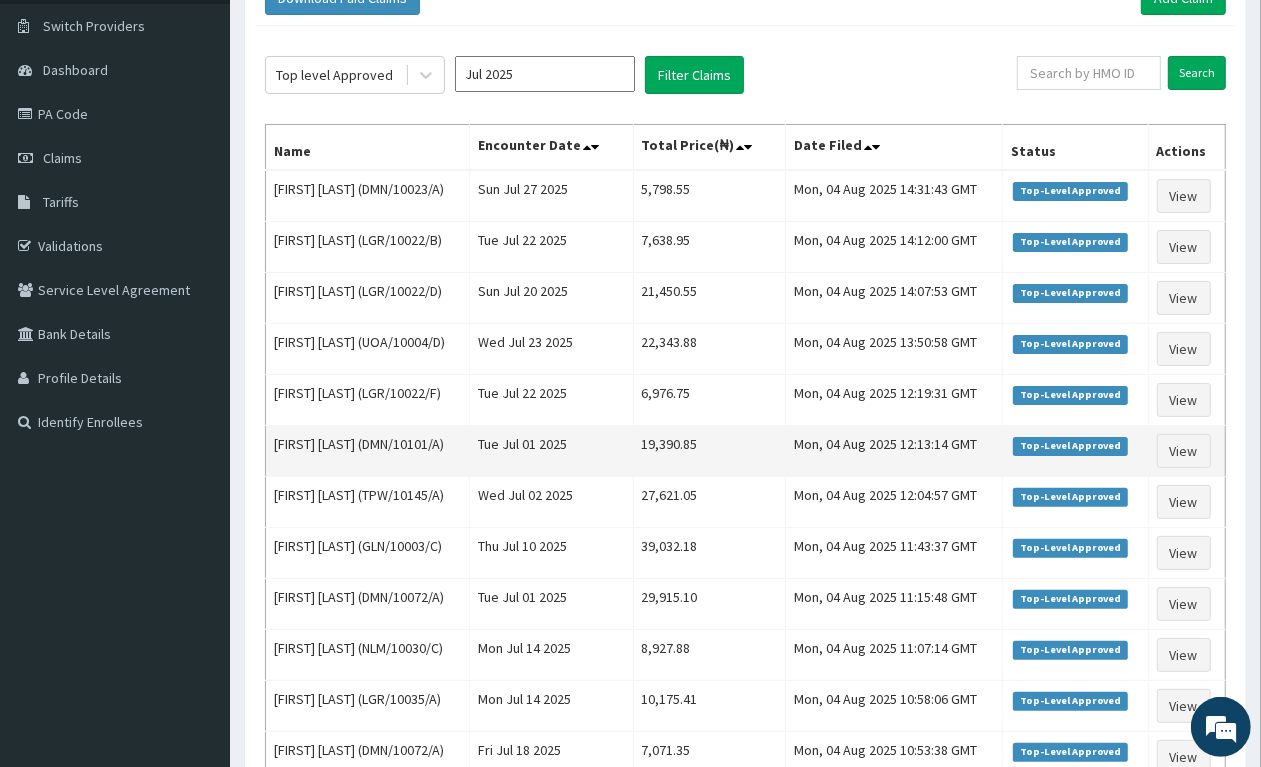 scroll, scrollTop: 0, scrollLeft: 0, axis: both 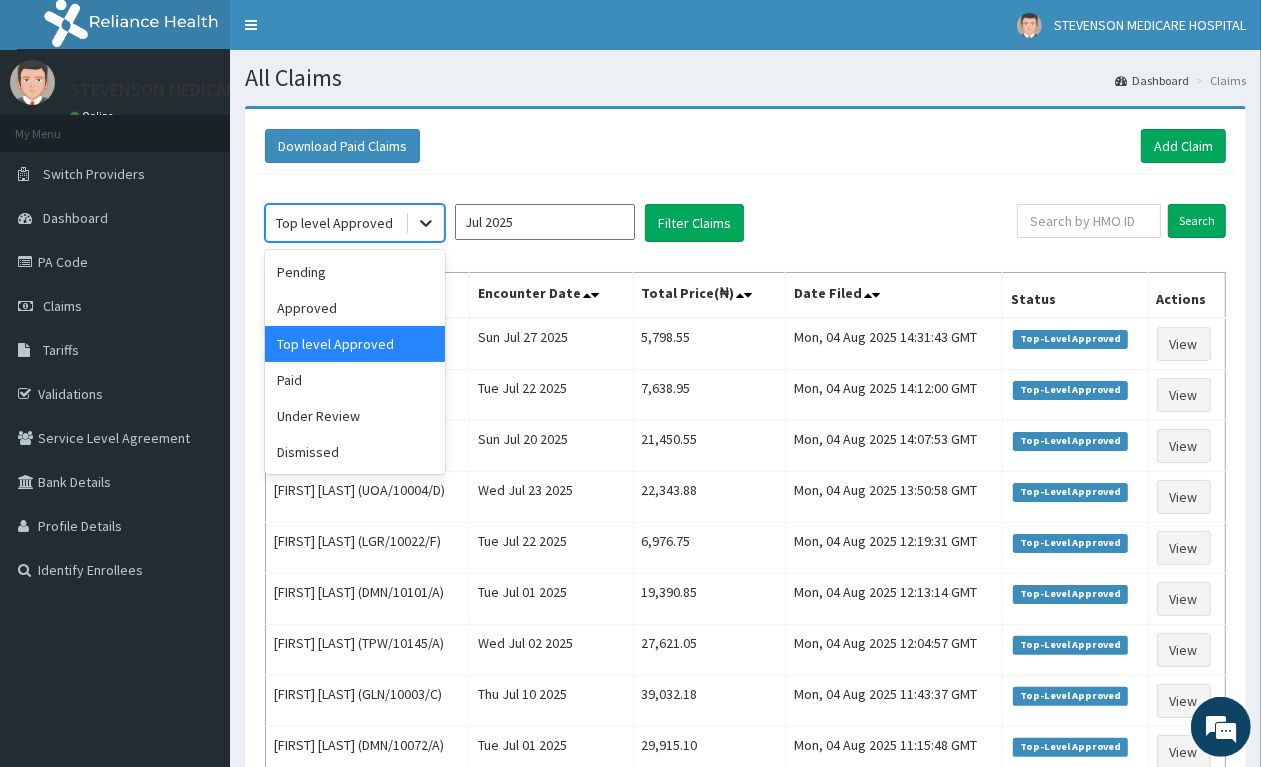 click 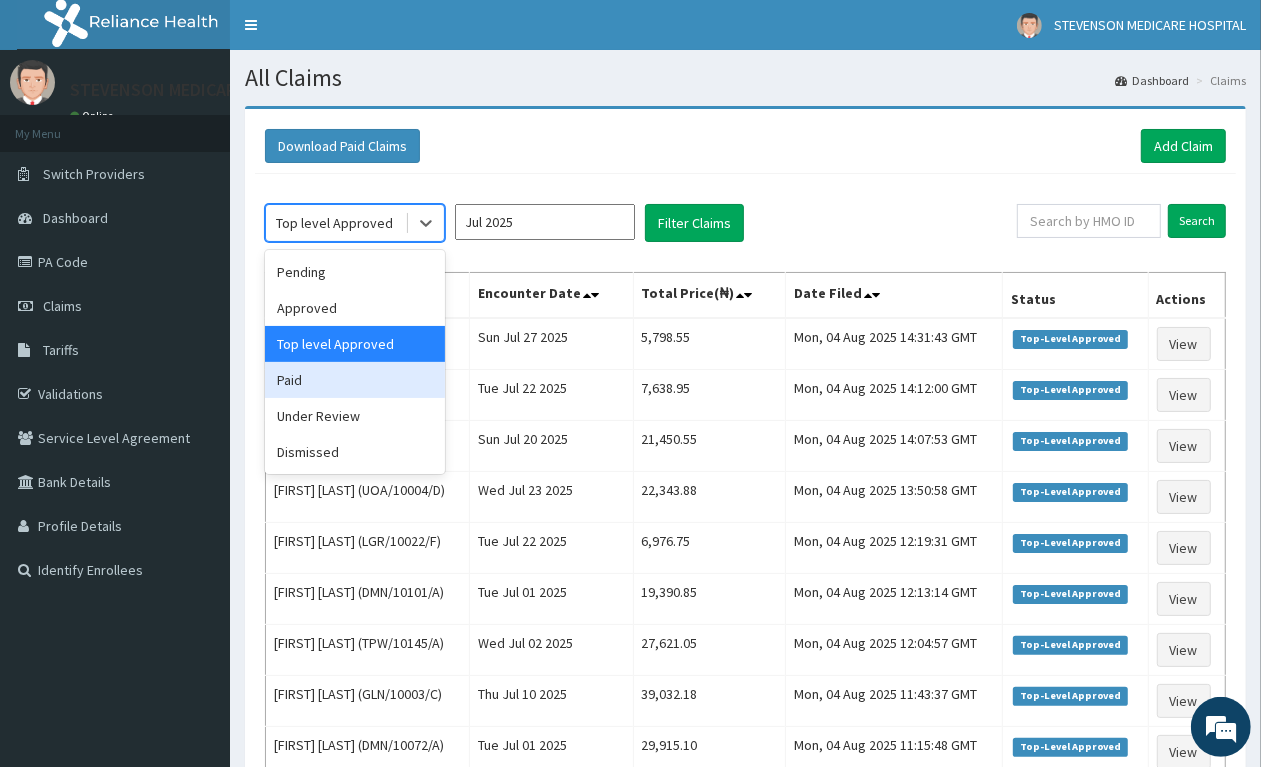 click on "Paid" at bounding box center (355, 380) 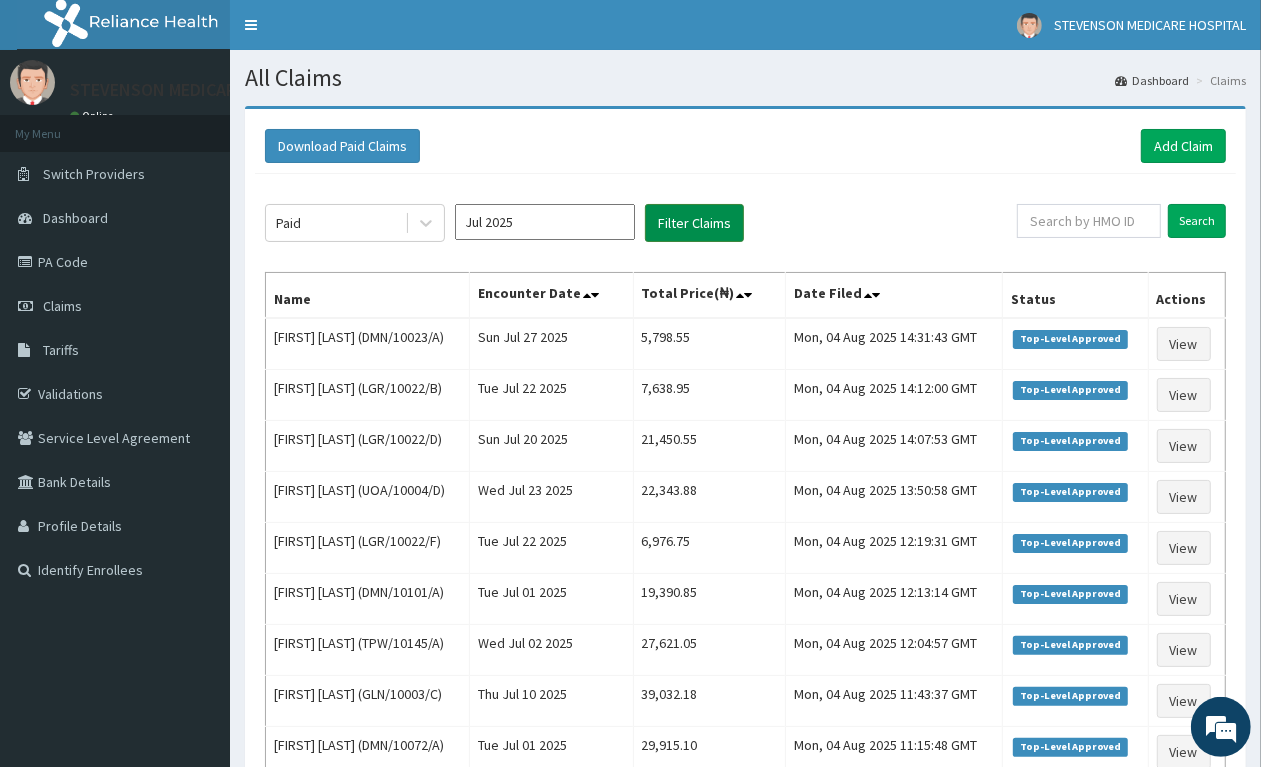 click on "Filter Claims" at bounding box center [694, 223] 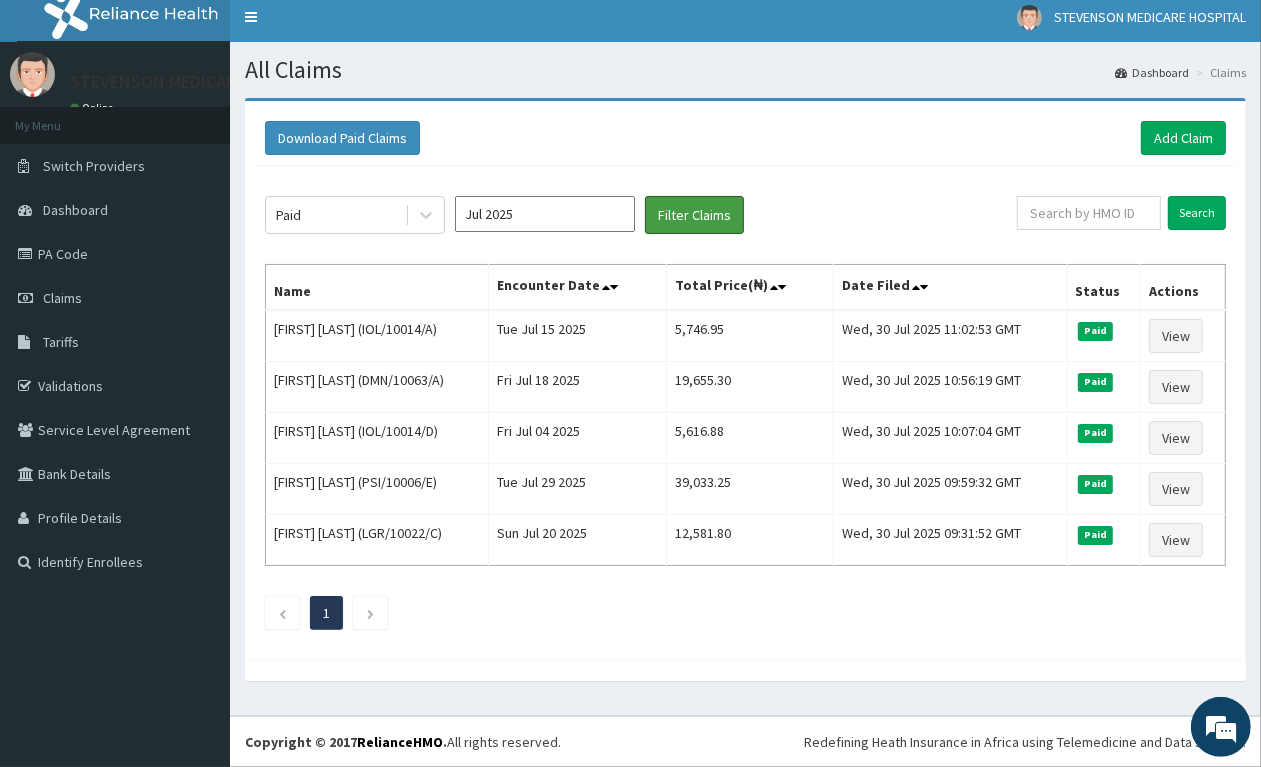 scroll, scrollTop: 12, scrollLeft: 0, axis: vertical 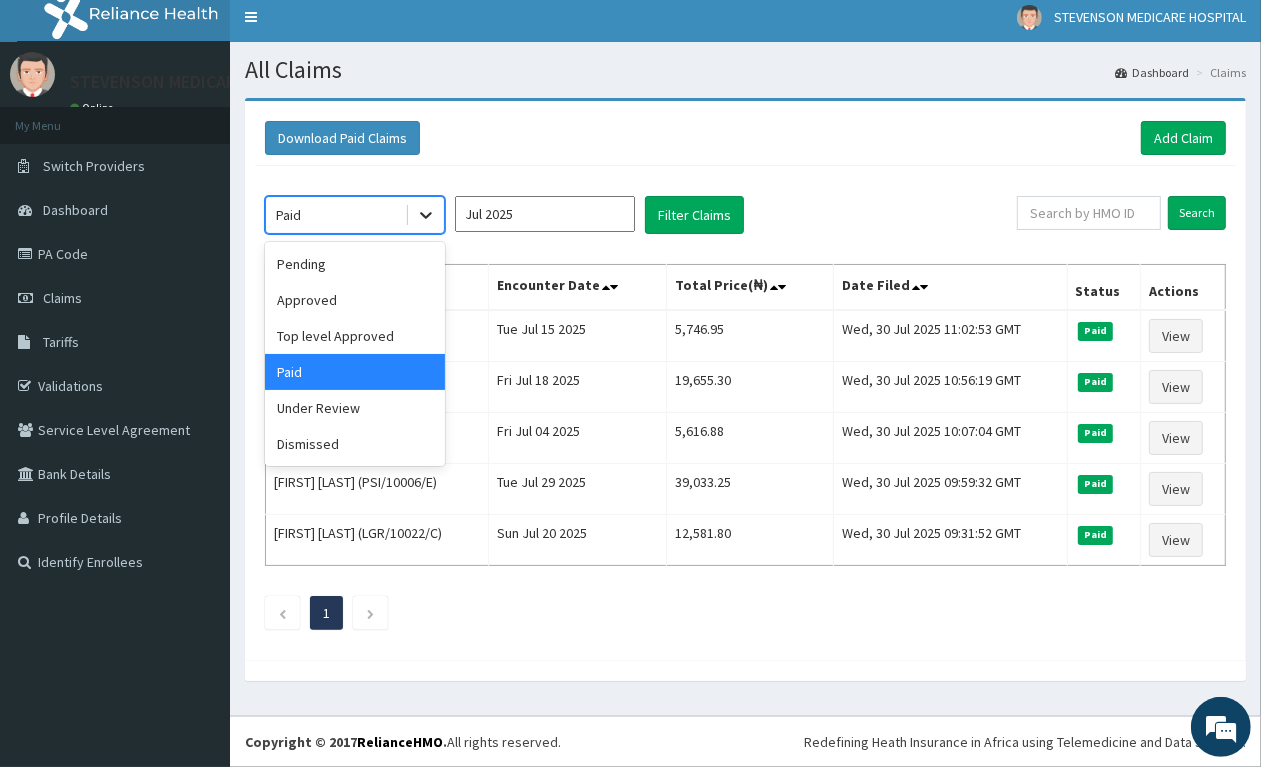 click 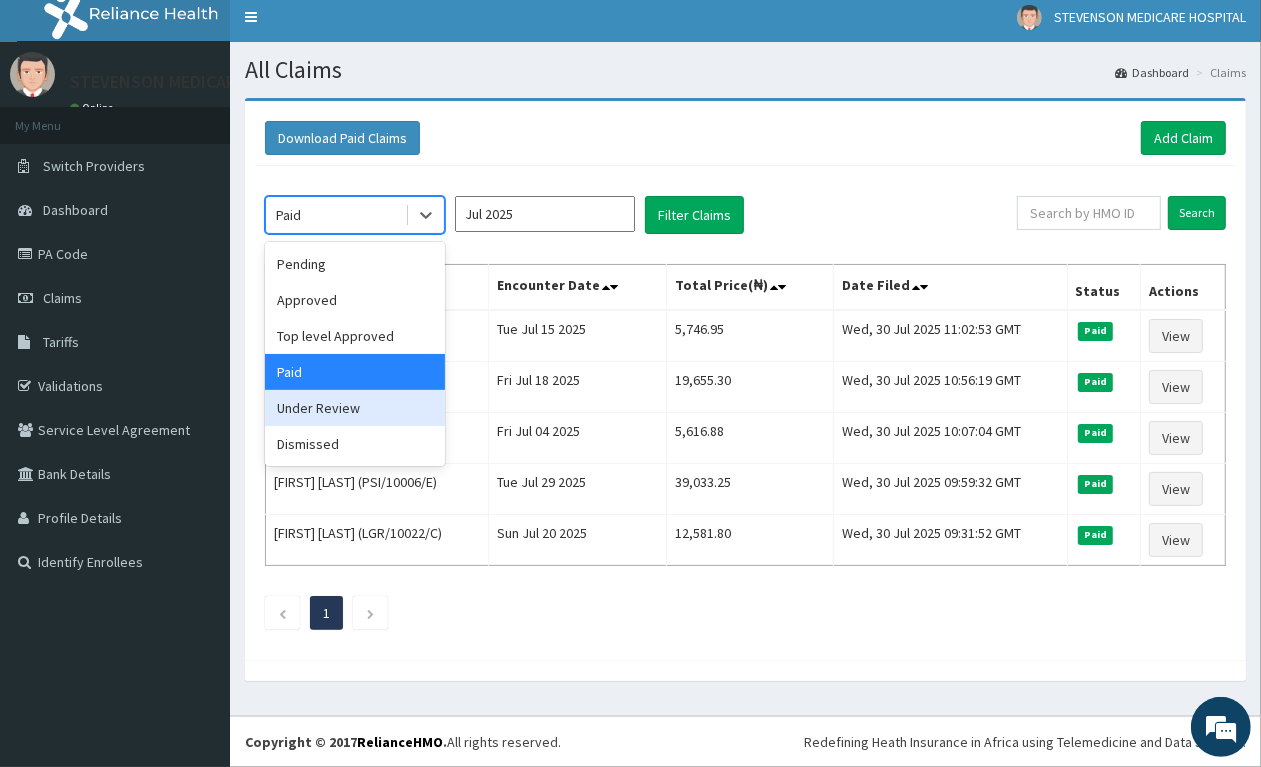 click on "Under Review" at bounding box center [355, 408] 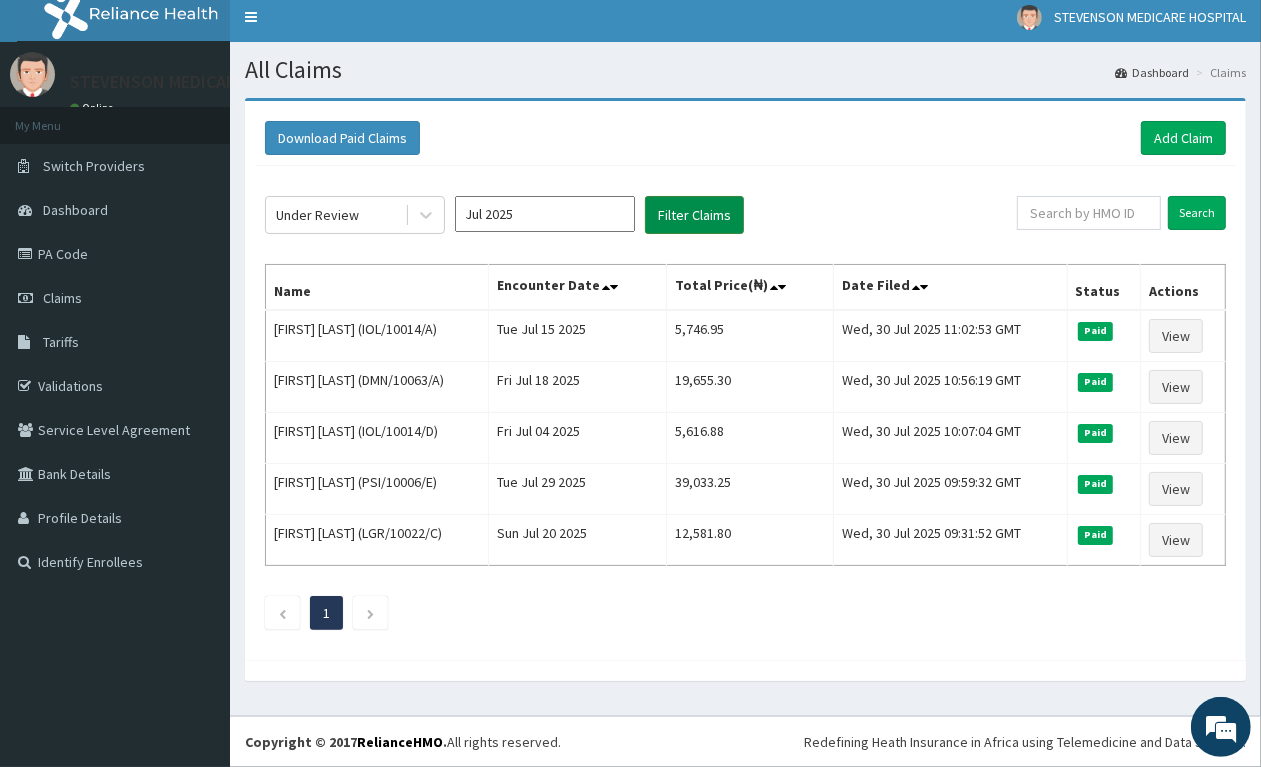 click on "Filter Claims" at bounding box center (694, 215) 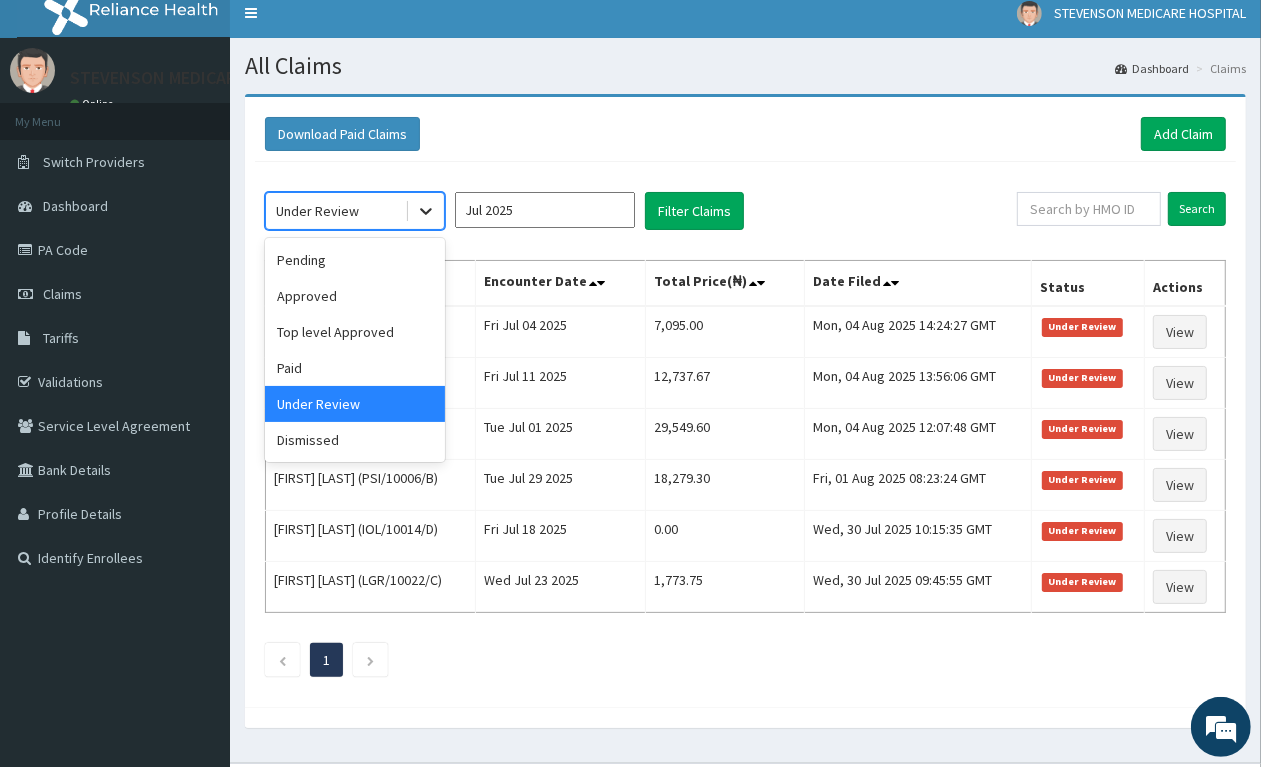 click 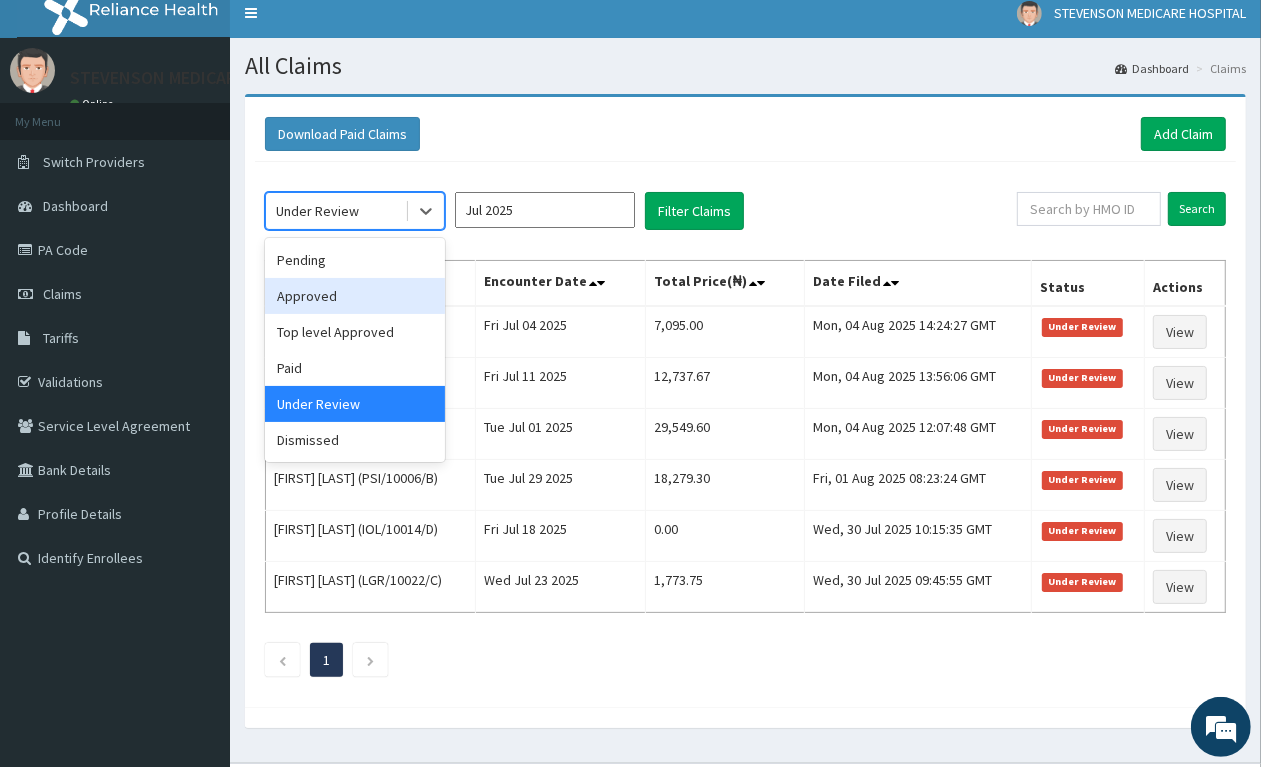 click on "Approved" at bounding box center [355, 296] 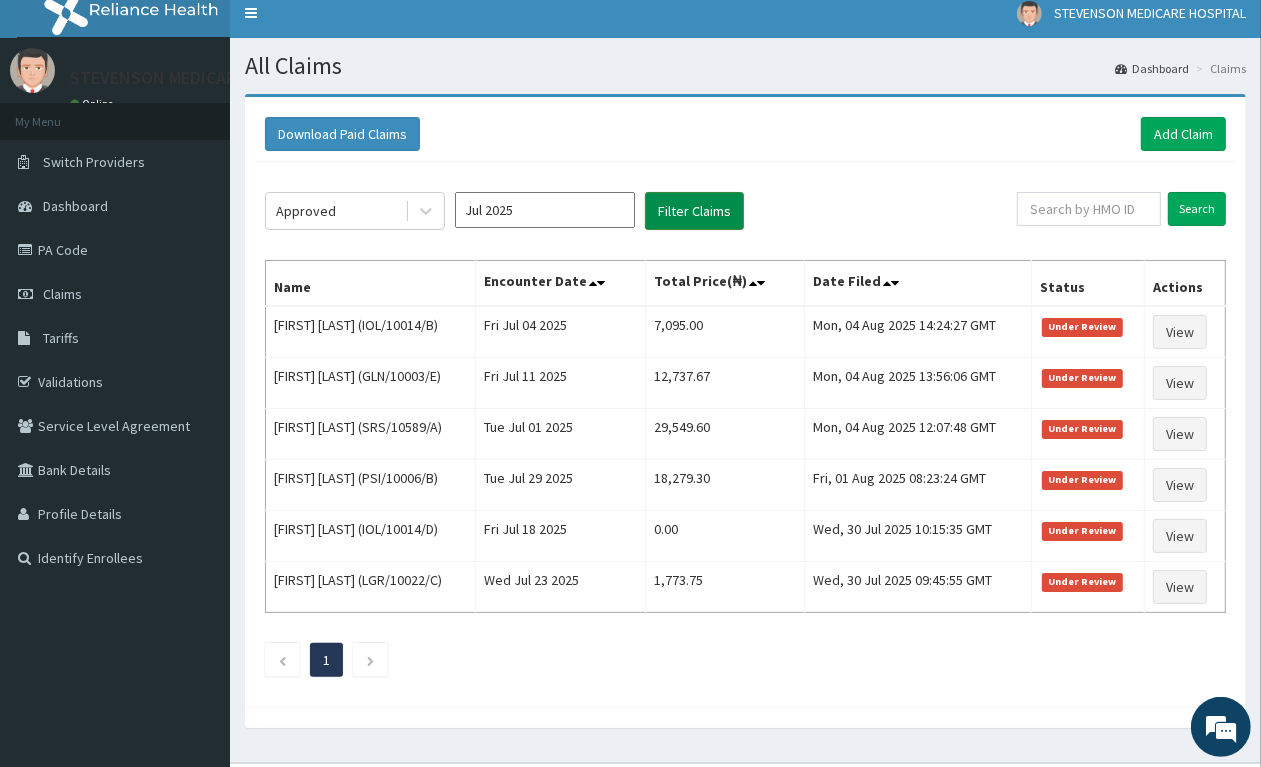 click on "Filter Claims" at bounding box center [694, 211] 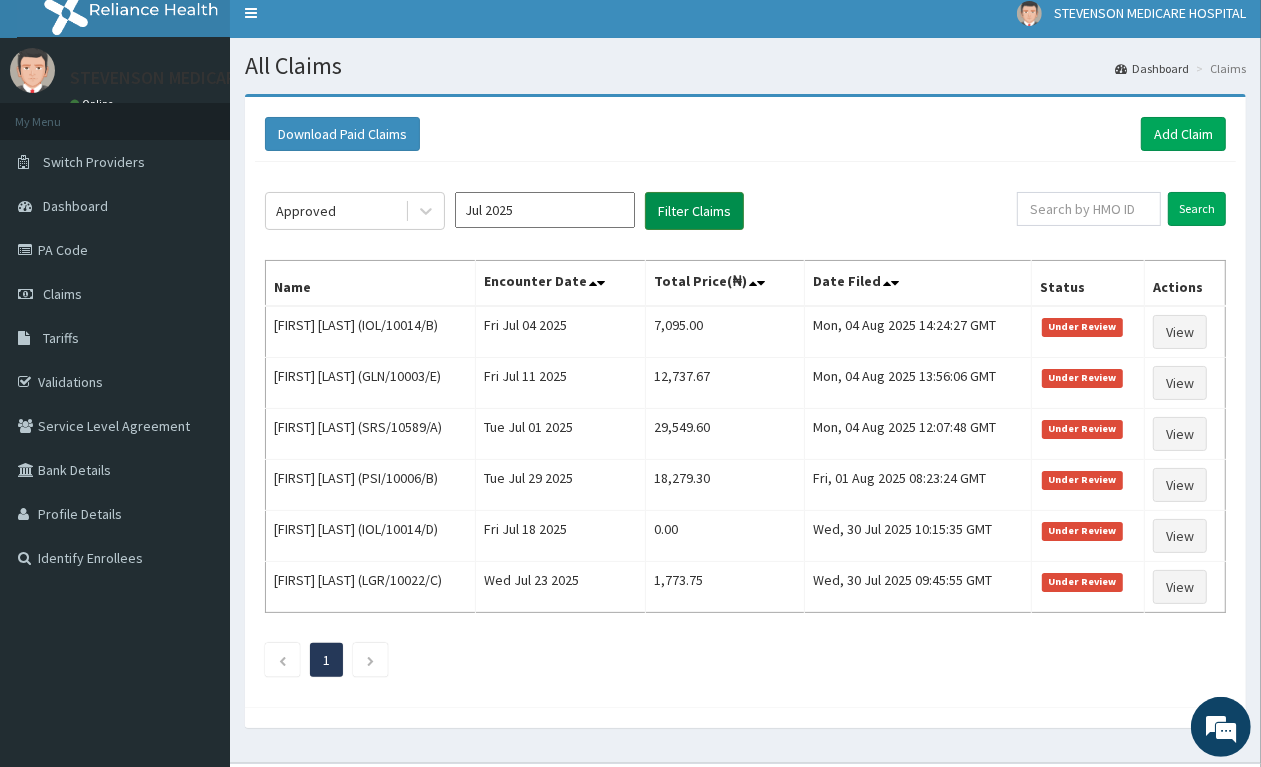 scroll, scrollTop: 0, scrollLeft: 0, axis: both 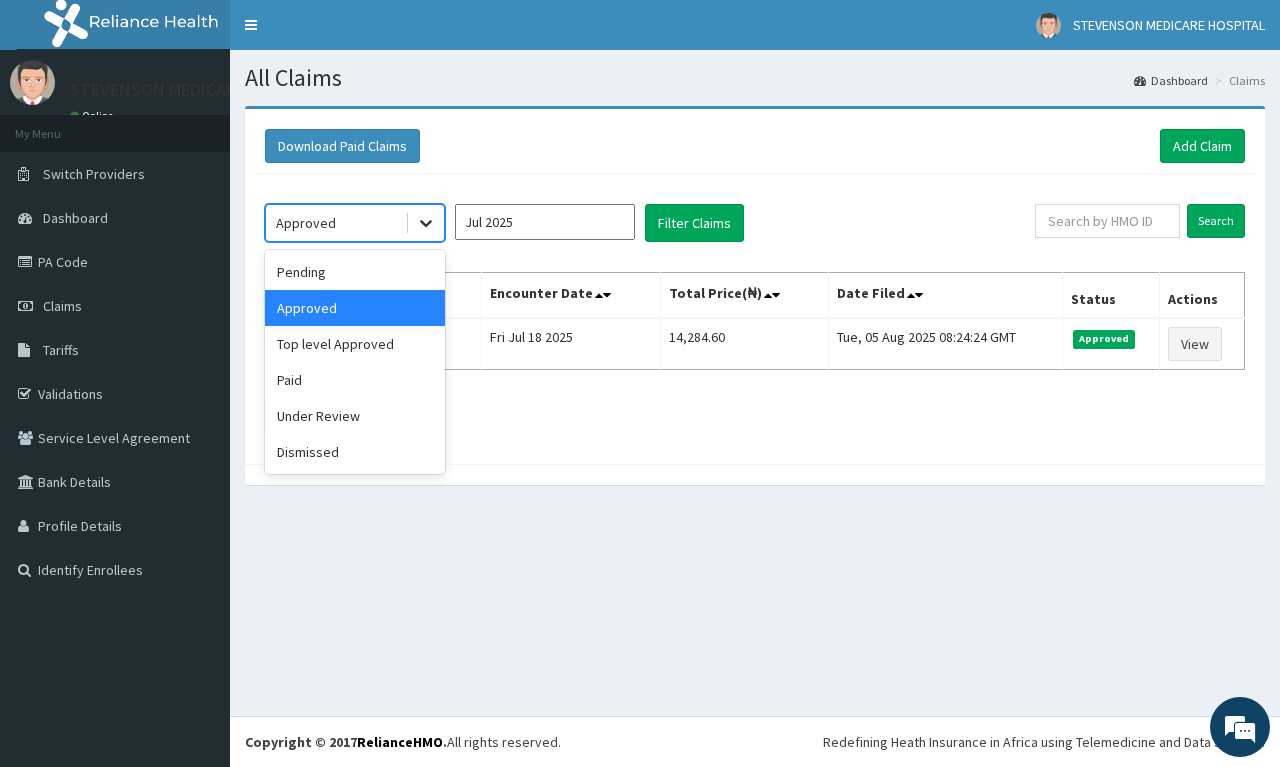 click 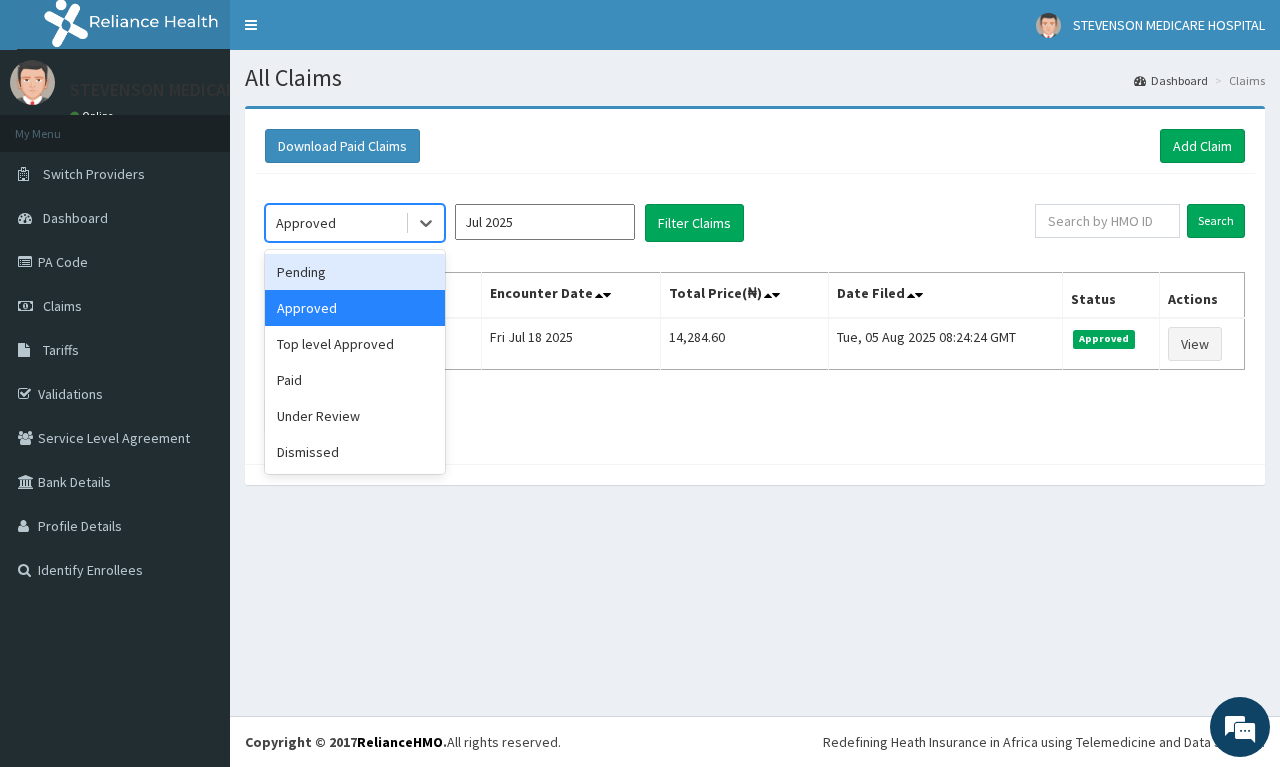 click on "Pending" at bounding box center [355, 272] 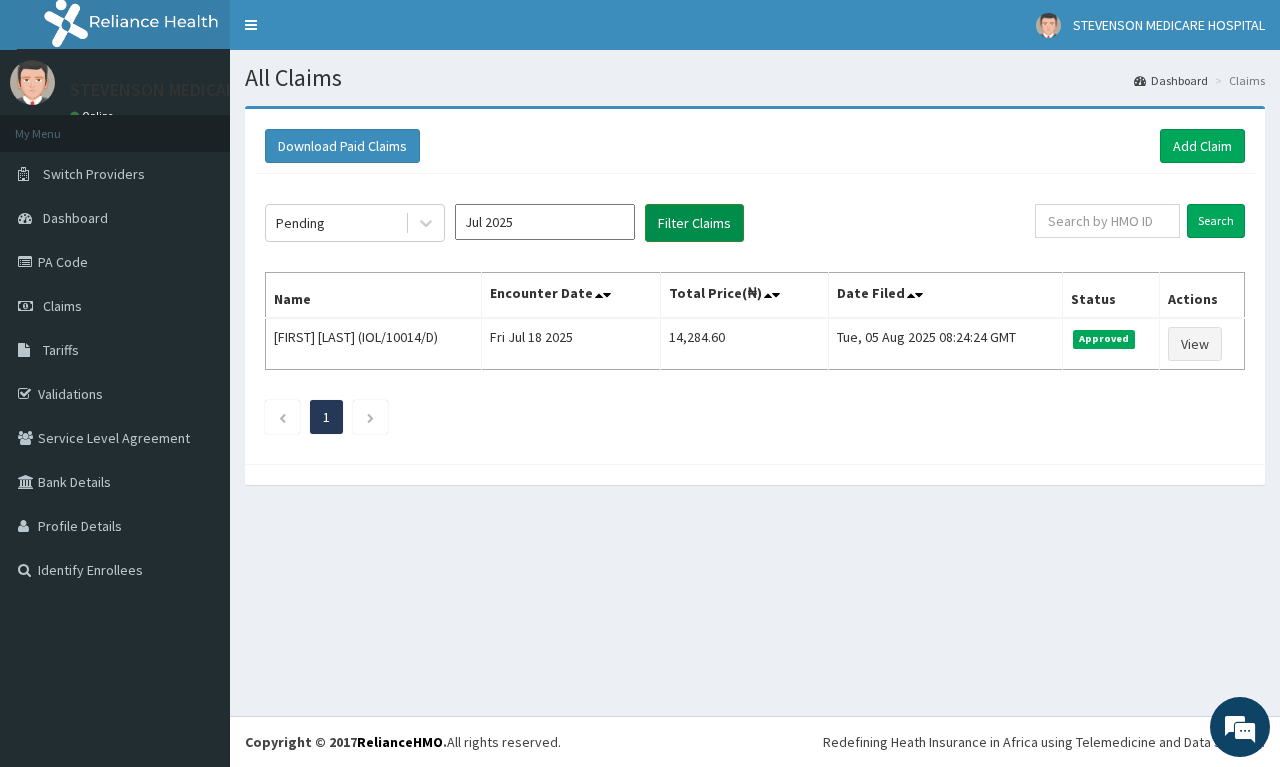 click on "Filter Claims" at bounding box center [694, 223] 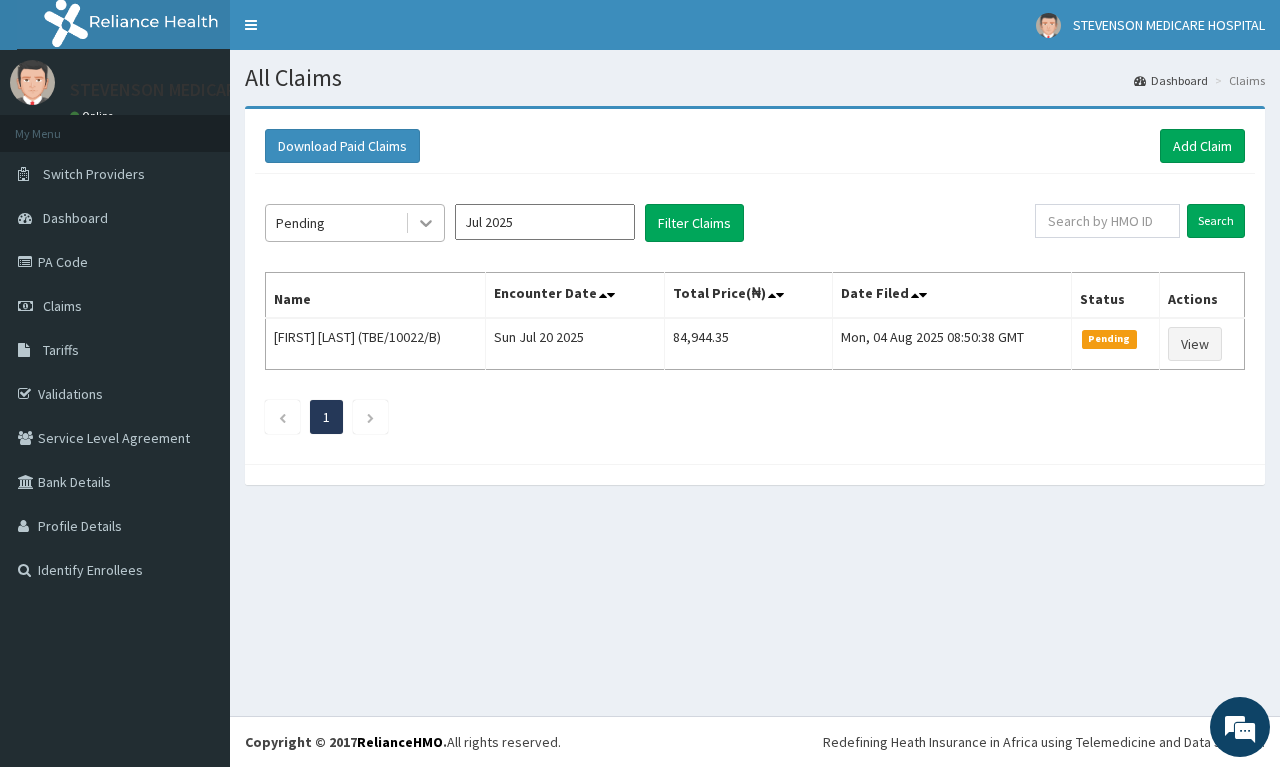 click at bounding box center (426, 223) 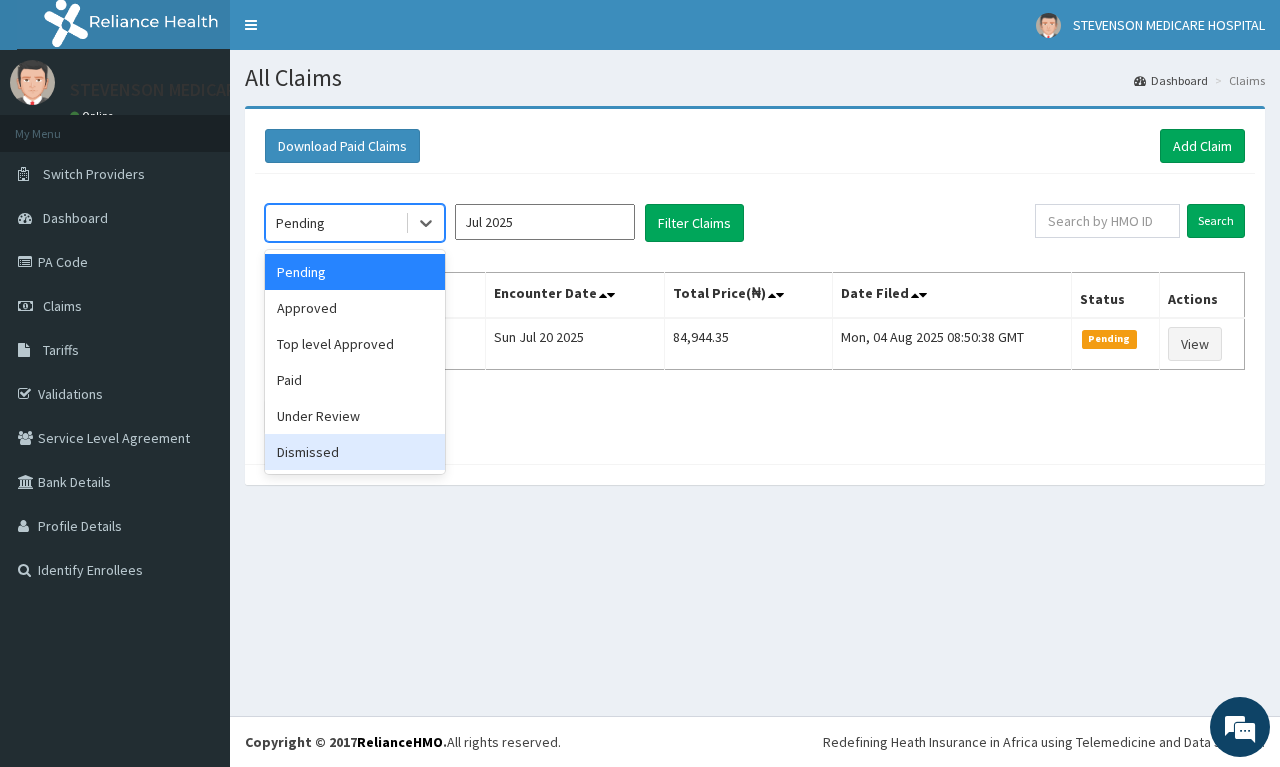 click on "Dismissed" at bounding box center [355, 452] 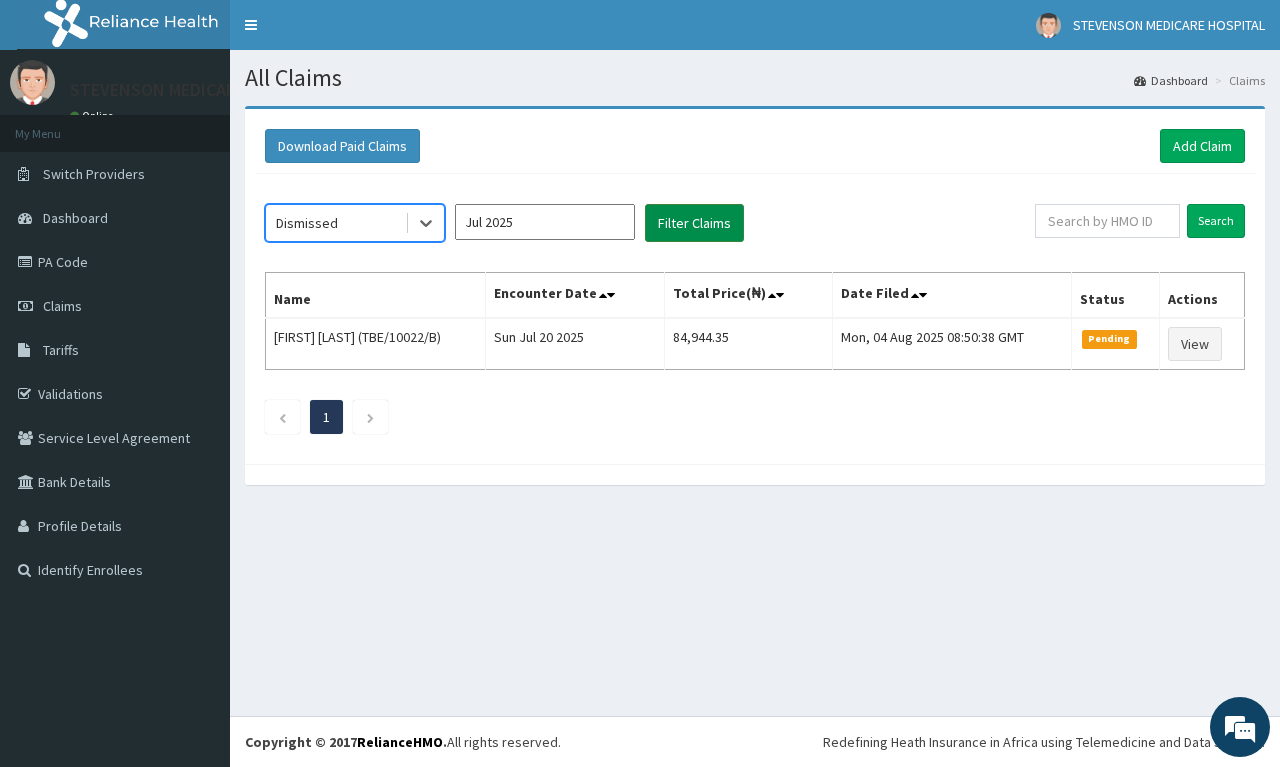 click on "Filter Claims" at bounding box center [694, 223] 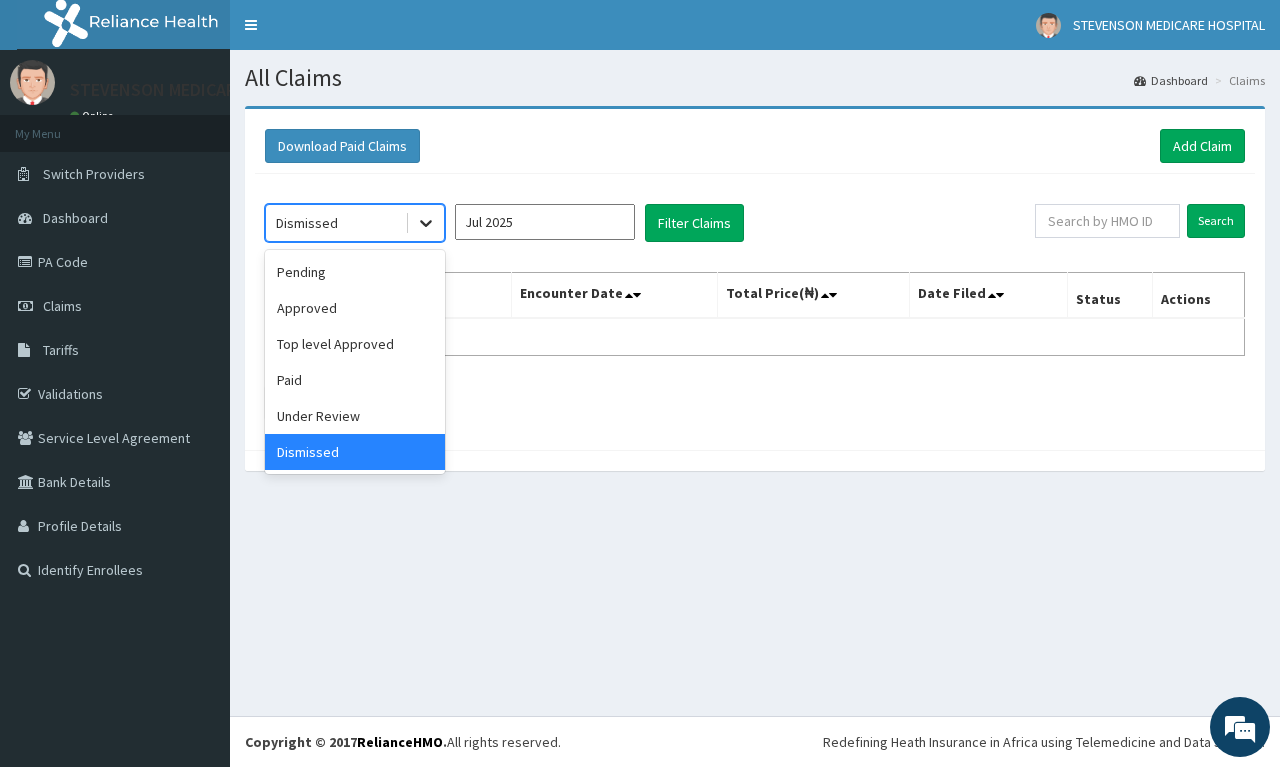 click 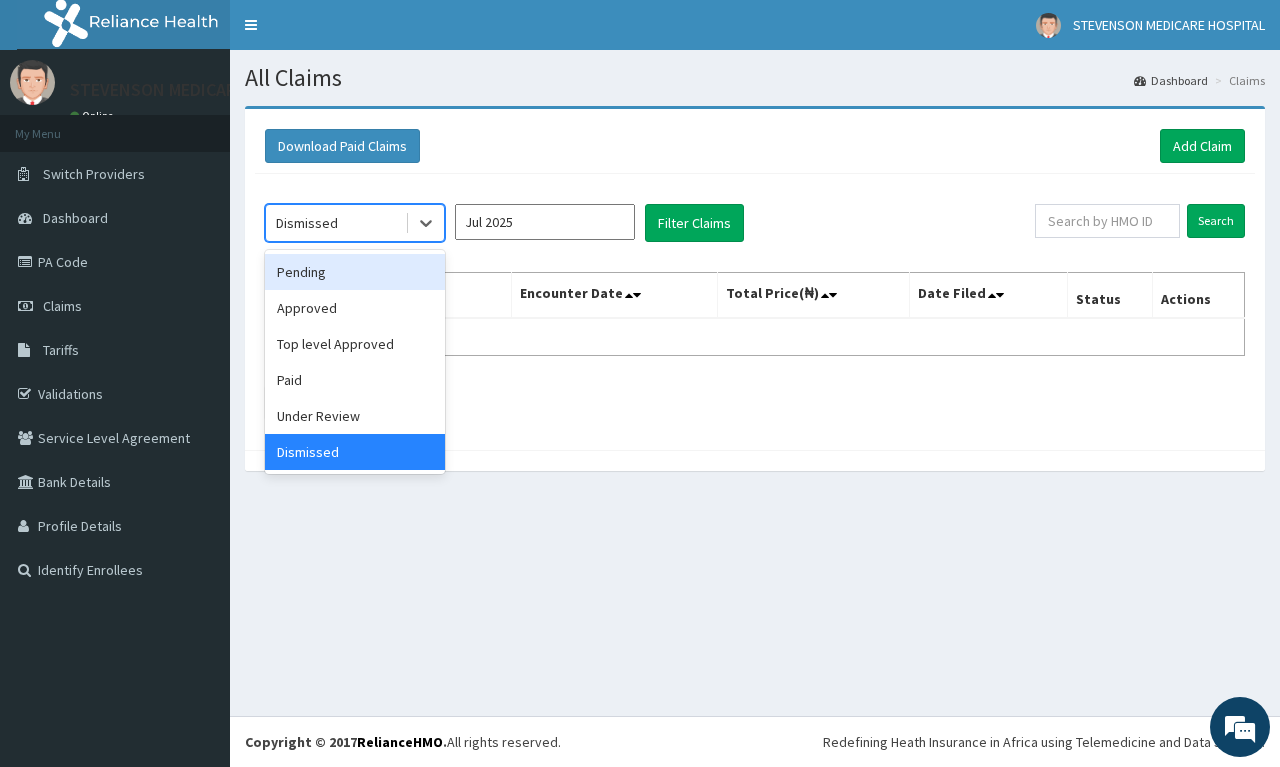 click on "Pending" at bounding box center (355, 272) 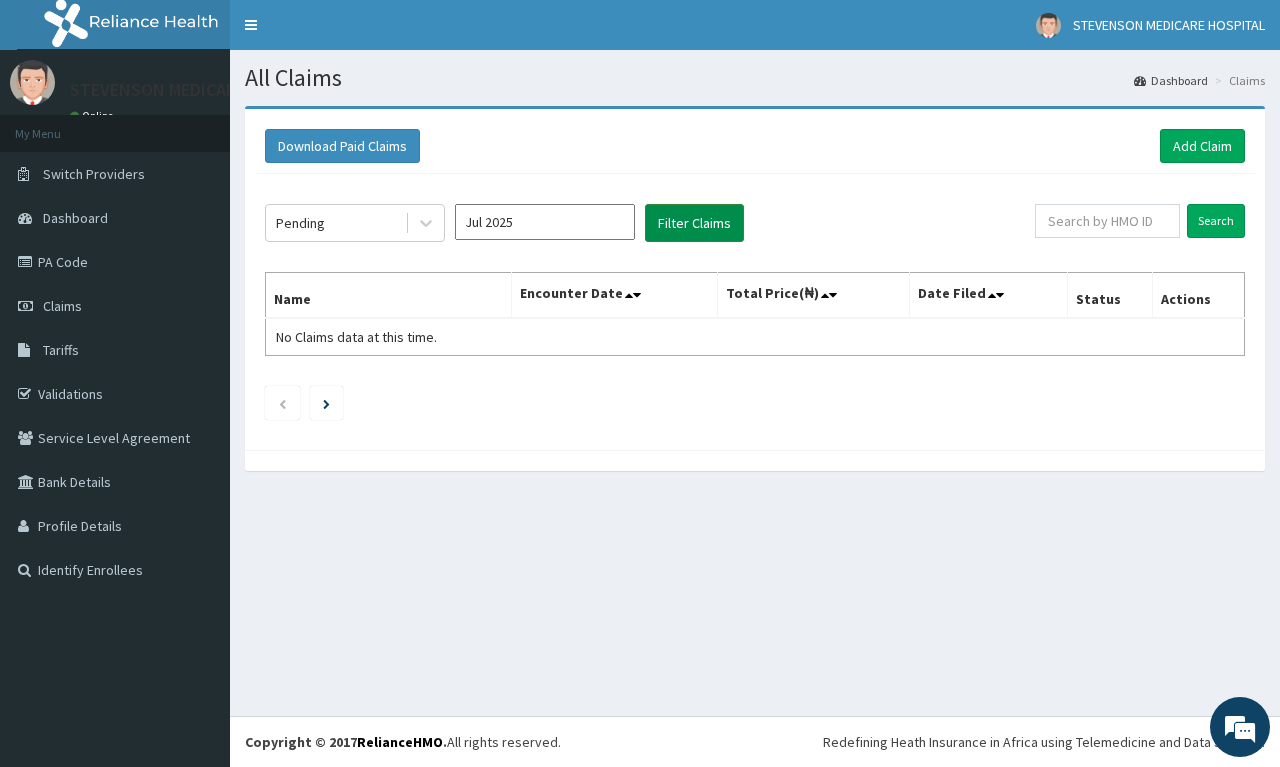 click on "Filter Claims" at bounding box center [694, 223] 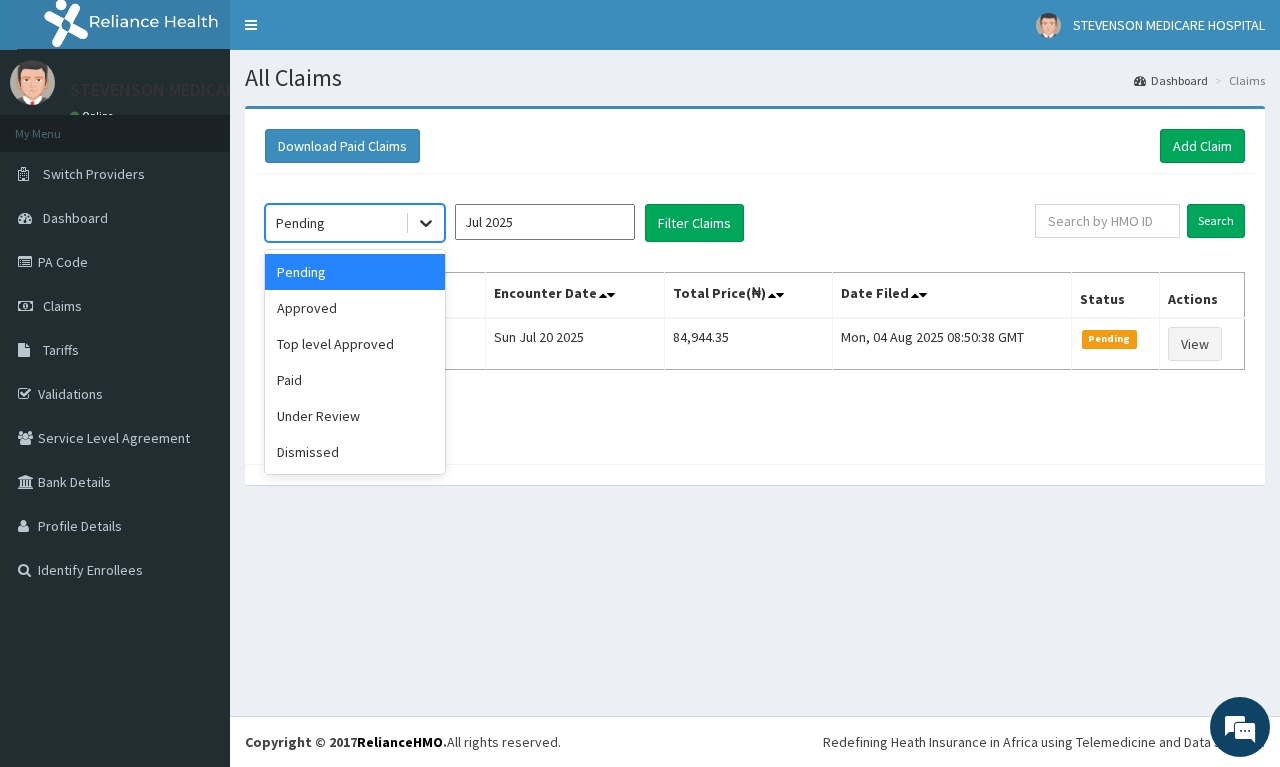 click 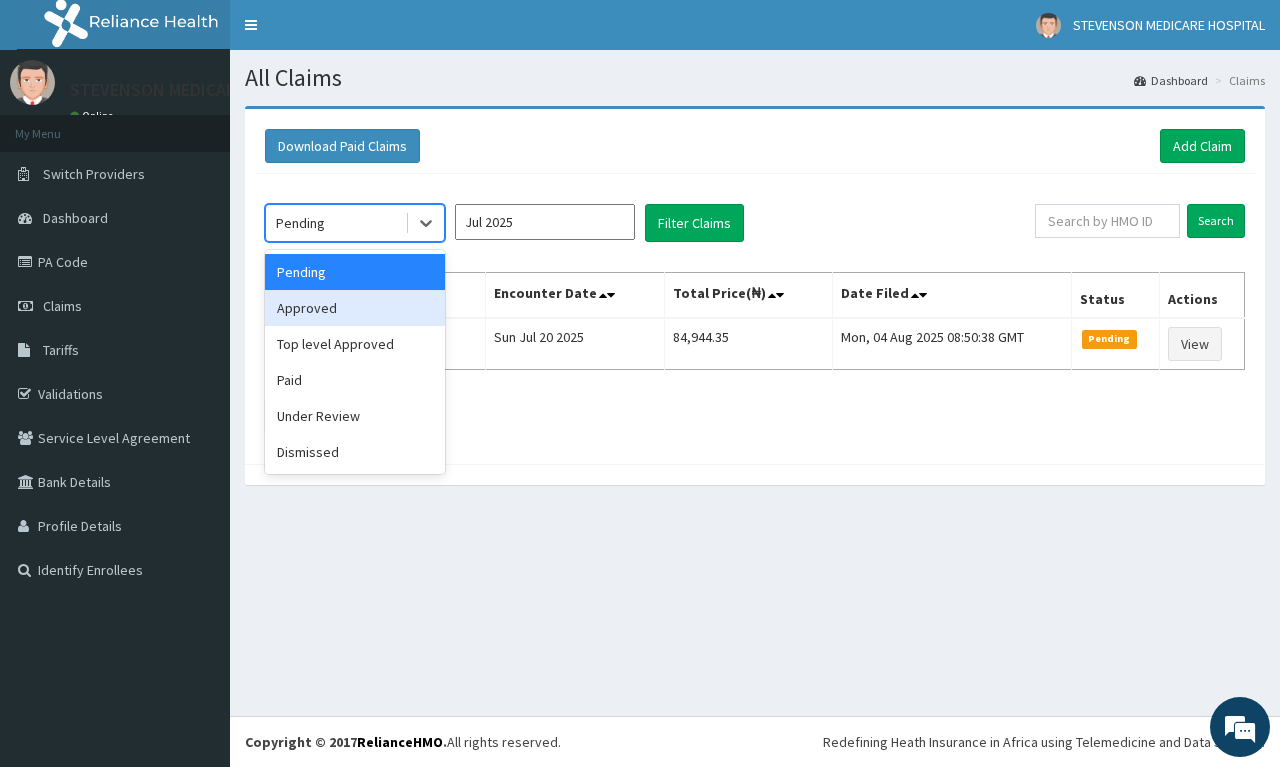 click on "Approved" at bounding box center (355, 308) 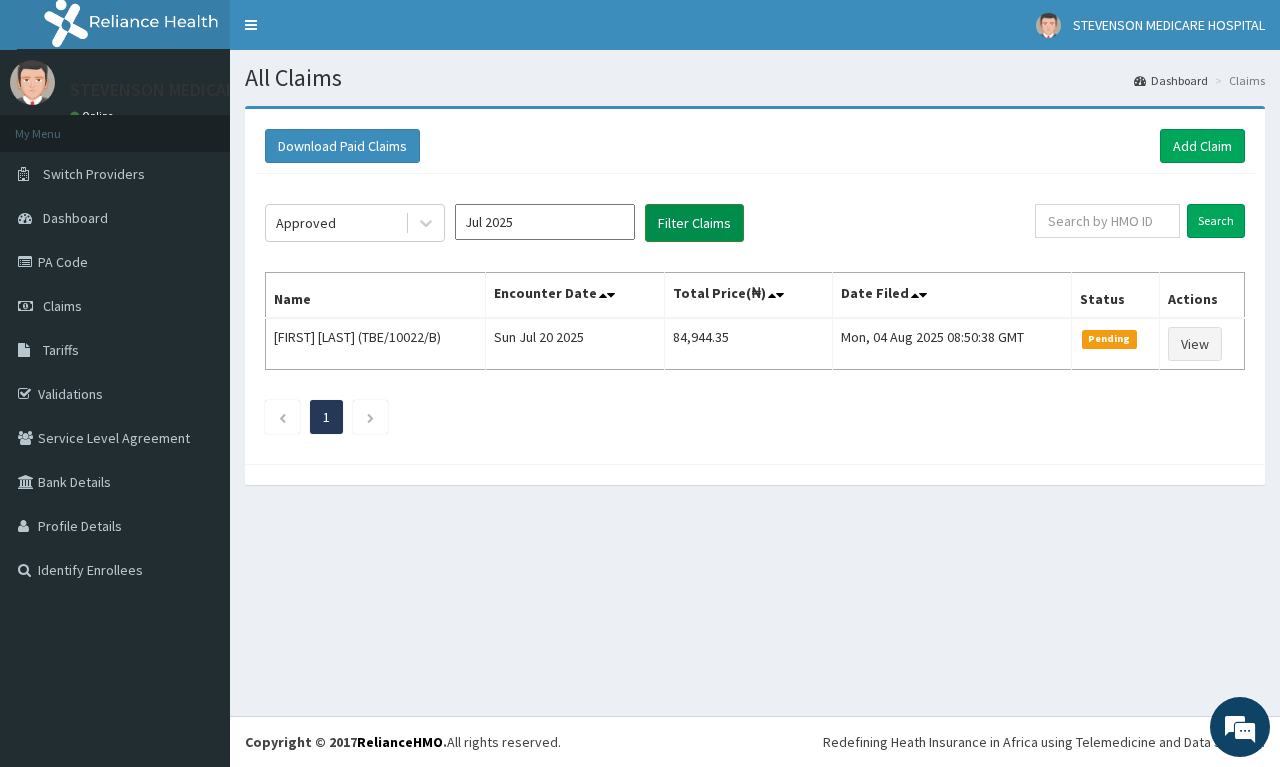 click on "Filter Claims" at bounding box center [694, 223] 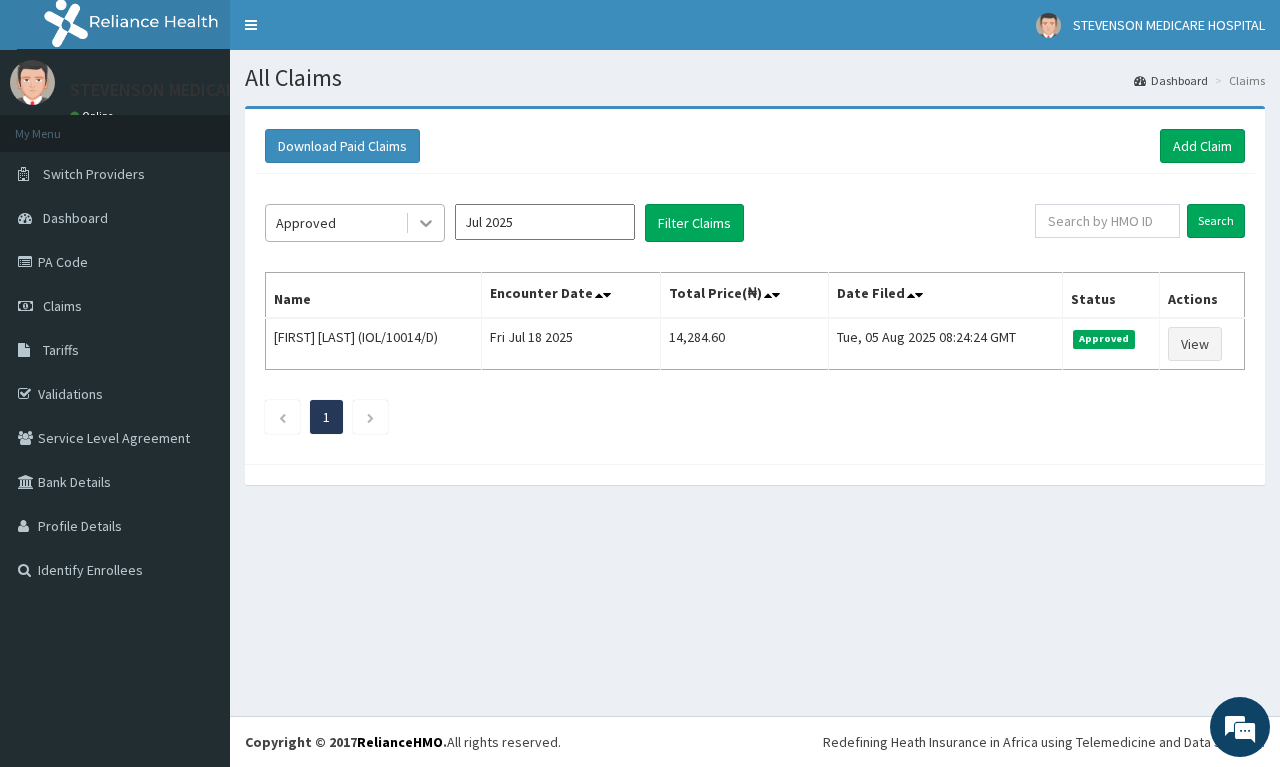 click 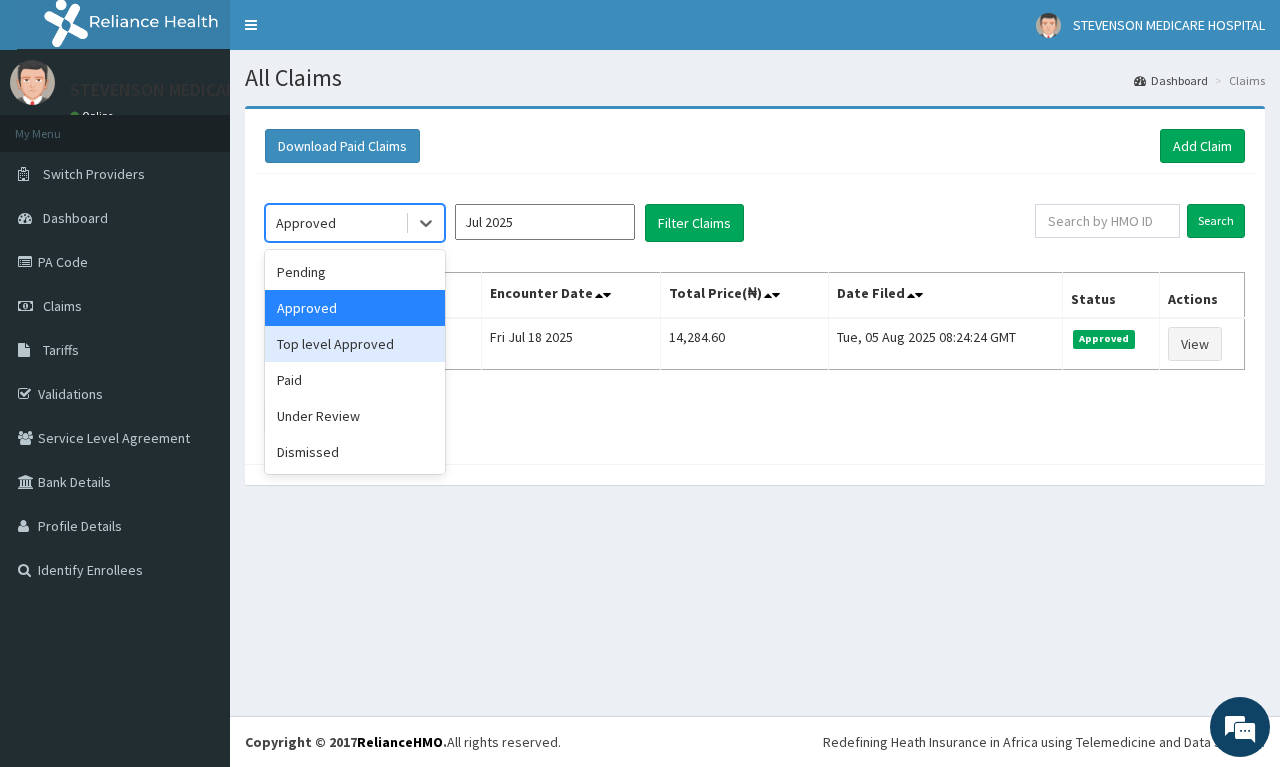 click on "Top level Approved" at bounding box center [355, 344] 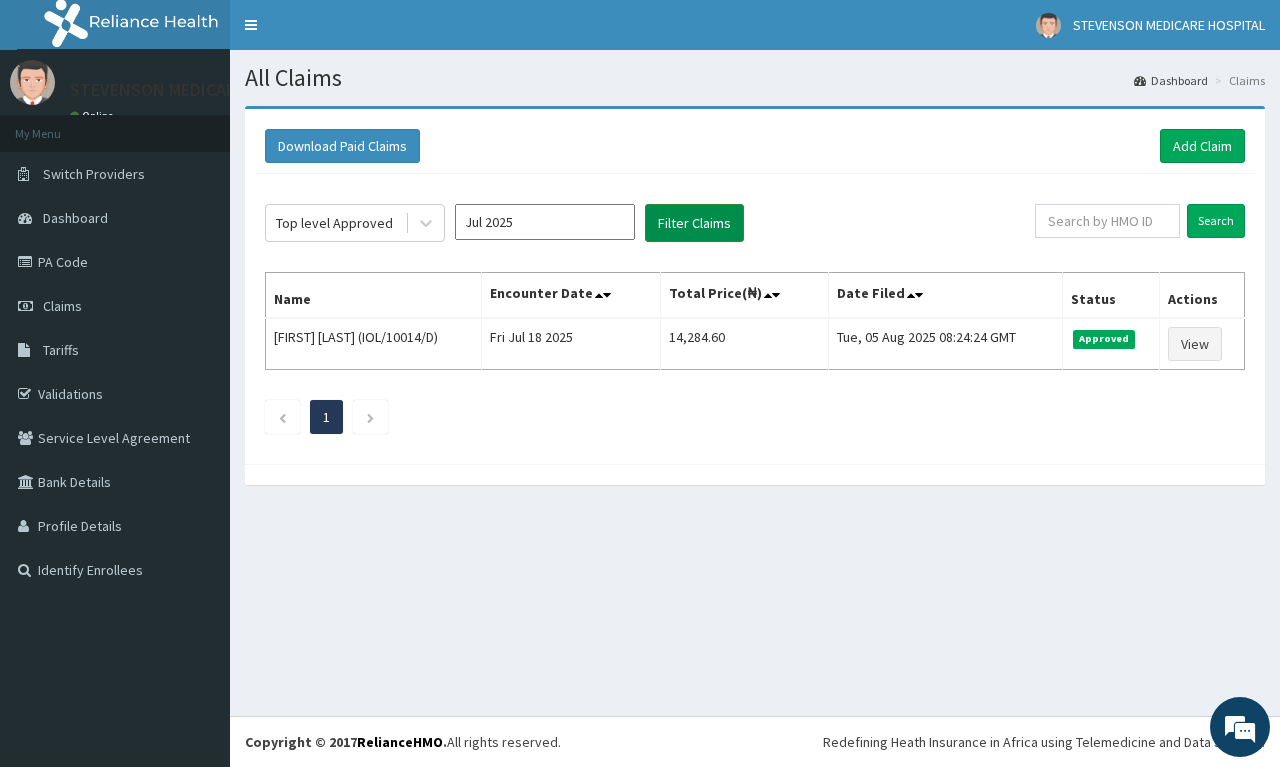 click on "Filter Claims" at bounding box center (694, 223) 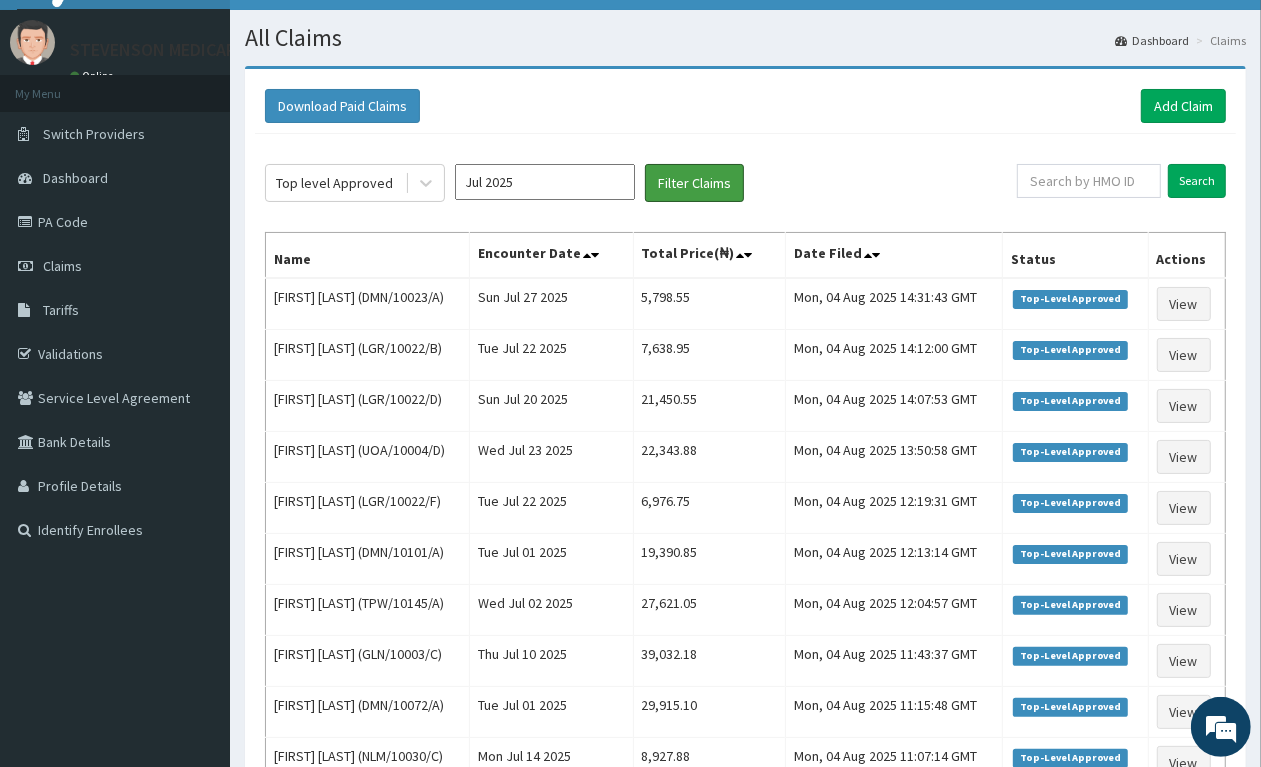 scroll, scrollTop: 0, scrollLeft: 0, axis: both 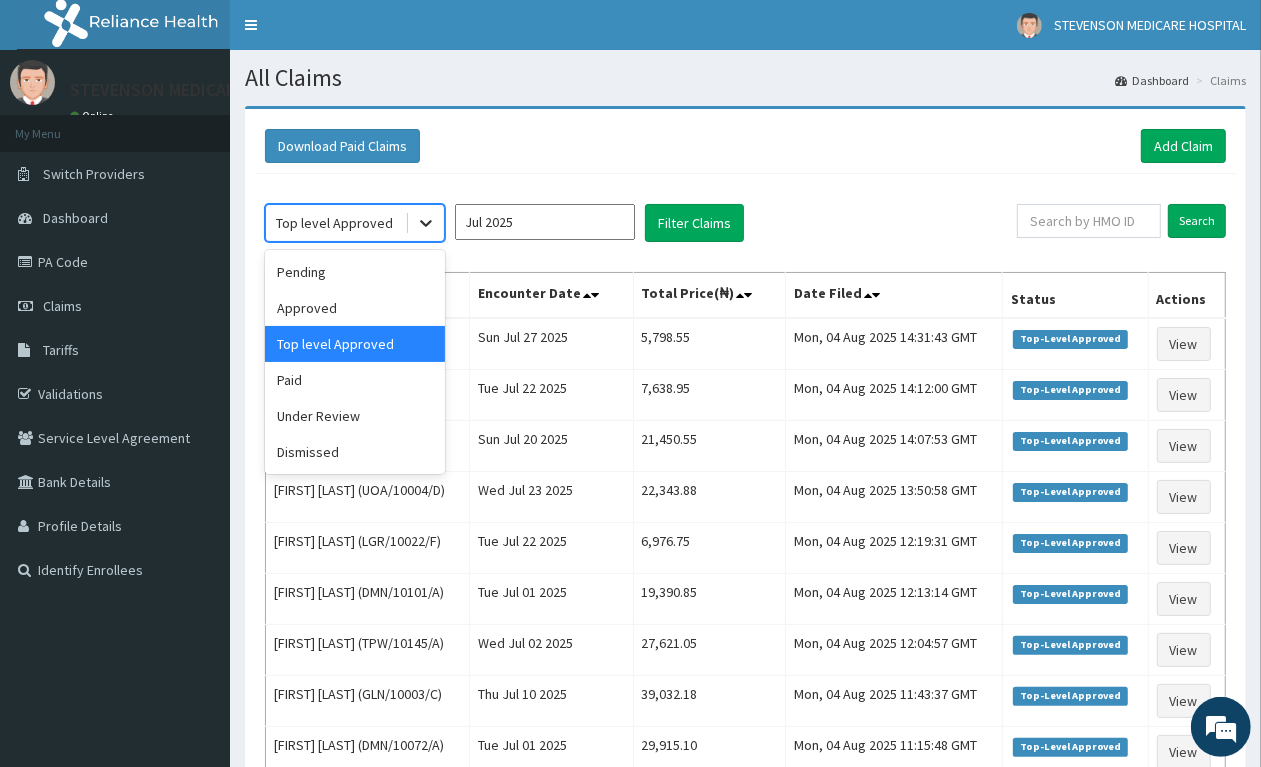 click 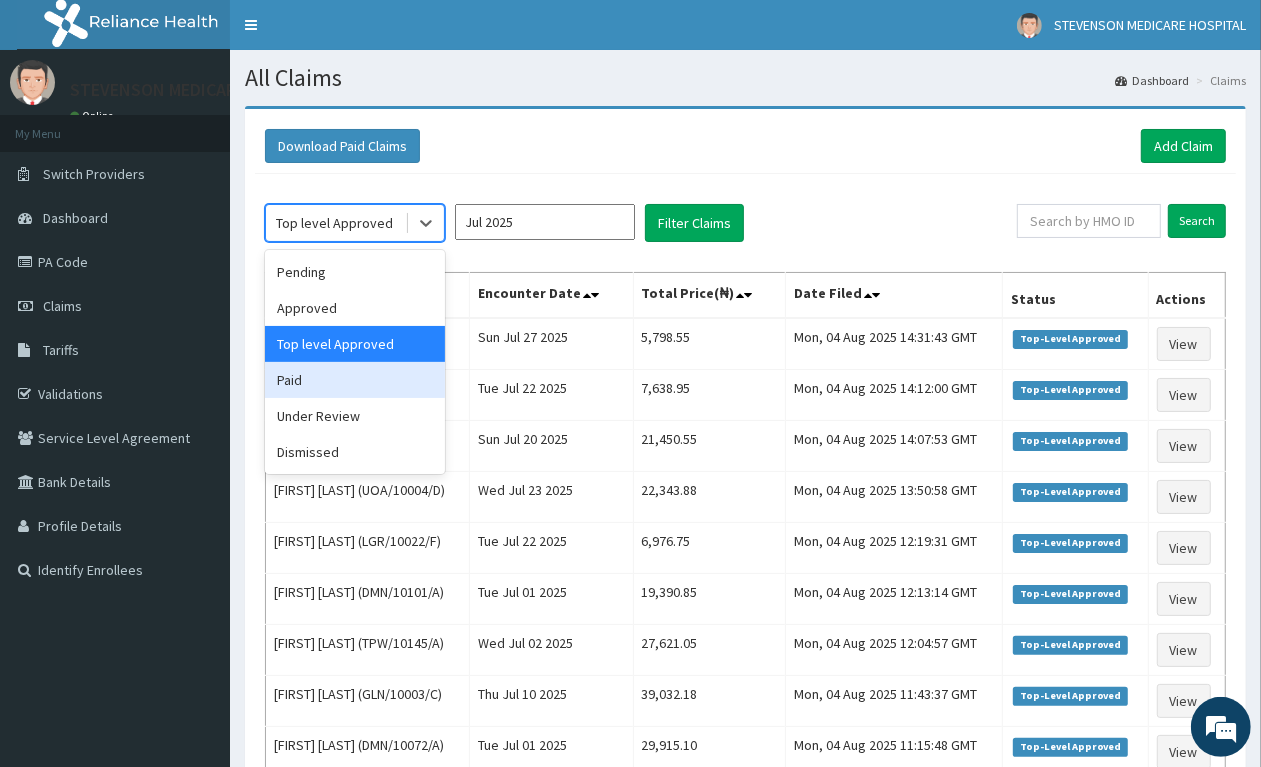 click on "Paid" at bounding box center [355, 380] 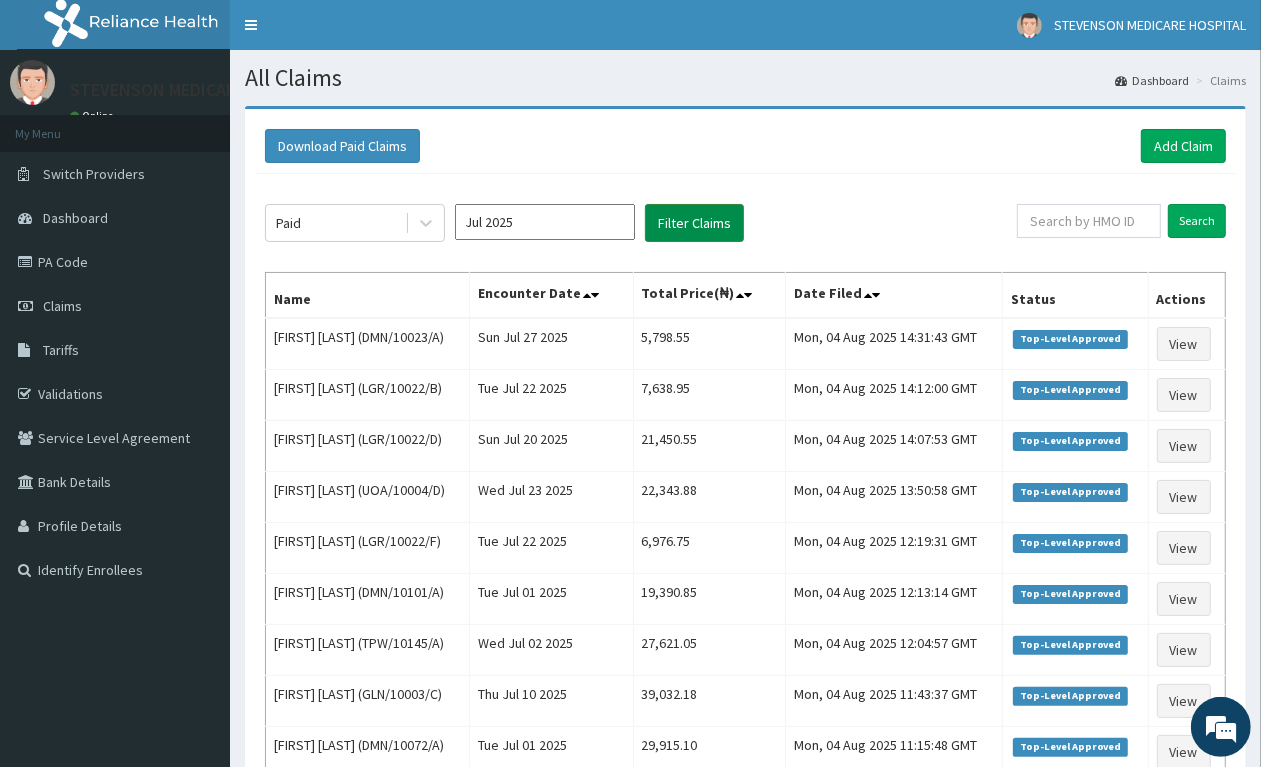 click on "Filter Claims" at bounding box center [694, 223] 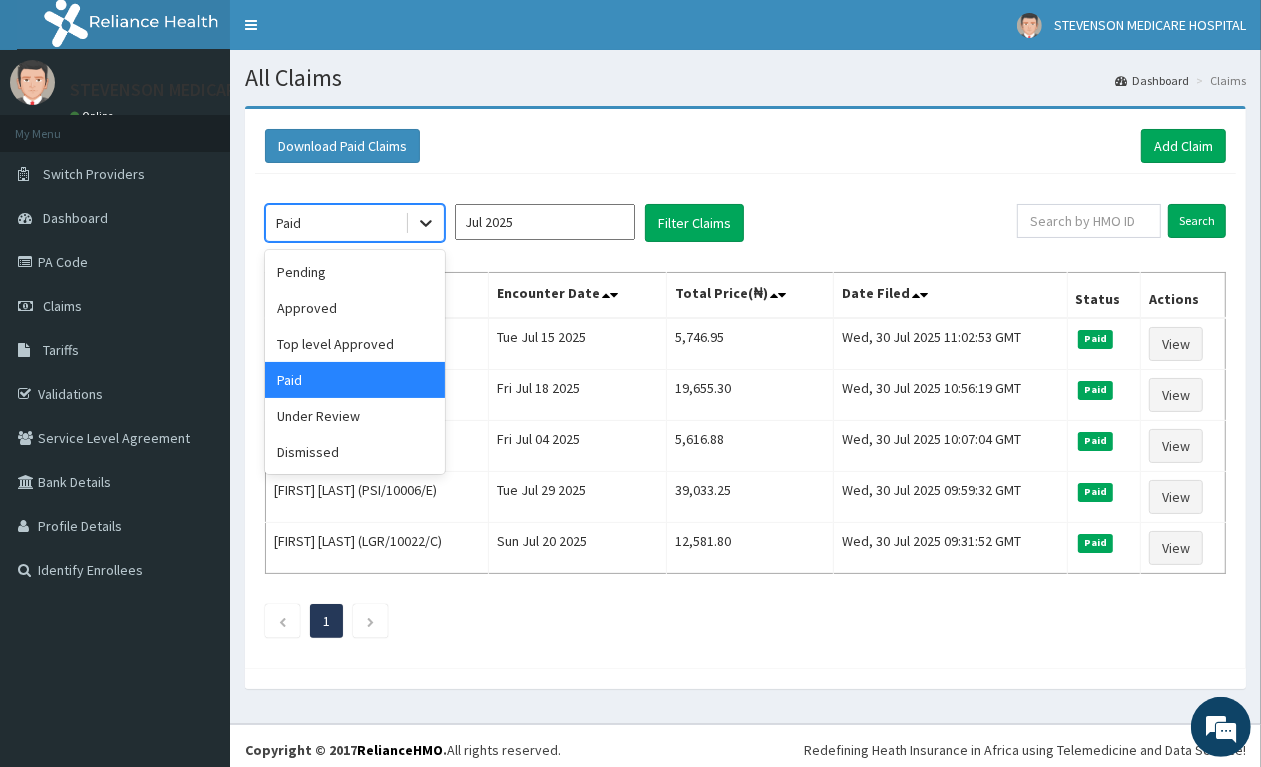 click 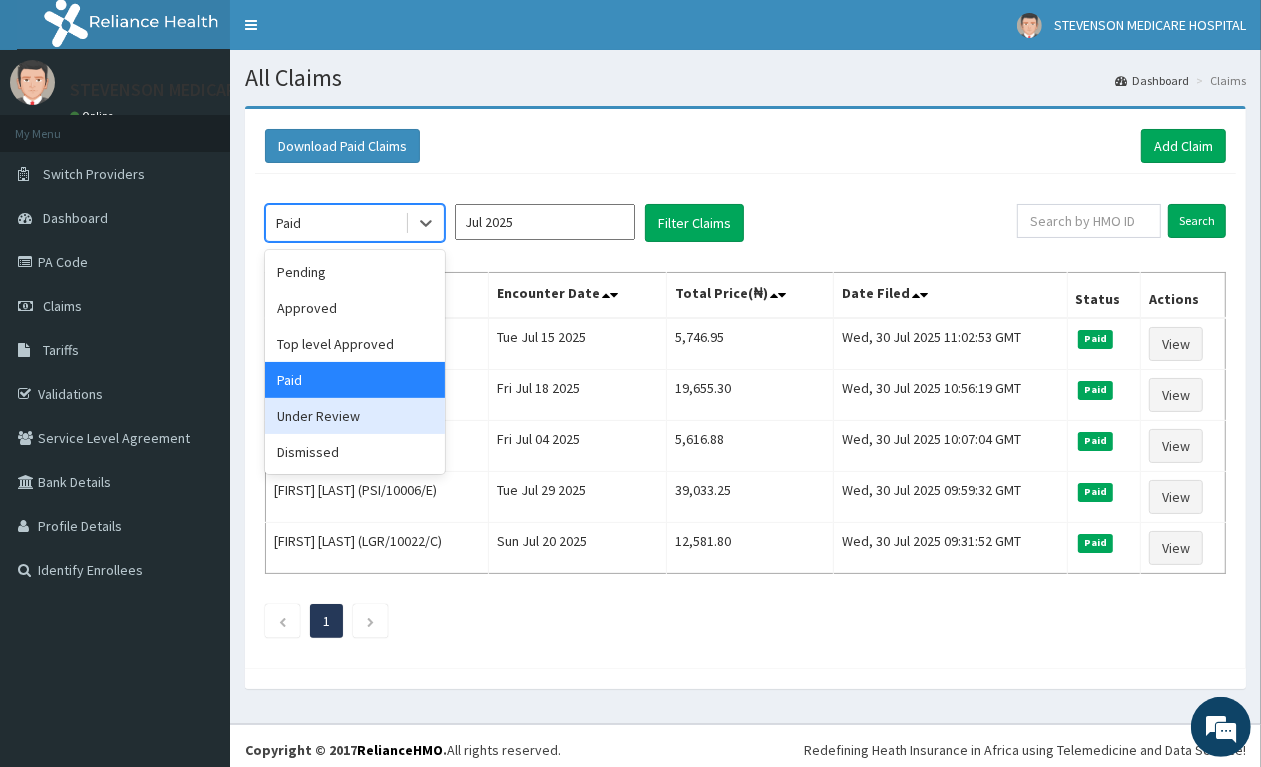 click on "Under Review" at bounding box center [355, 416] 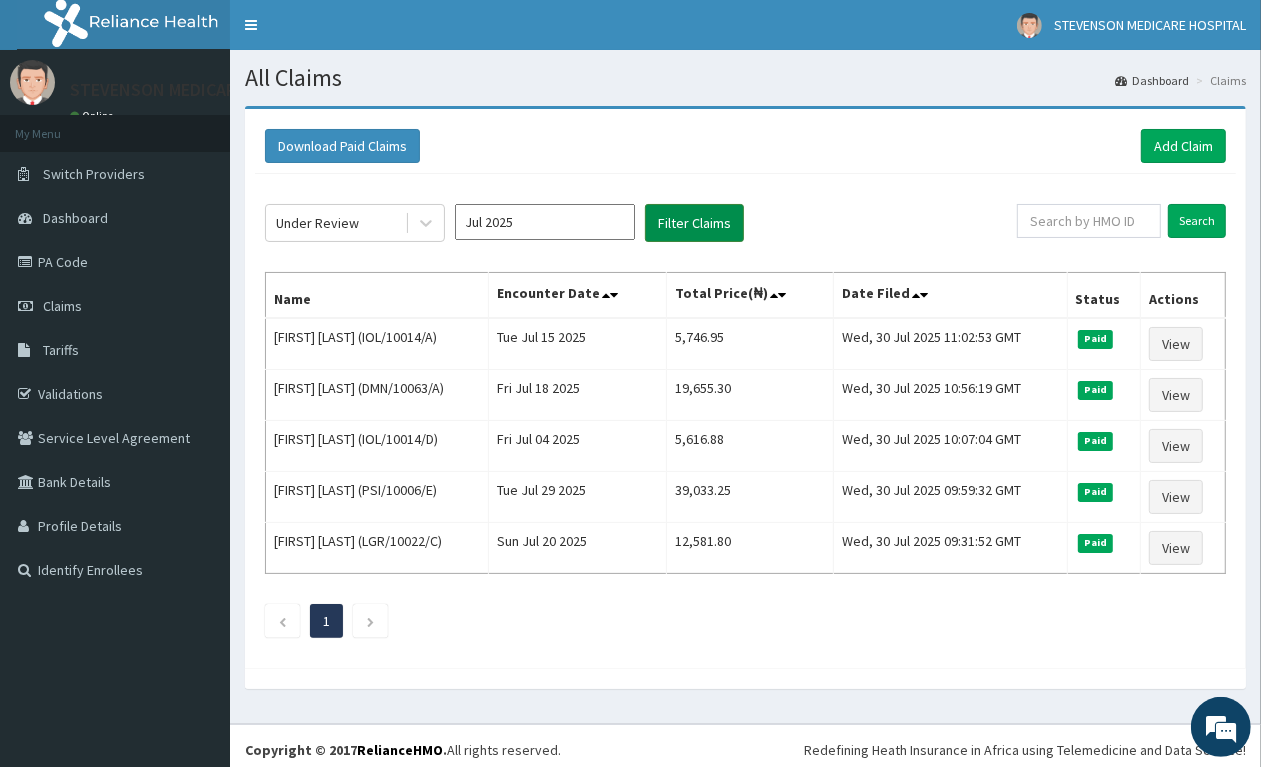 click on "Filter Claims" at bounding box center (694, 223) 